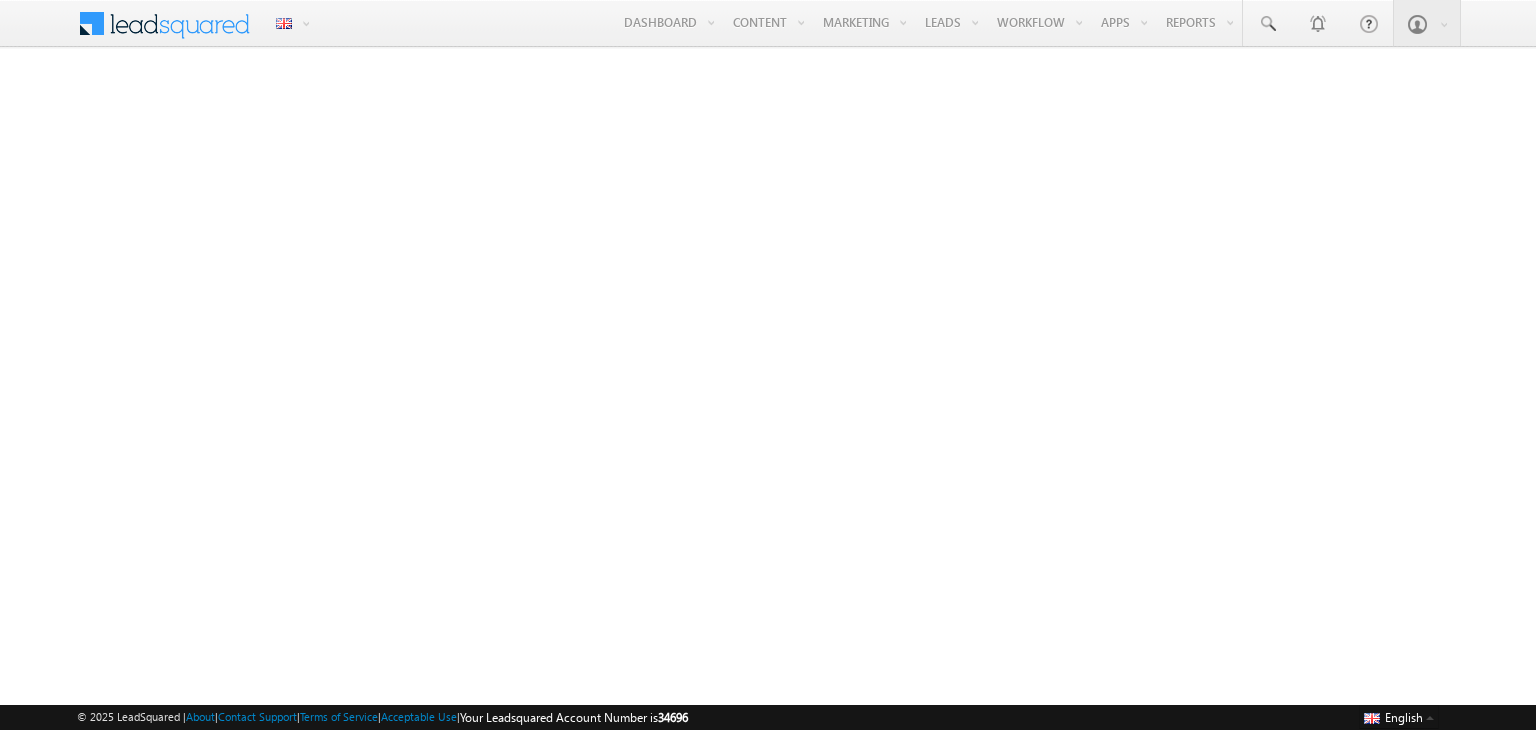 scroll, scrollTop: 0, scrollLeft: 0, axis: both 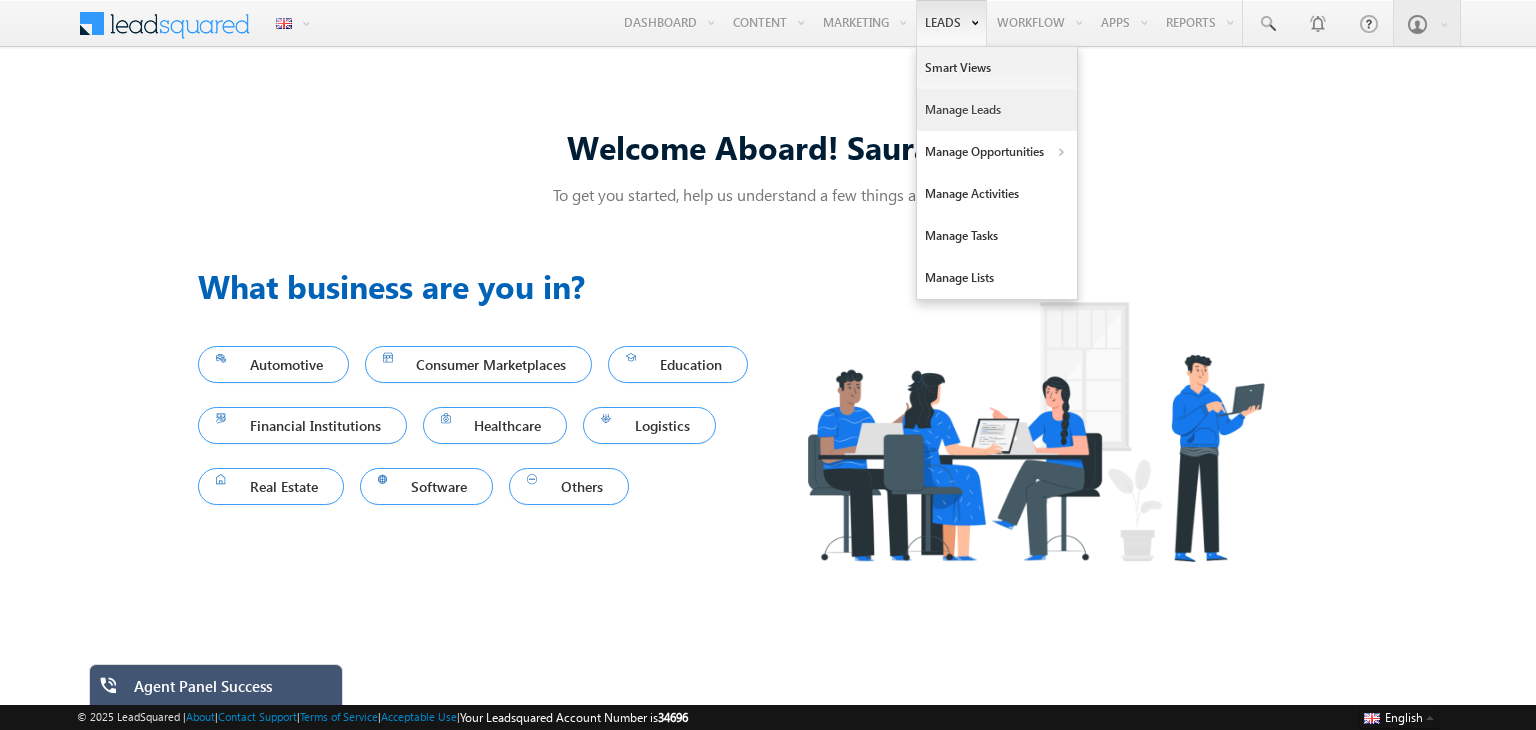 click on "Manage Leads" at bounding box center [997, 110] 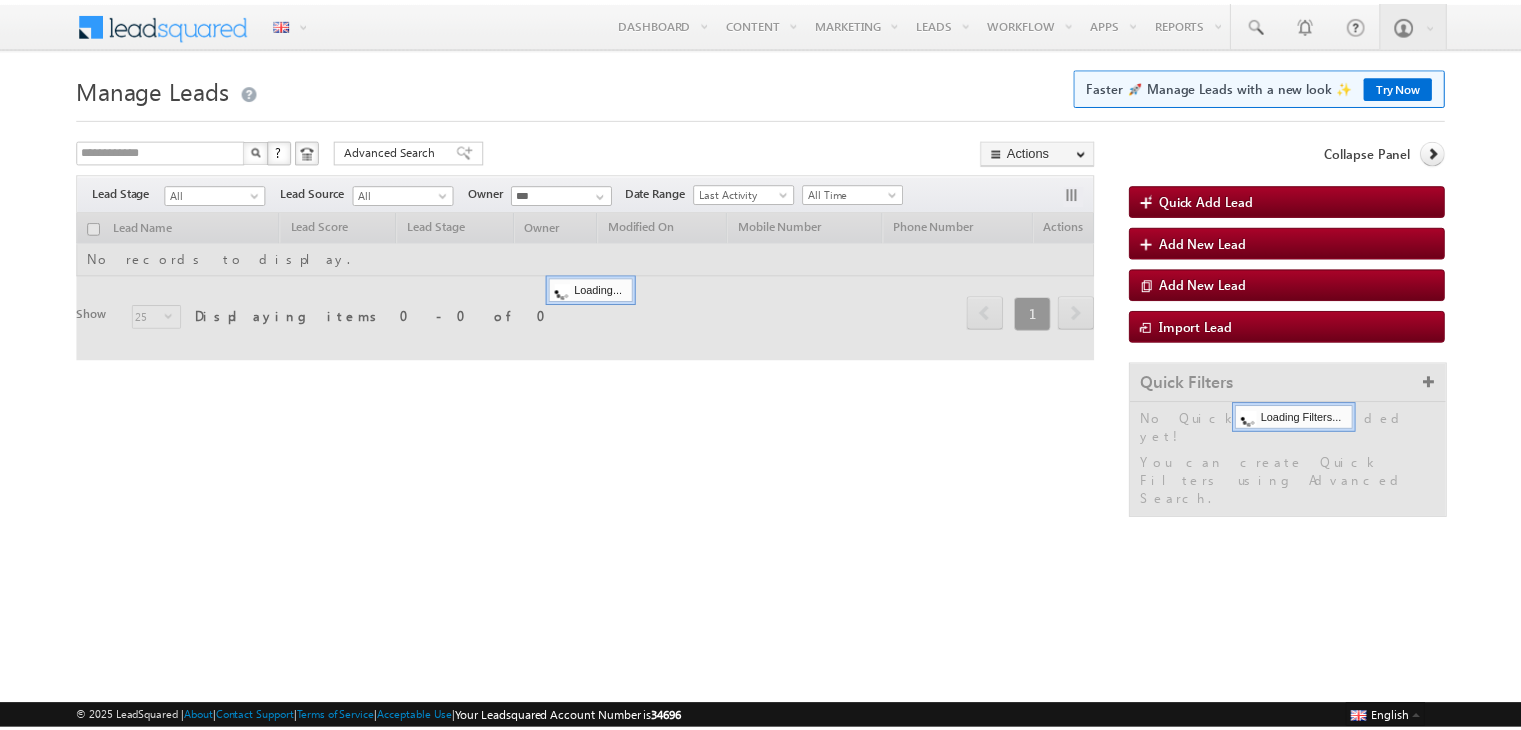 scroll, scrollTop: 0, scrollLeft: 0, axis: both 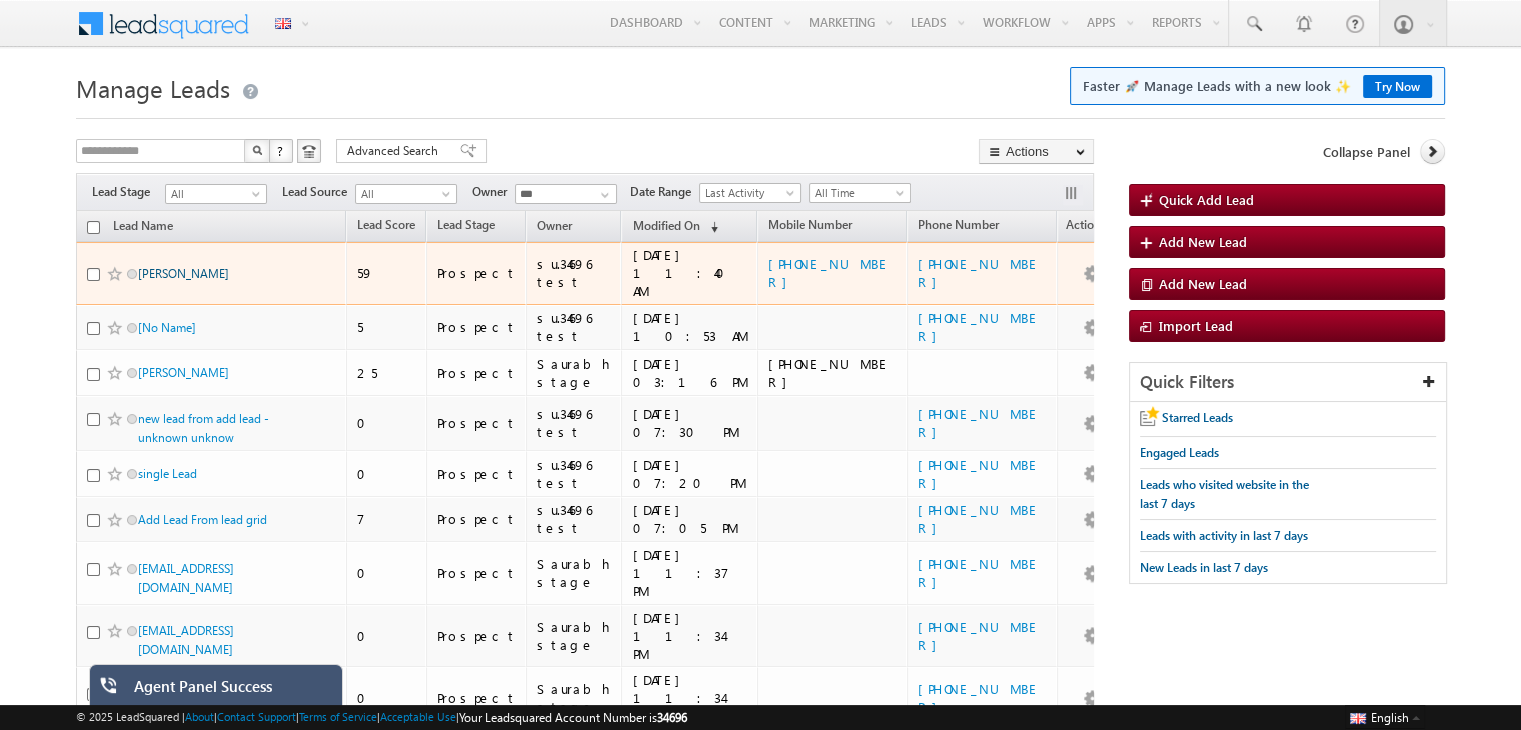 click on "Shailesh" at bounding box center (183, 273) 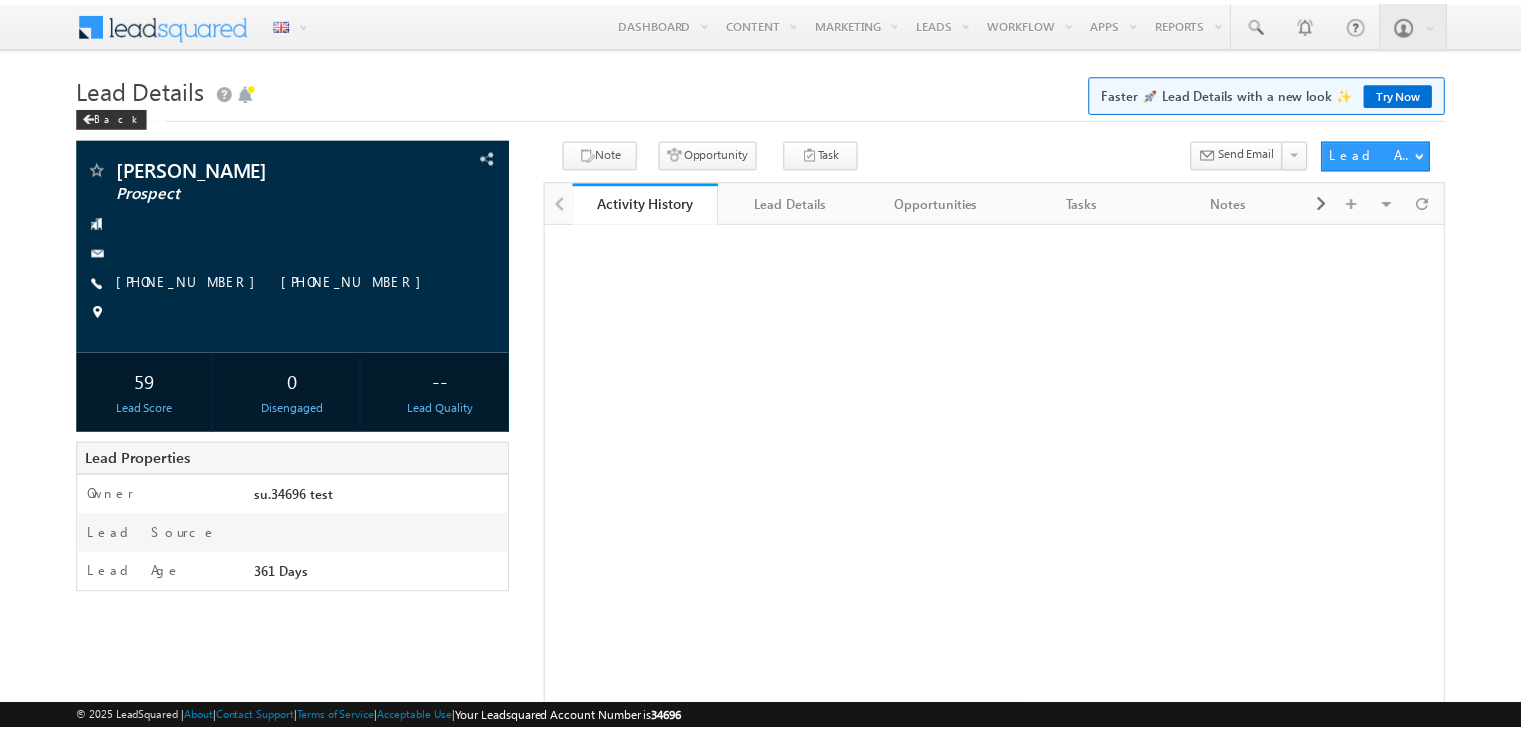 scroll, scrollTop: 0, scrollLeft: 0, axis: both 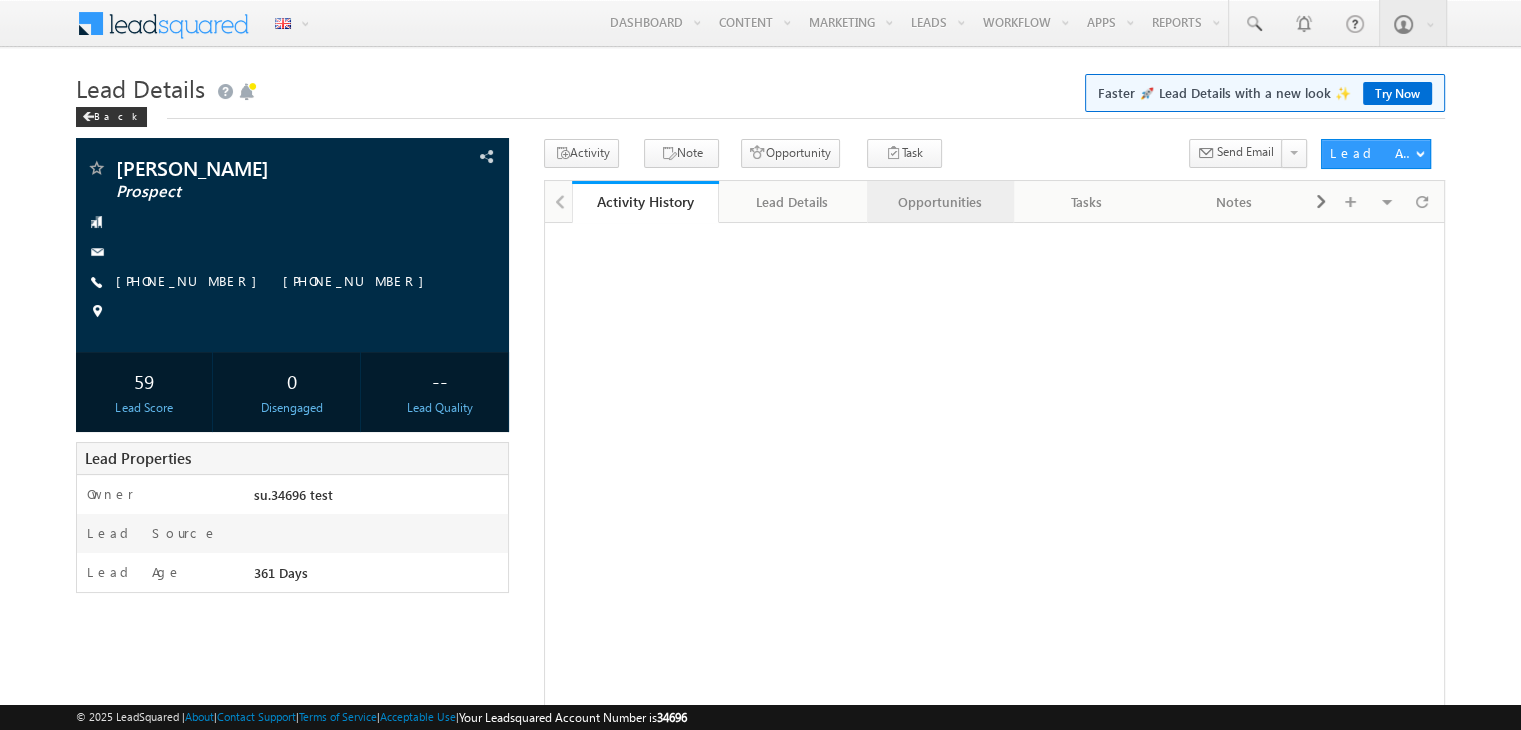 click on "Opportunities" at bounding box center (939, 202) 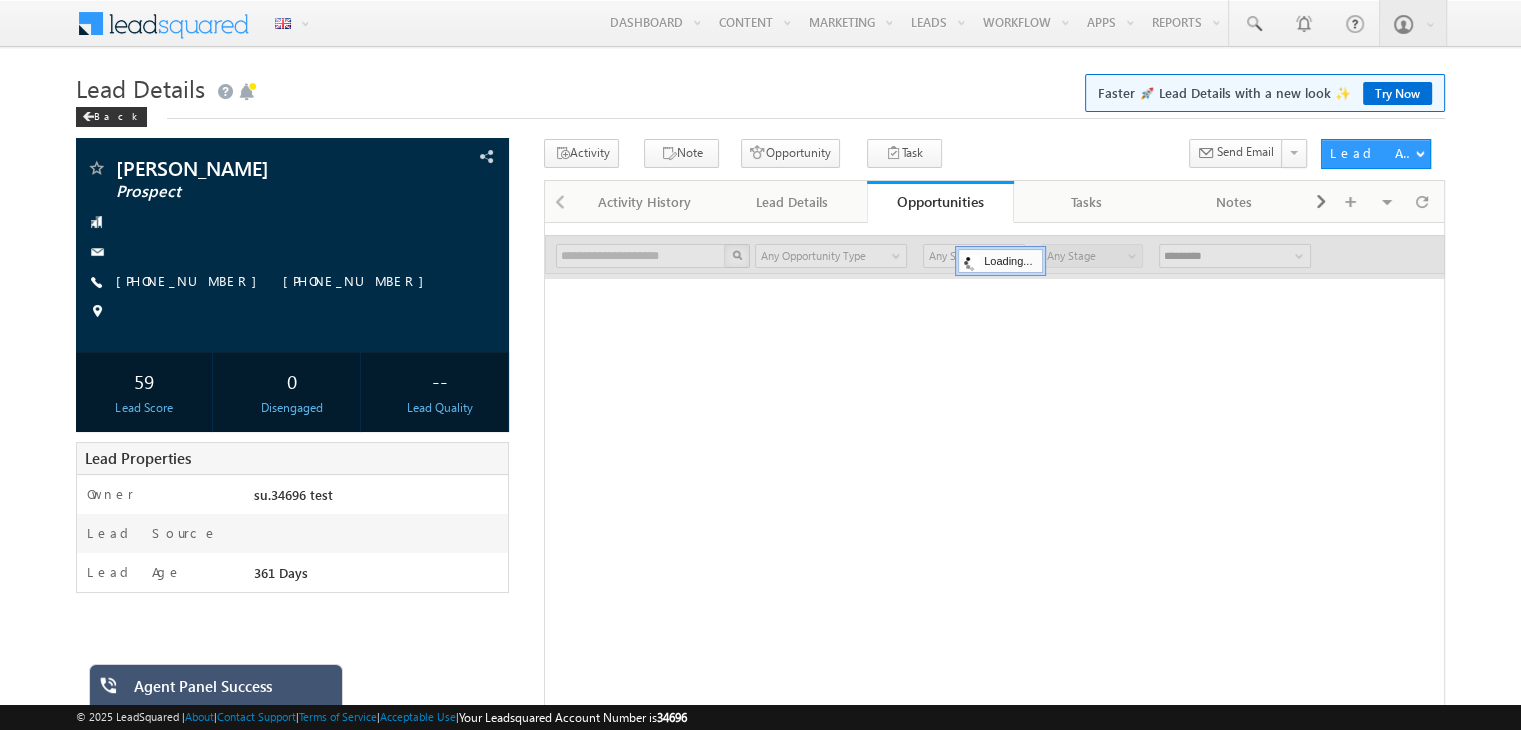click on "Opportunities" at bounding box center (940, 201) 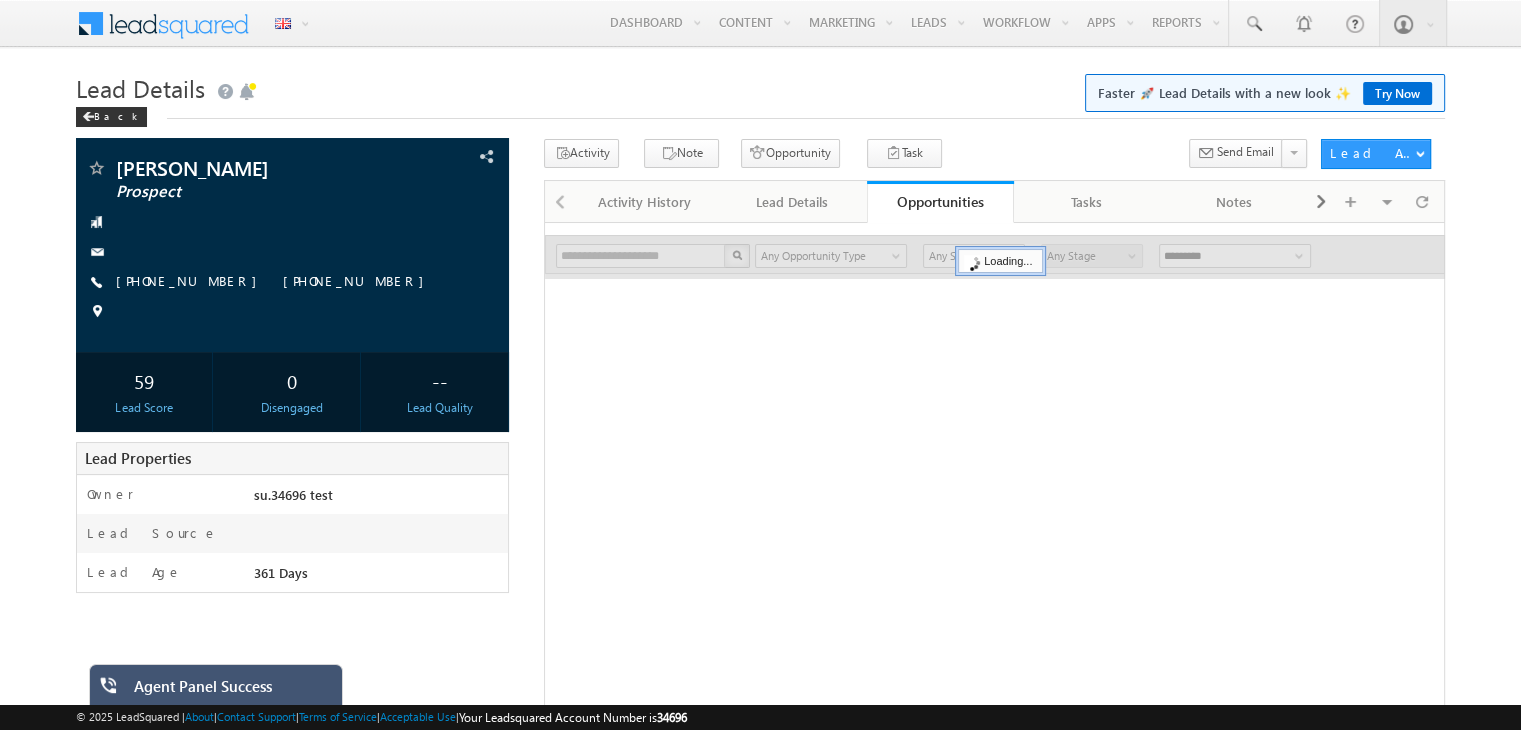 scroll, scrollTop: 0, scrollLeft: 0, axis: both 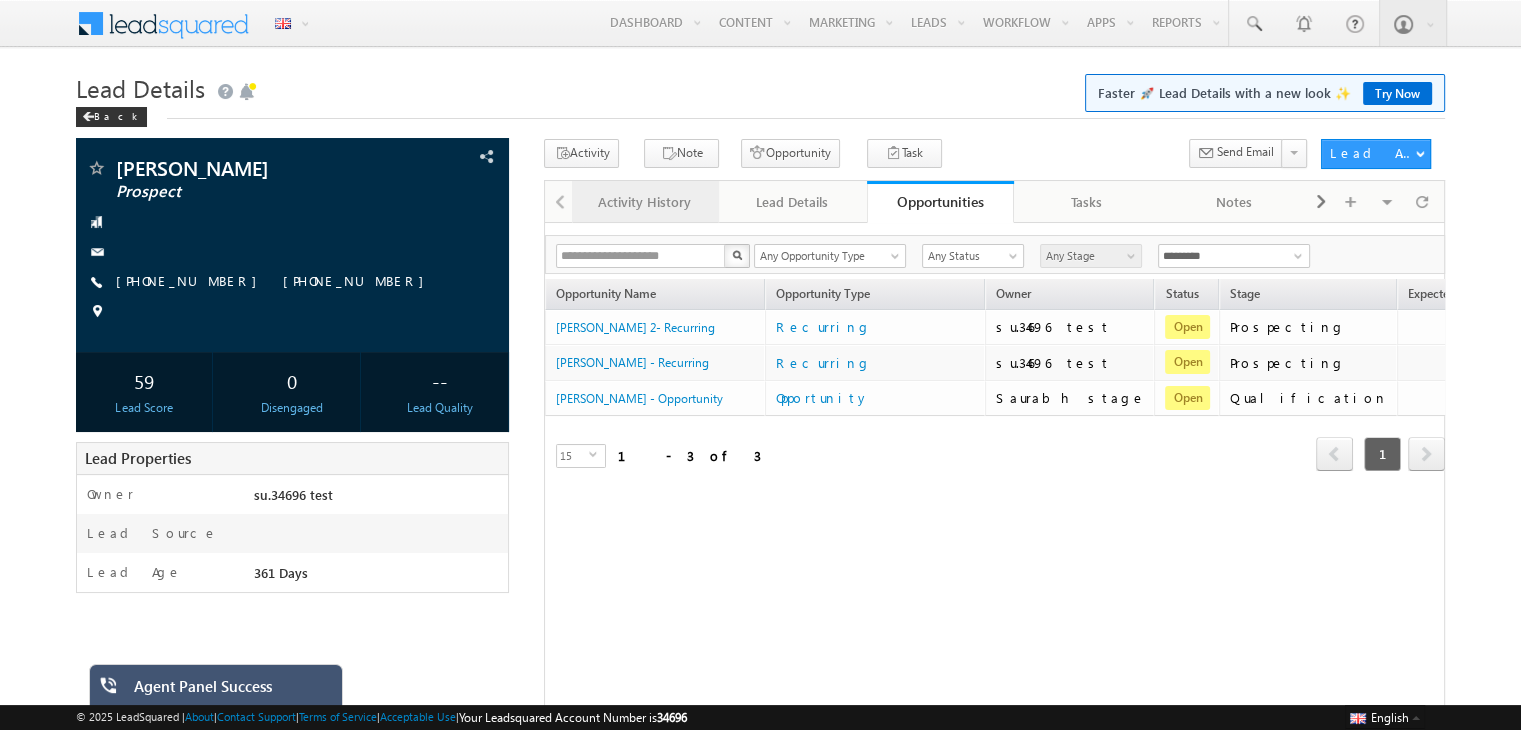 click on "Activity History" at bounding box center [644, 202] 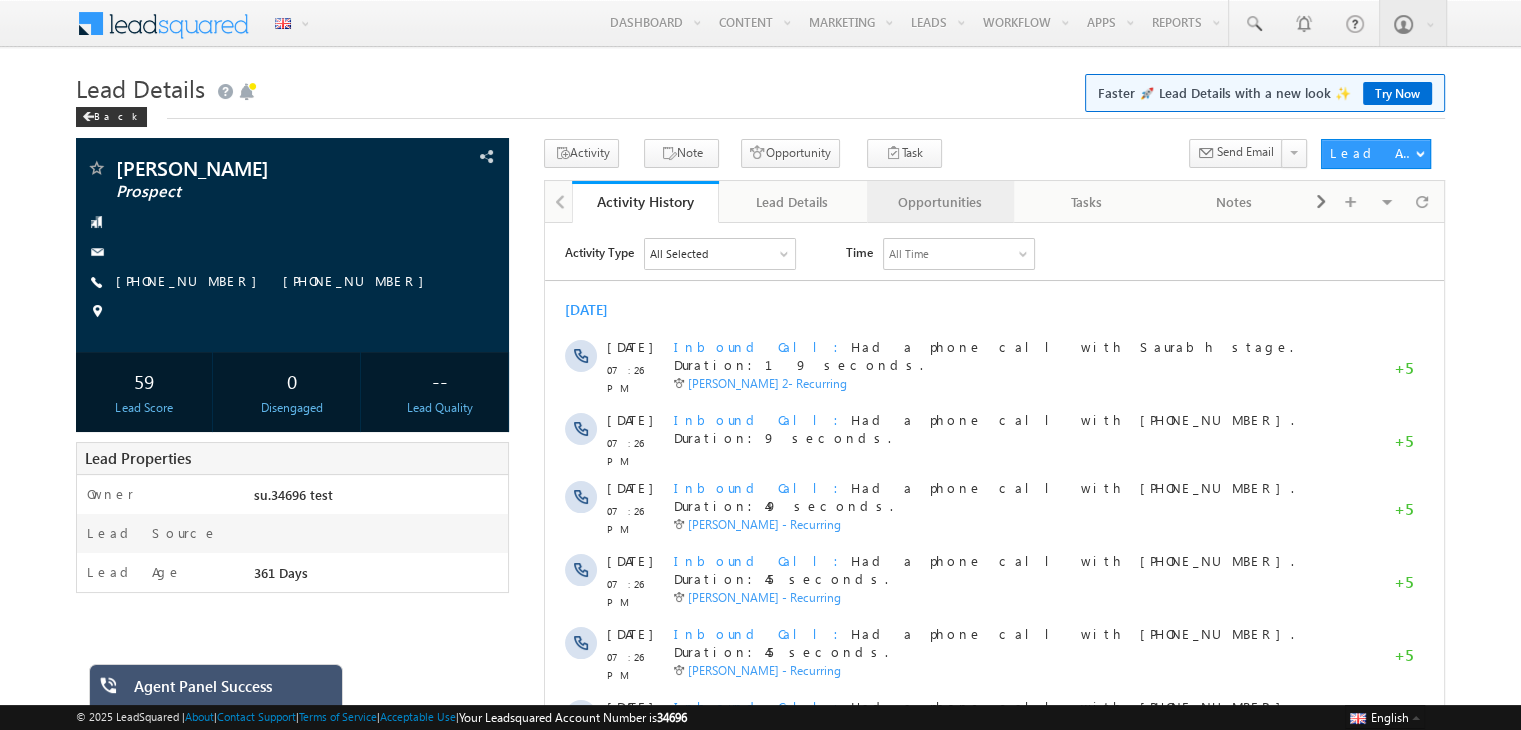 click on "Opportunities" at bounding box center (939, 202) 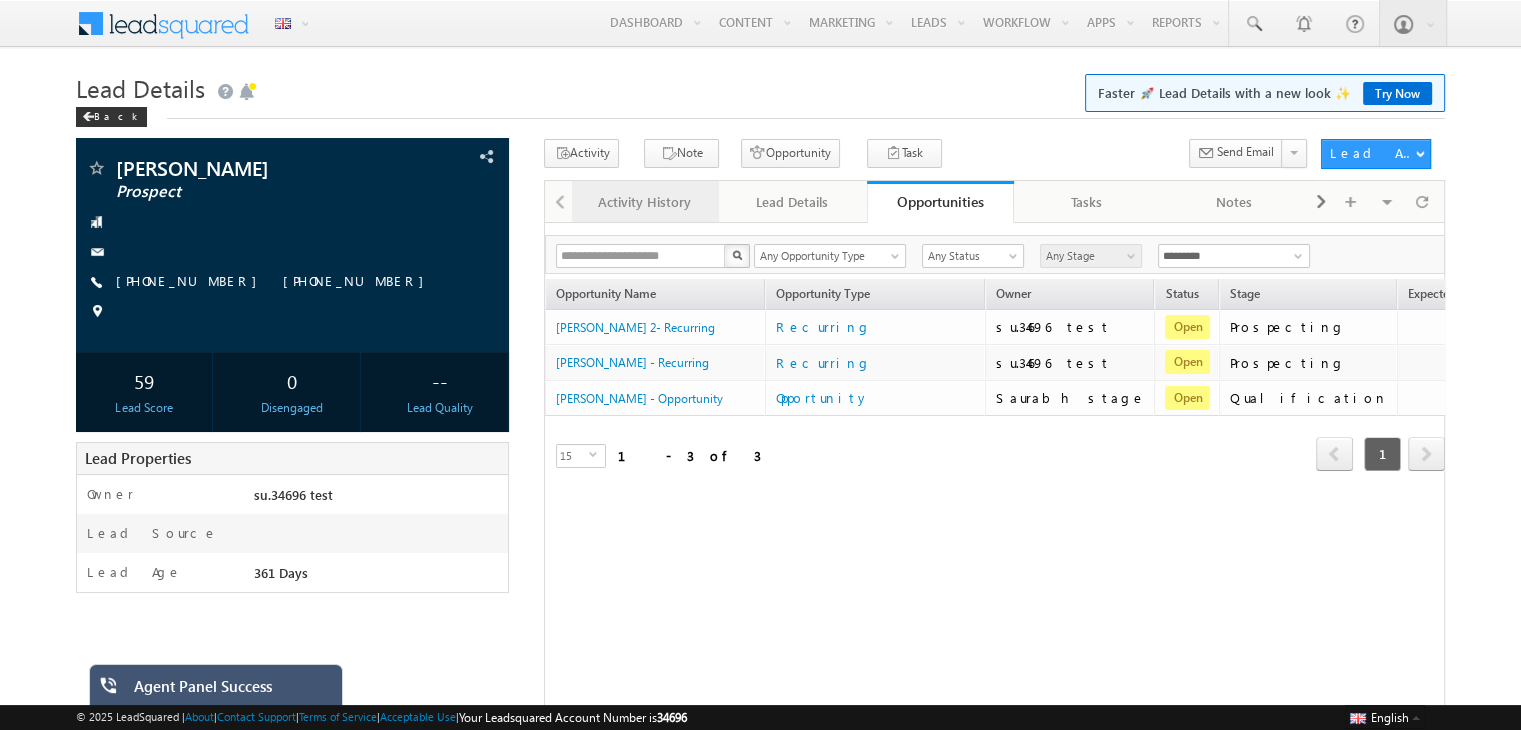 click on "Activity History" at bounding box center [644, 202] 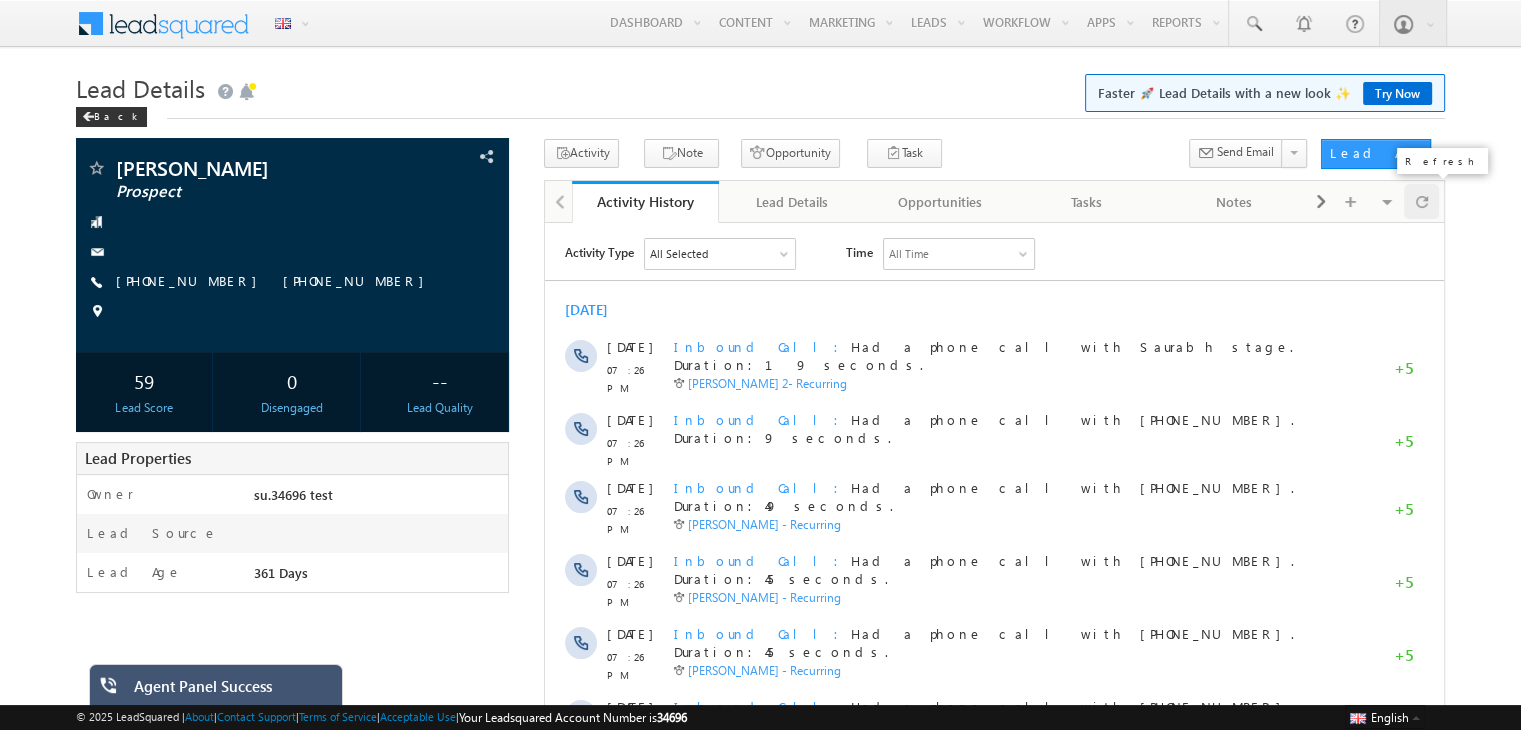 click at bounding box center (1422, 201) 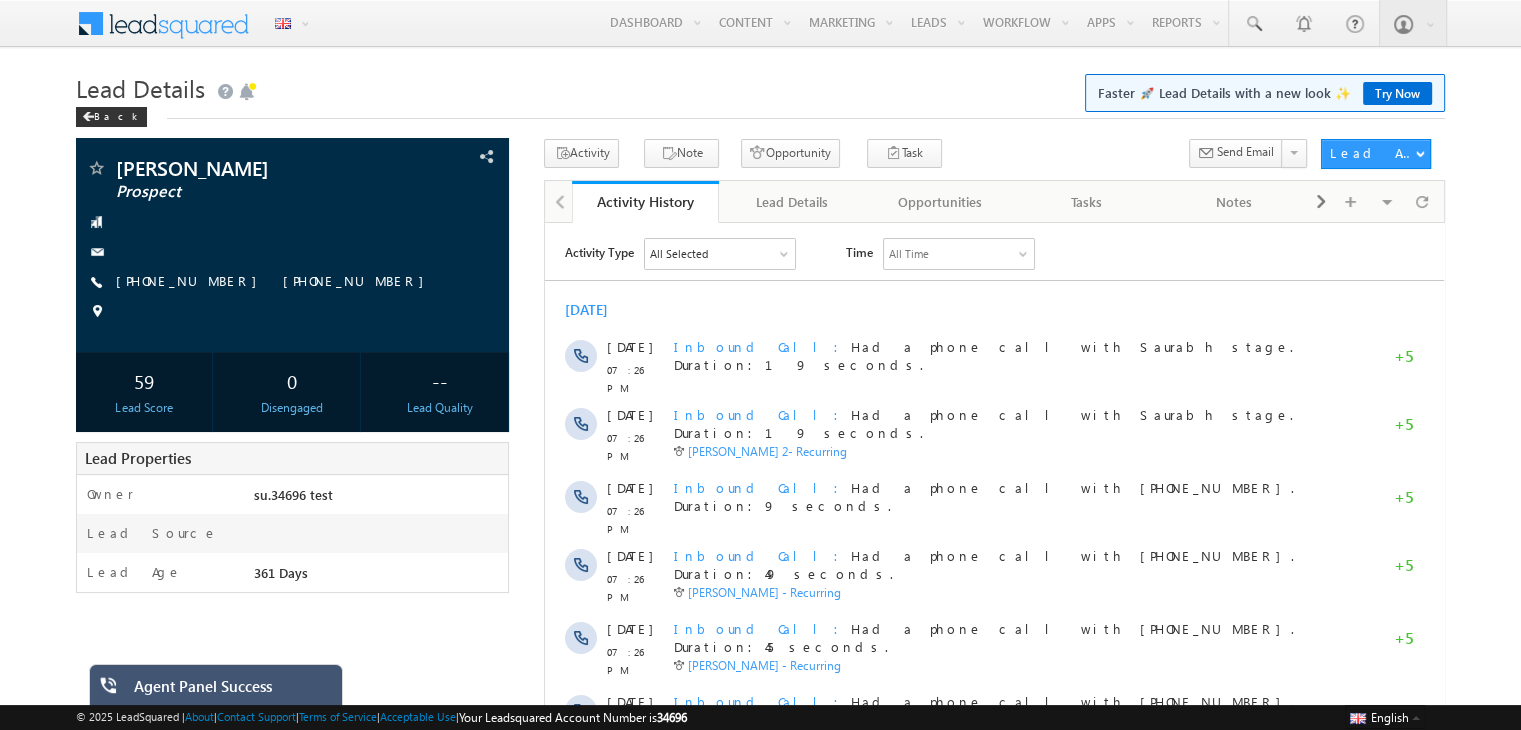 scroll, scrollTop: 0, scrollLeft: 0, axis: both 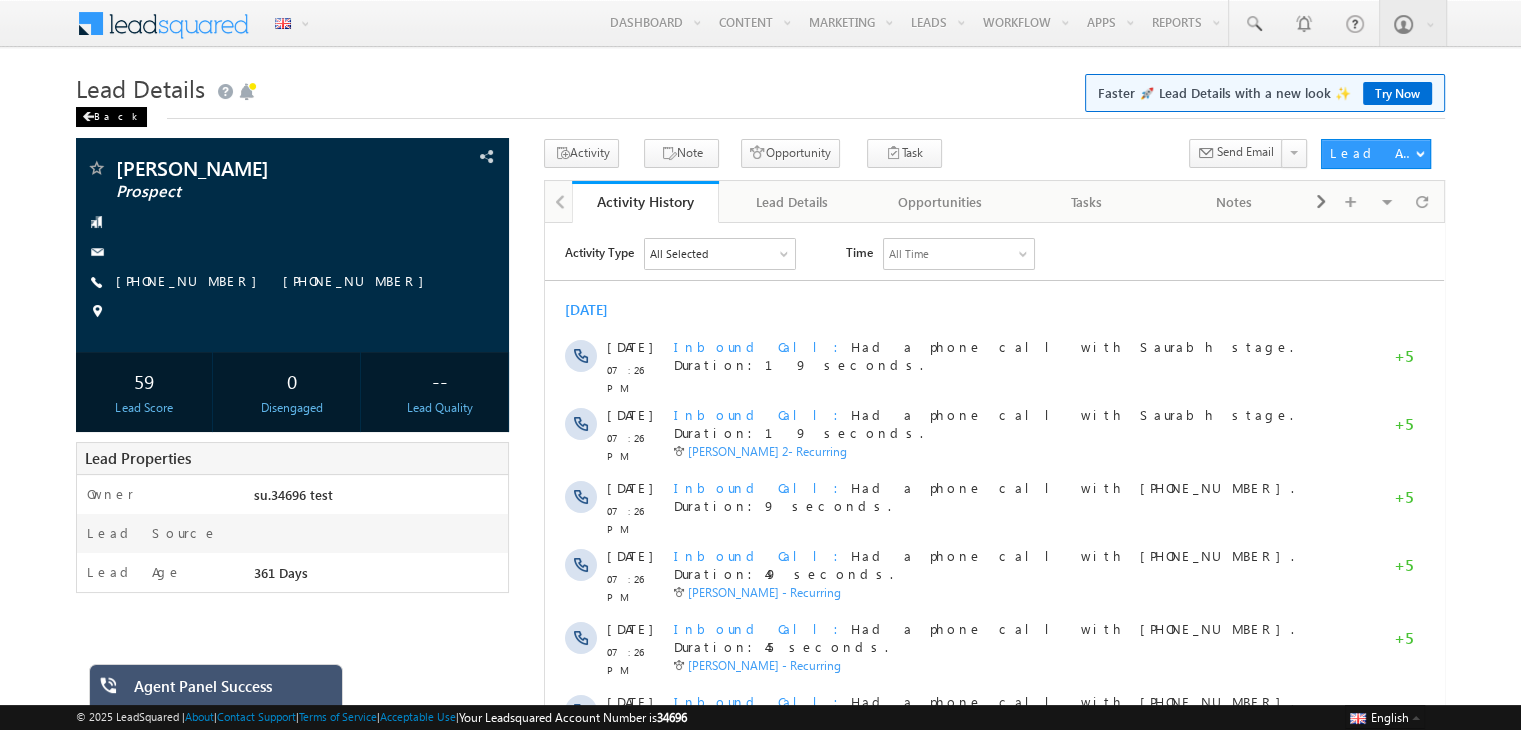 click on "Back" at bounding box center [111, 117] 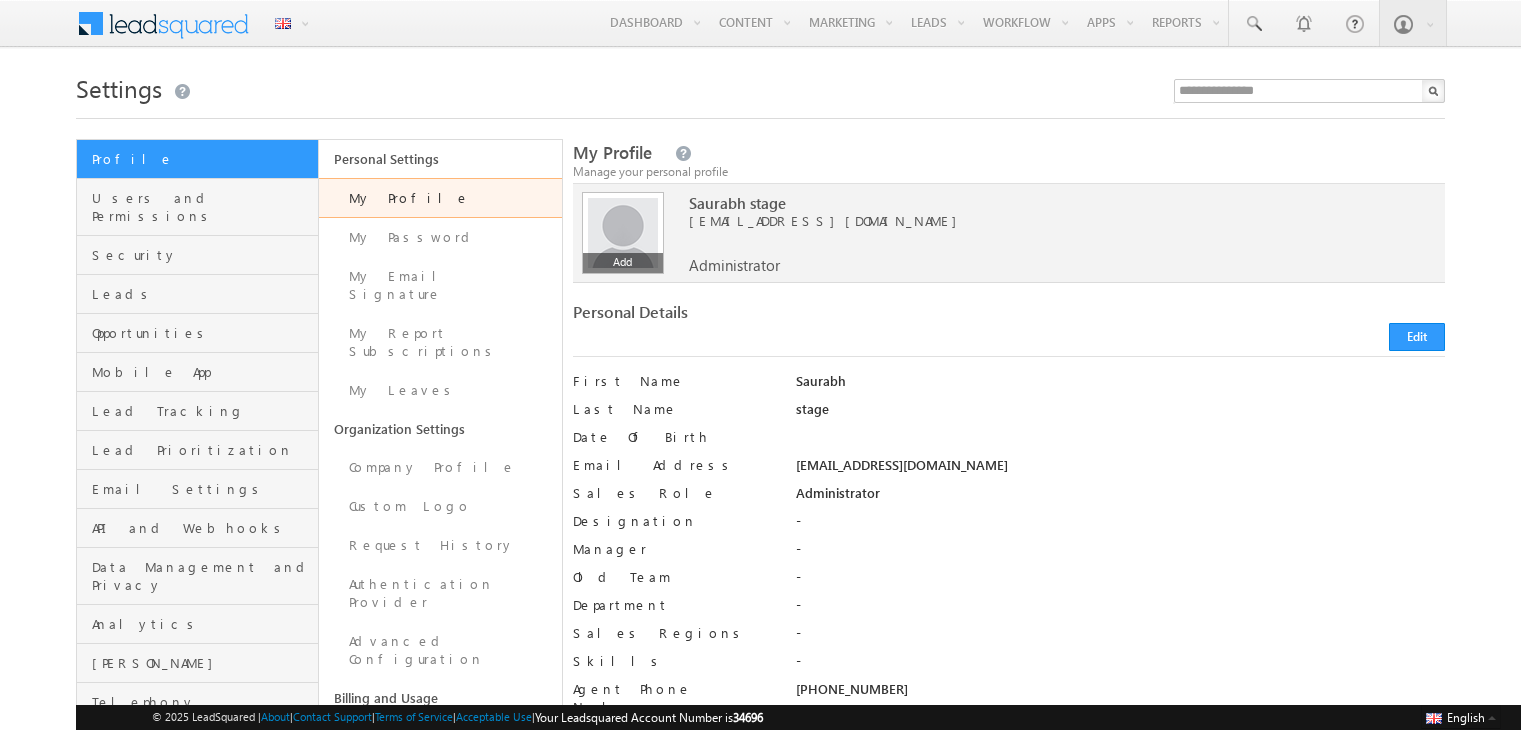 scroll, scrollTop: 0, scrollLeft: 0, axis: both 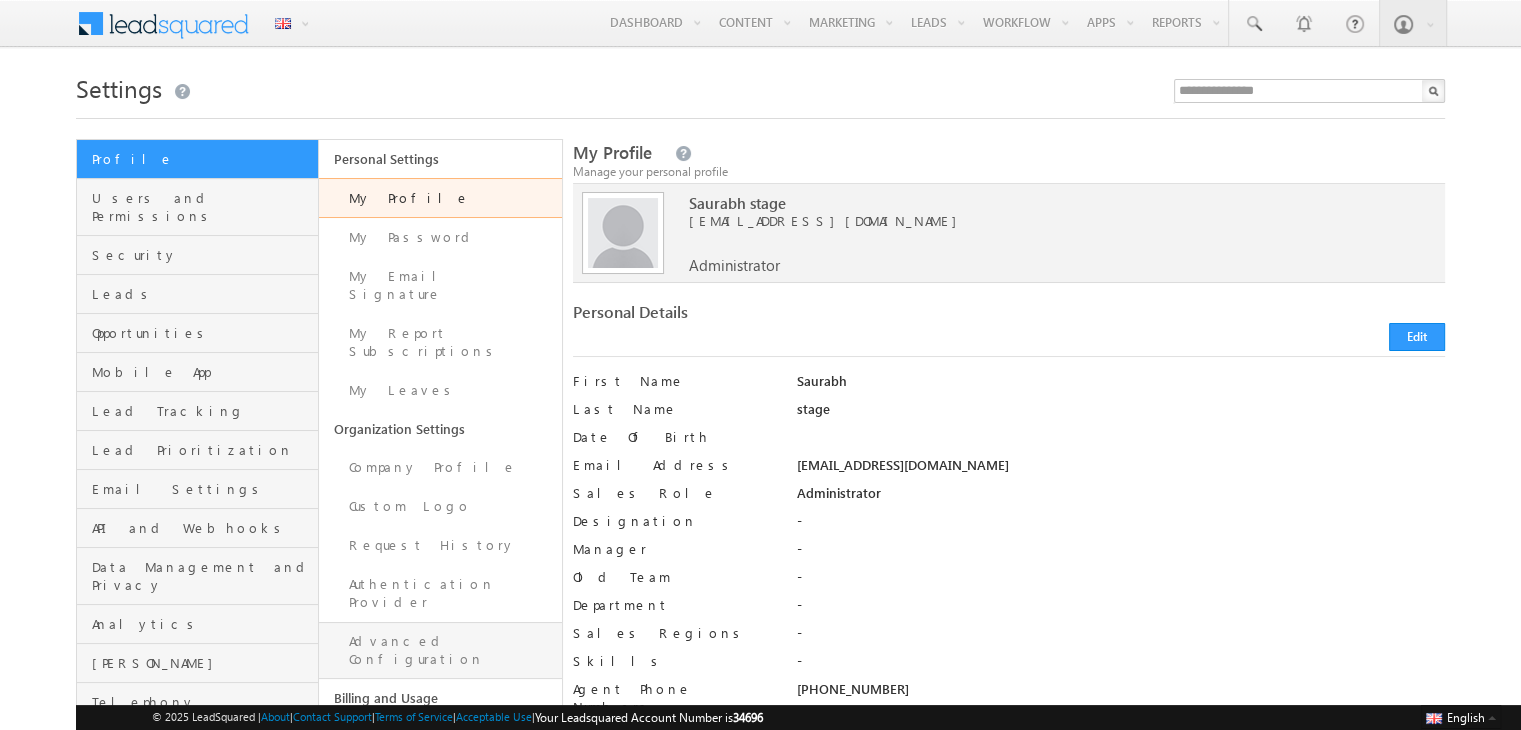 click on "Advanced Configuration" at bounding box center [440, 650] 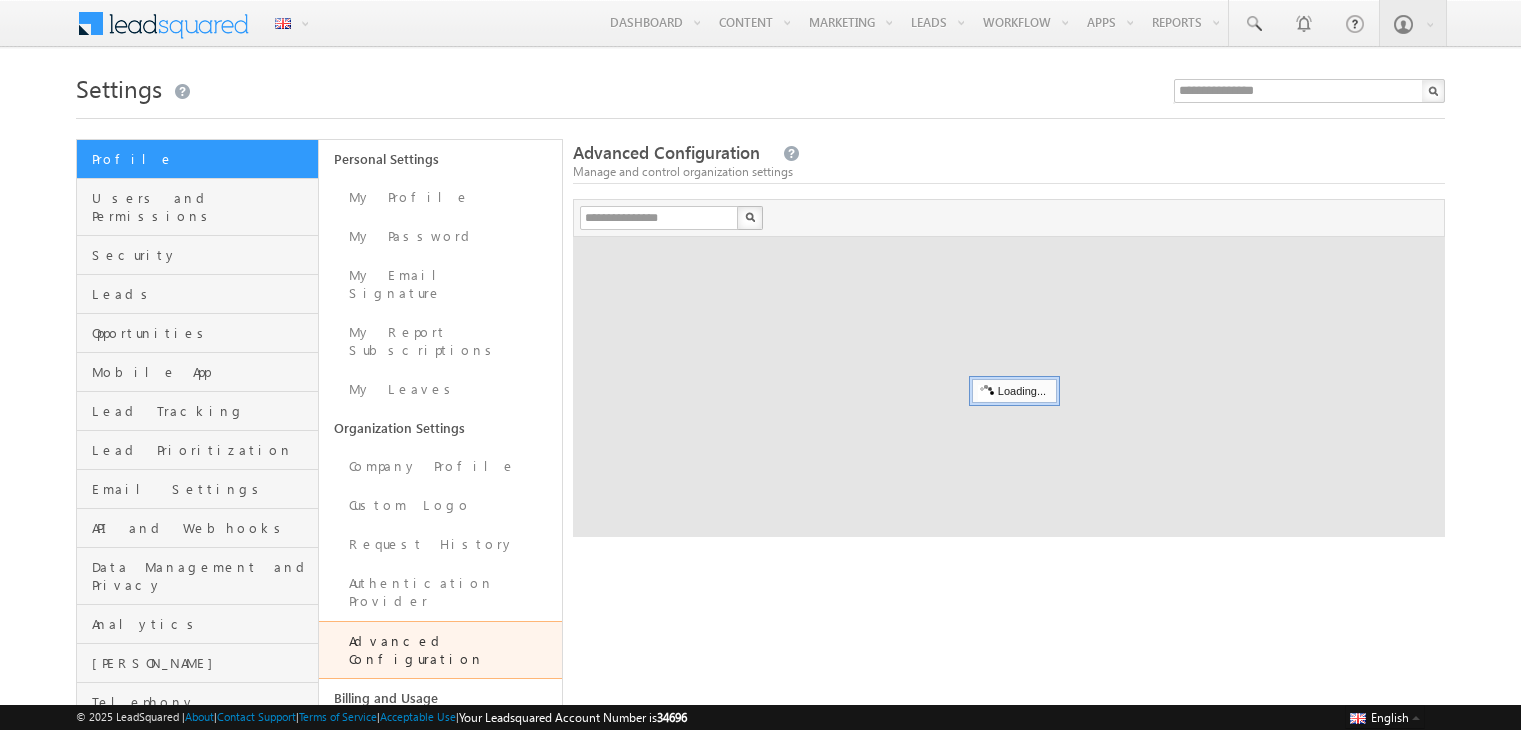 scroll, scrollTop: 0, scrollLeft: 0, axis: both 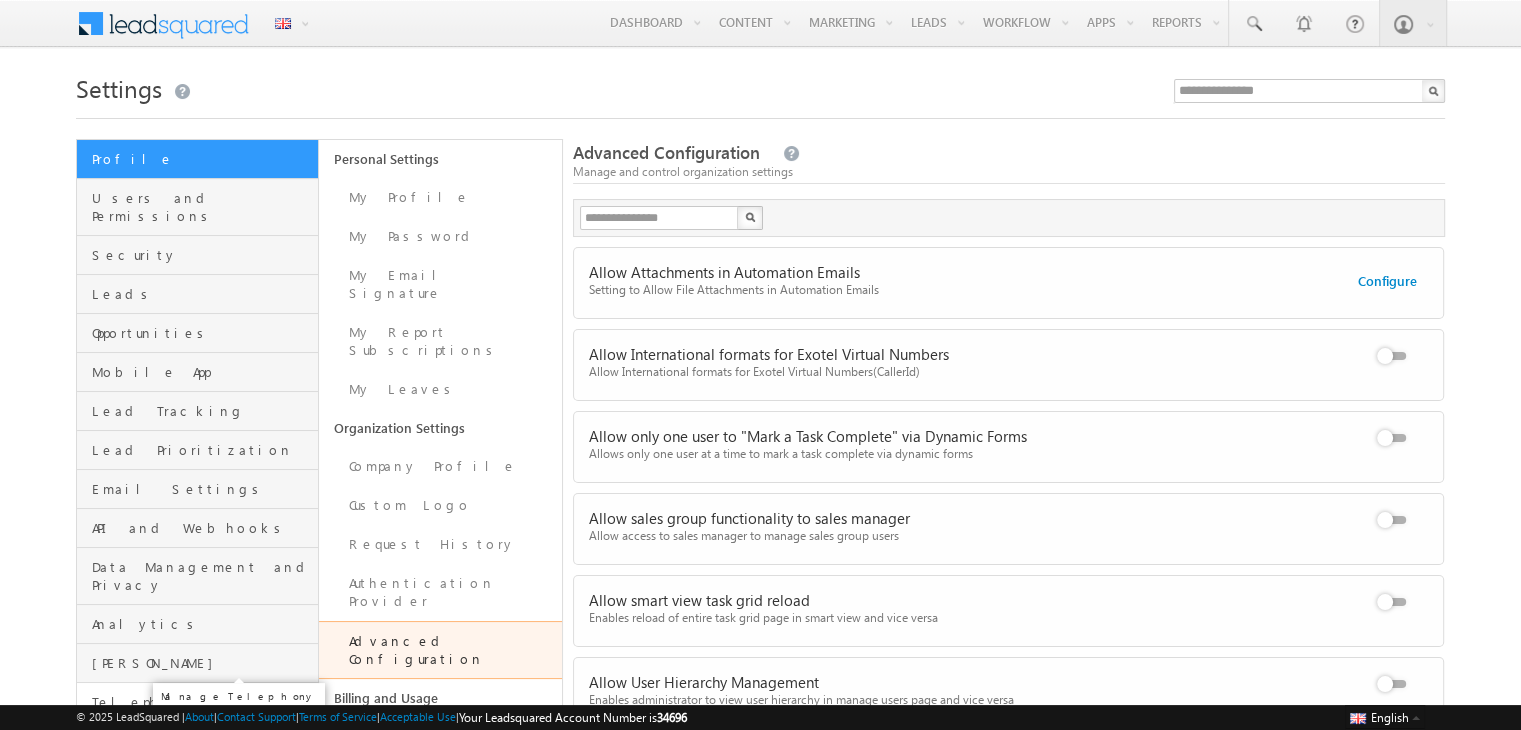 click on "Telephony" at bounding box center (202, 702) 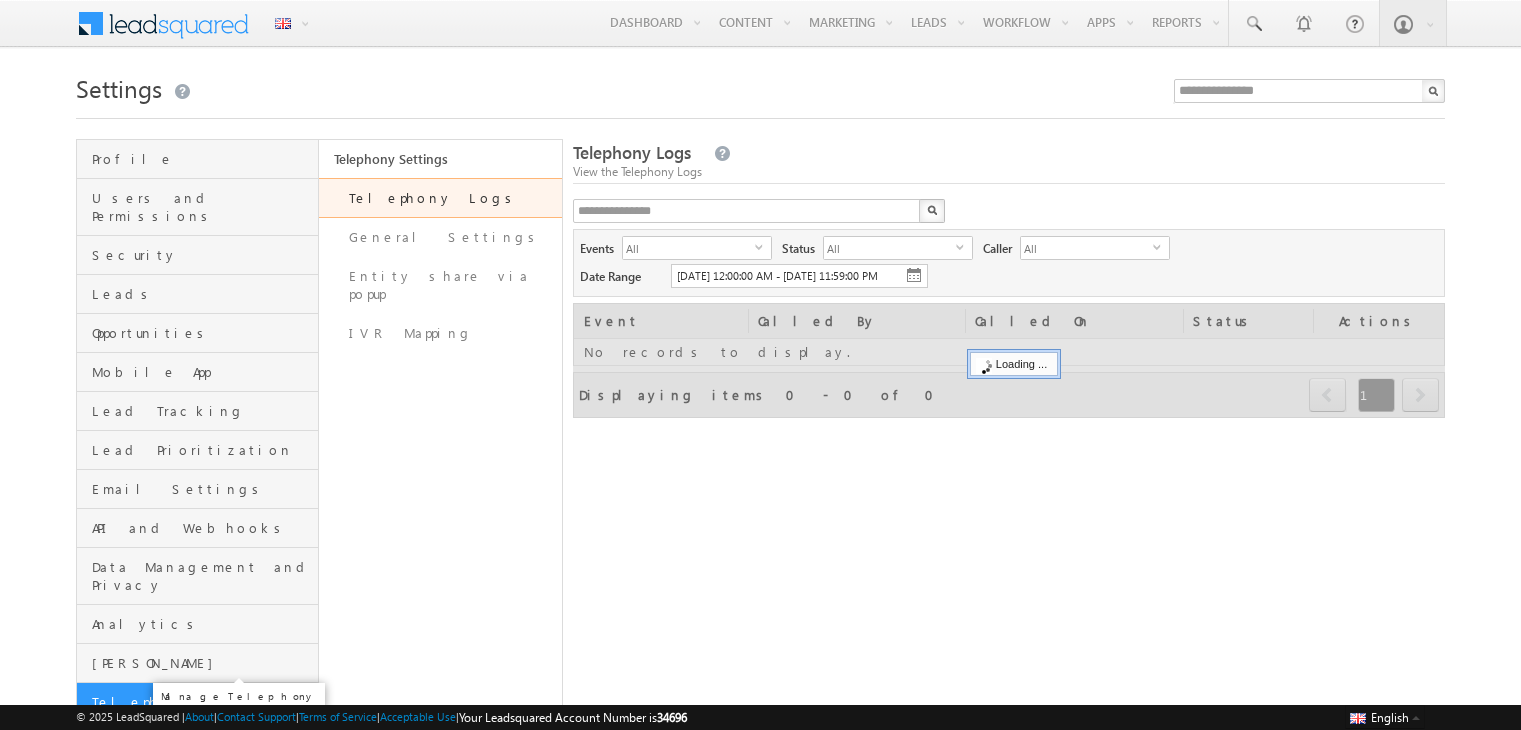 scroll, scrollTop: 0, scrollLeft: 0, axis: both 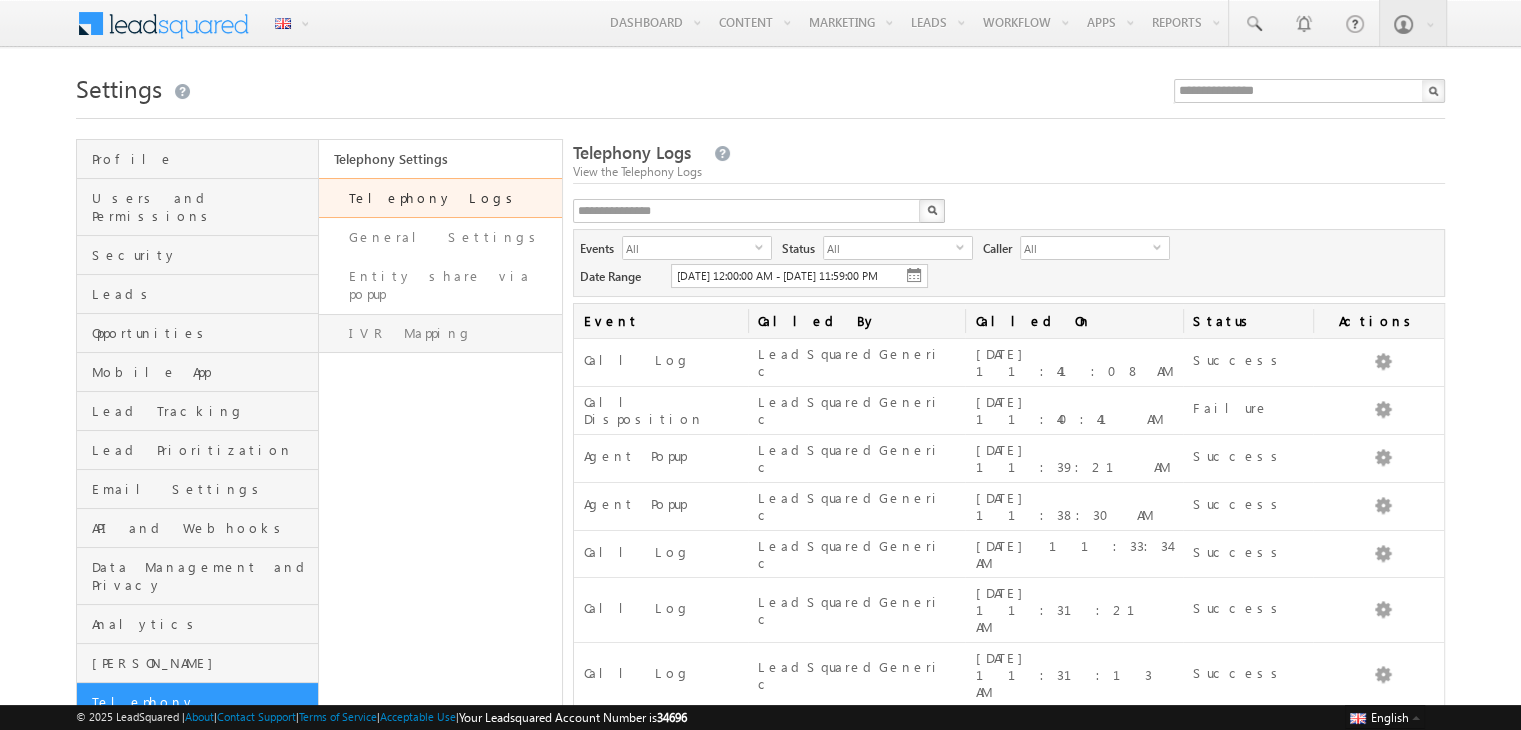 click on "IVR Mapping" at bounding box center (440, 333) 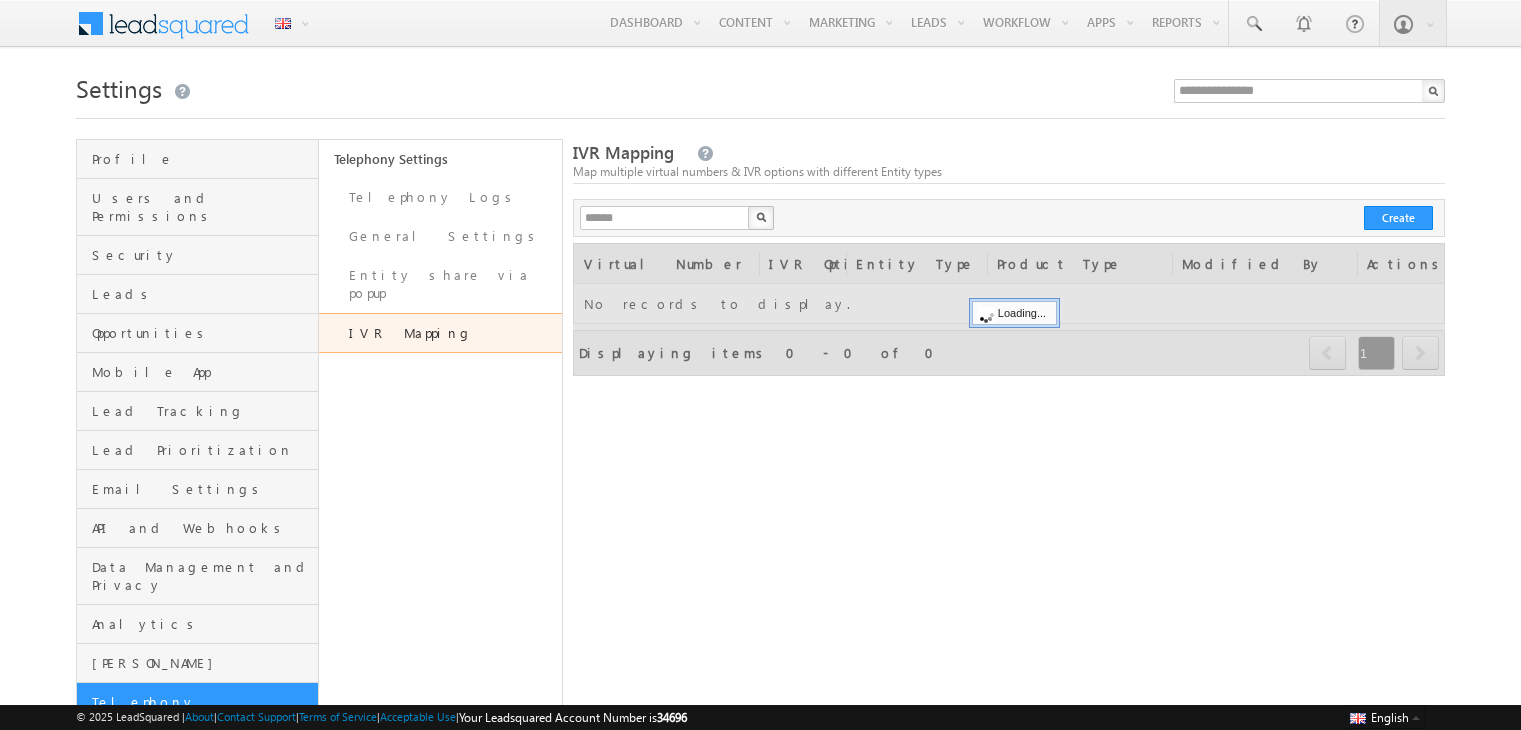 scroll, scrollTop: 0, scrollLeft: 0, axis: both 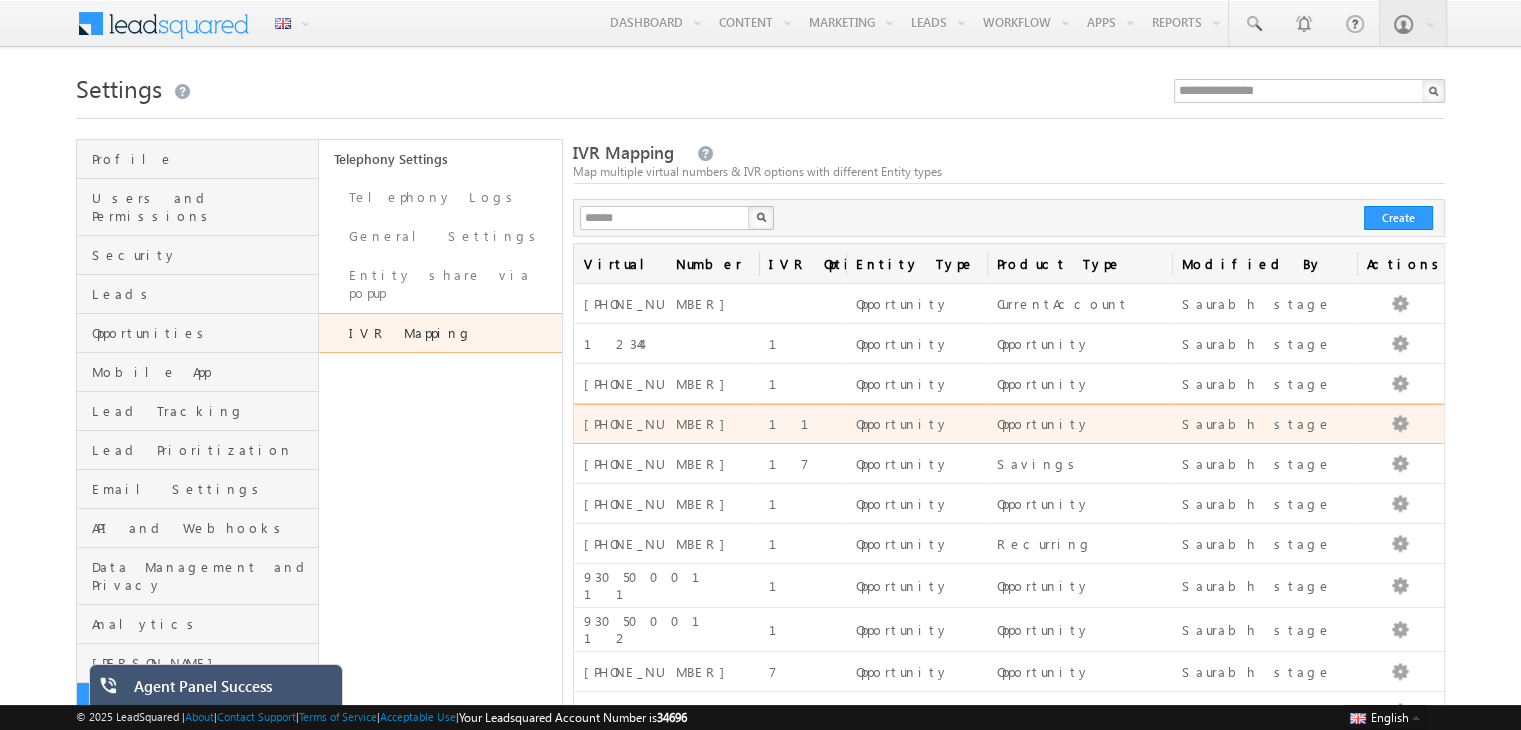 click on "[PHONE_NUMBER]" at bounding box center [666, 424] 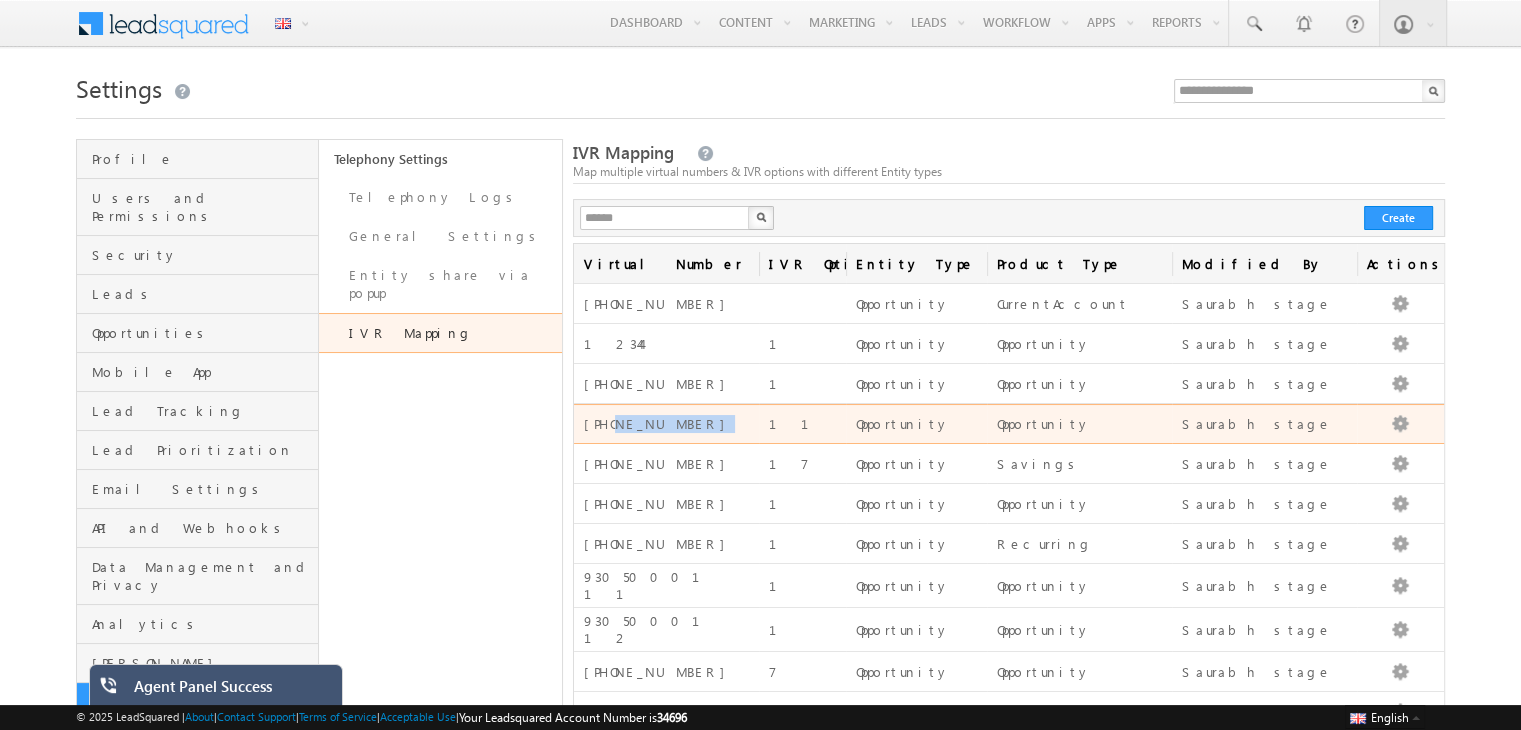 click on "[PHONE_NUMBER]" at bounding box center (666, 424) 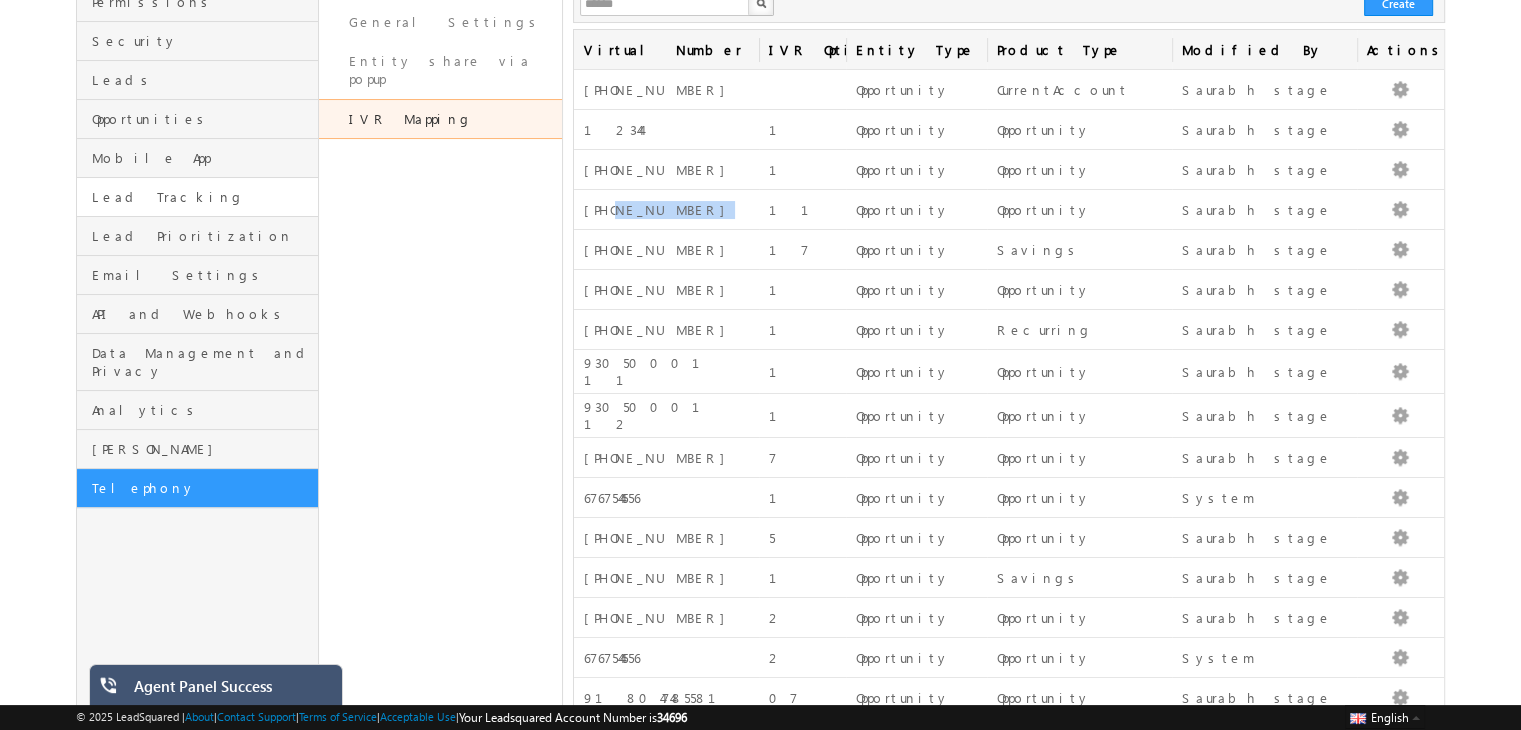 scroll, scrollTop: 0, scrollLeft: 0, axis: both 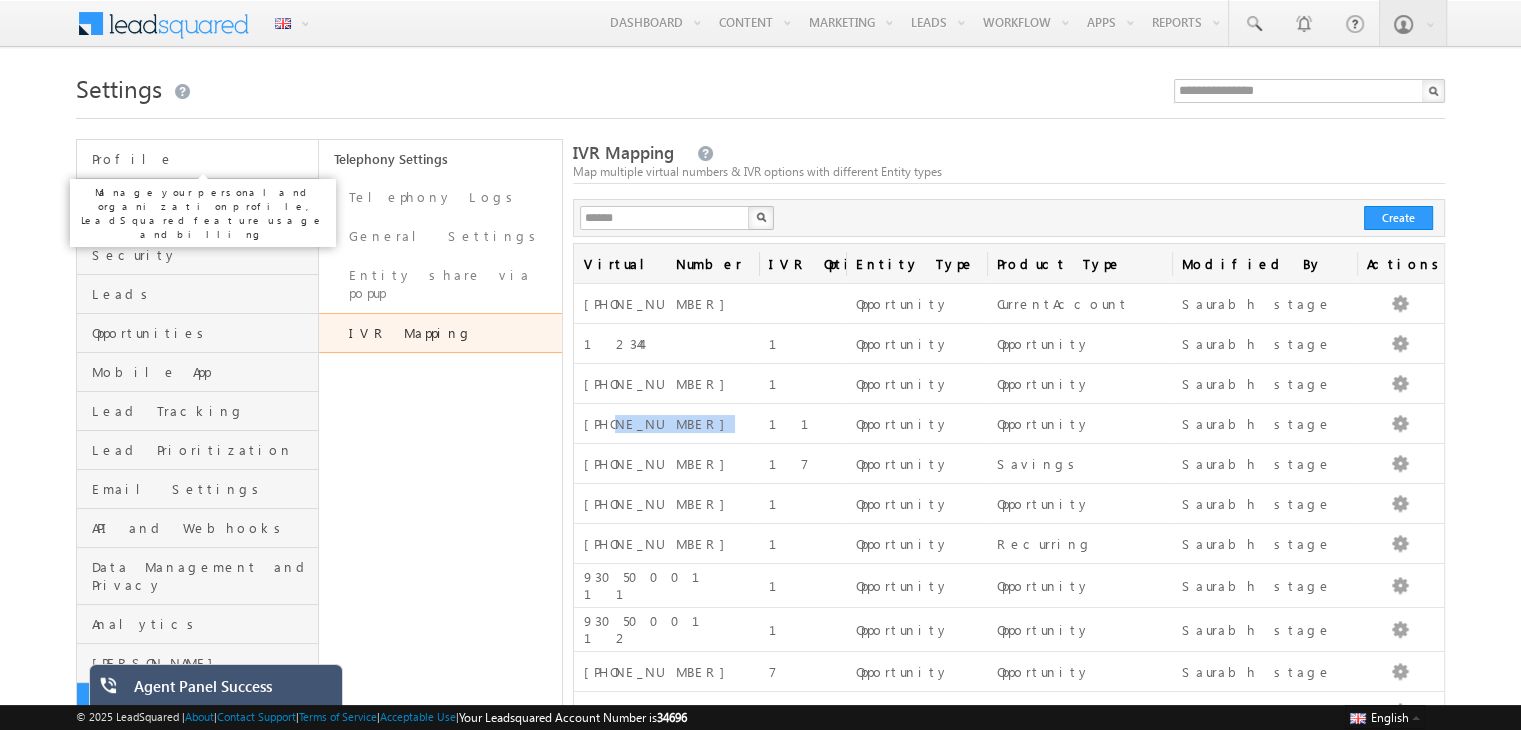 click on "Profile" at bounding box center (202, 159) 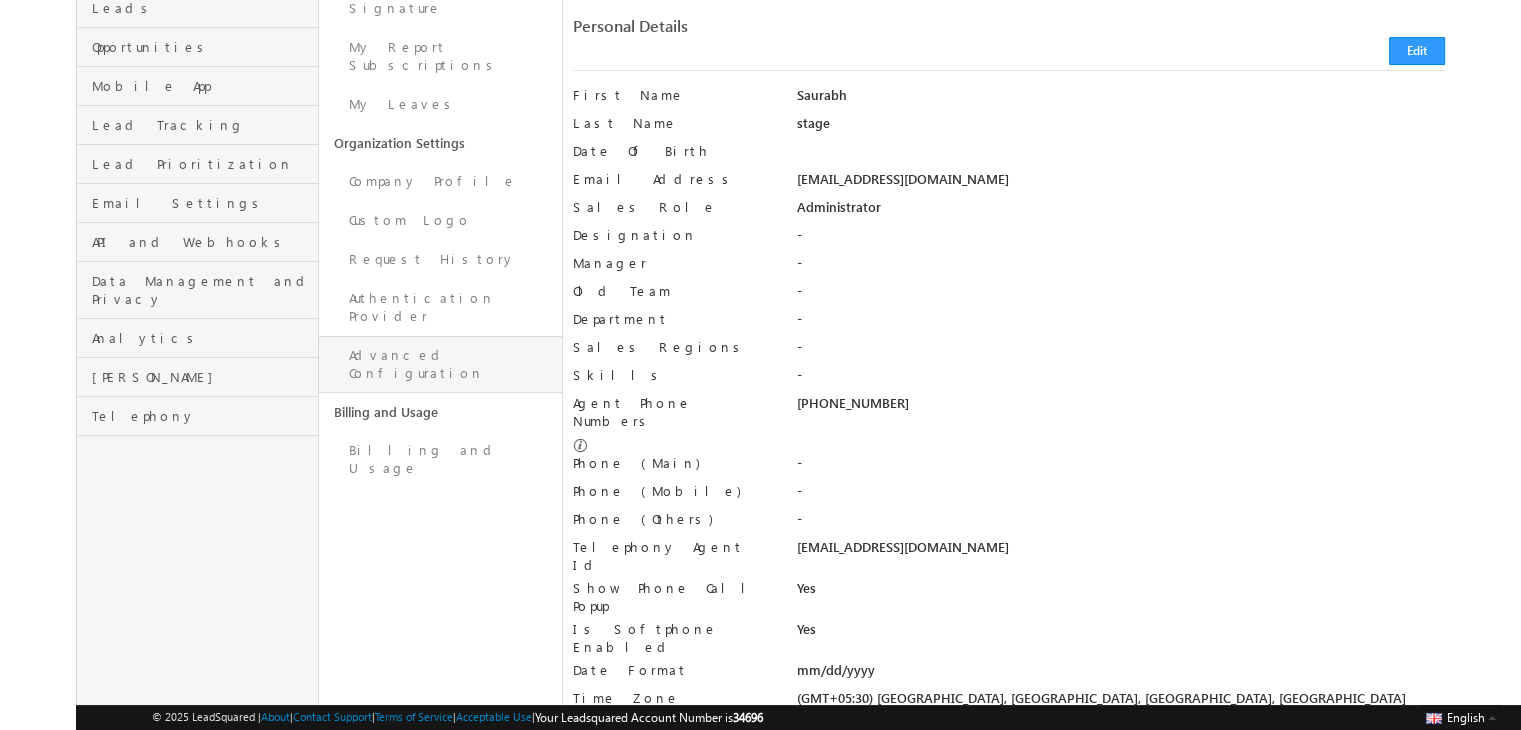 scroll, scrollTop: 287, scrollLeft: 0, axis: vertical 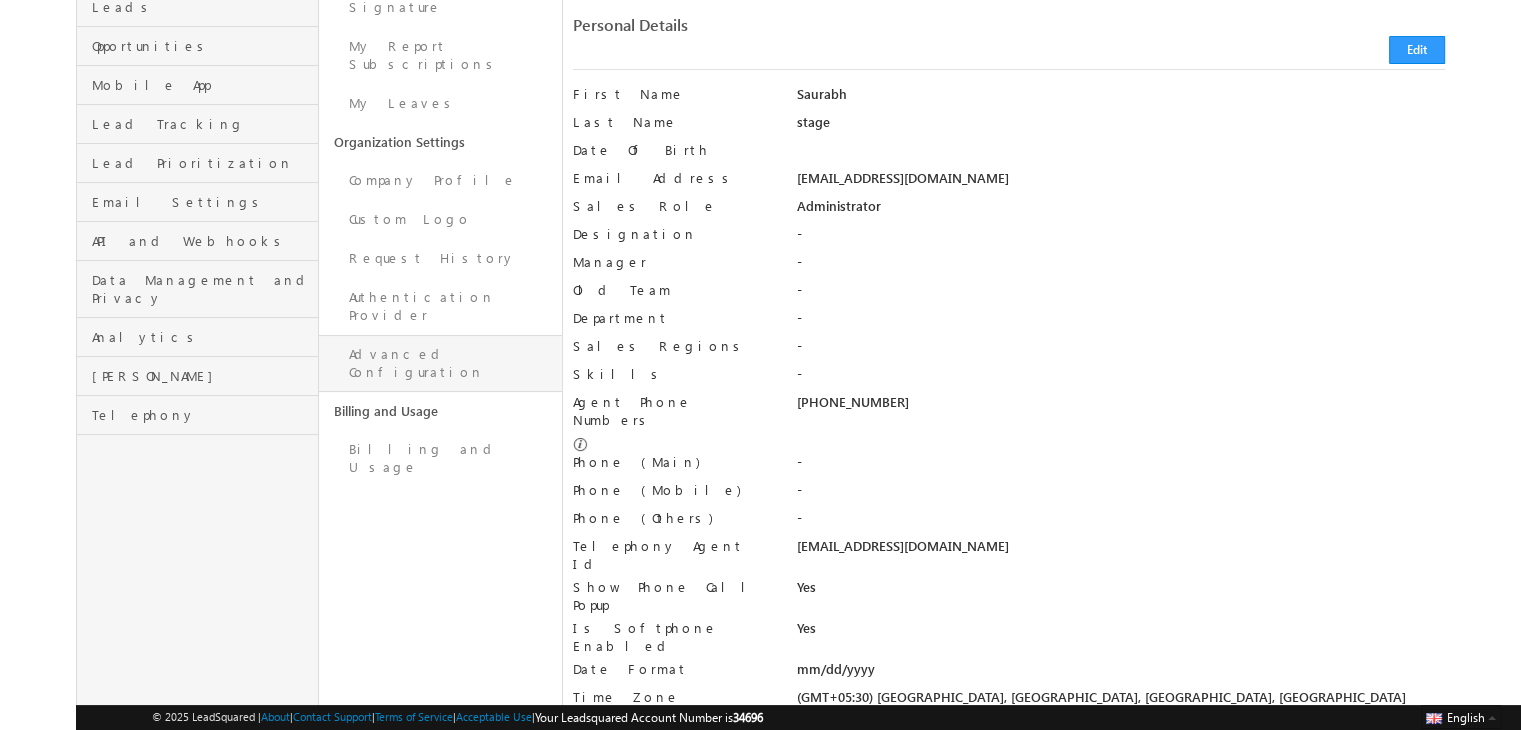 click on "Advanced Configuration" at bounding box center (440, 363) 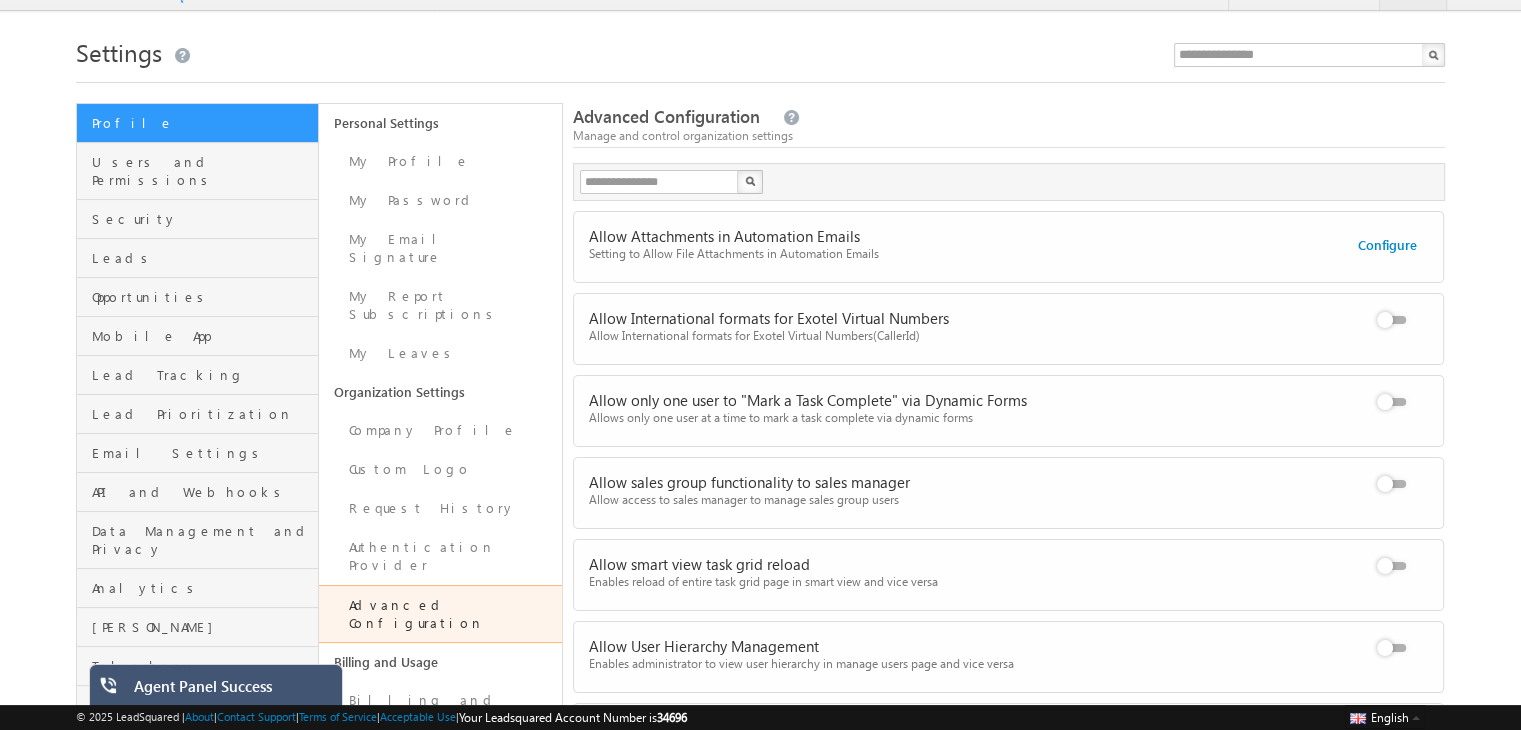 scroll, scrollTop: 0, scrollLeft: 0, axis: both 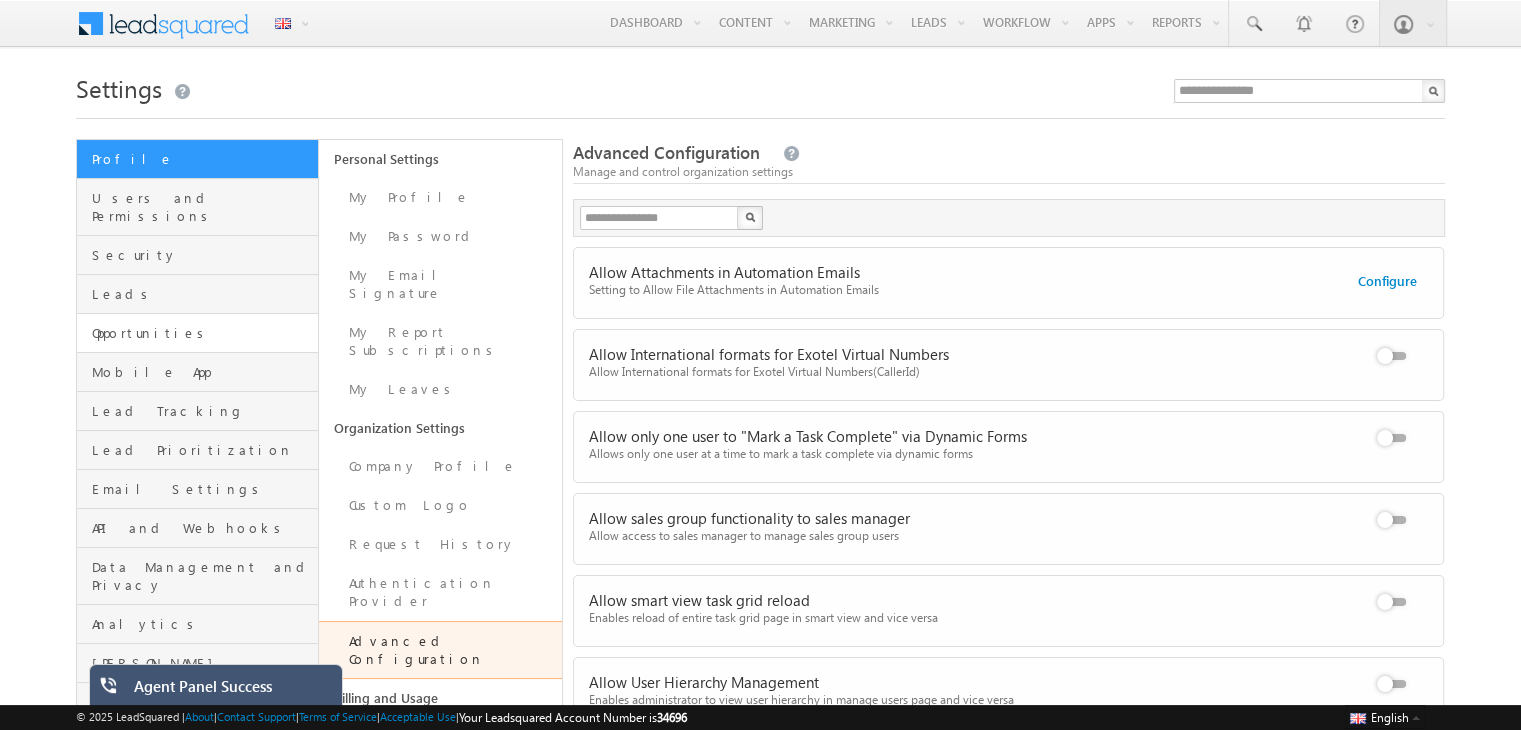 click on "Opportunities" at bounding box center [197, 333] 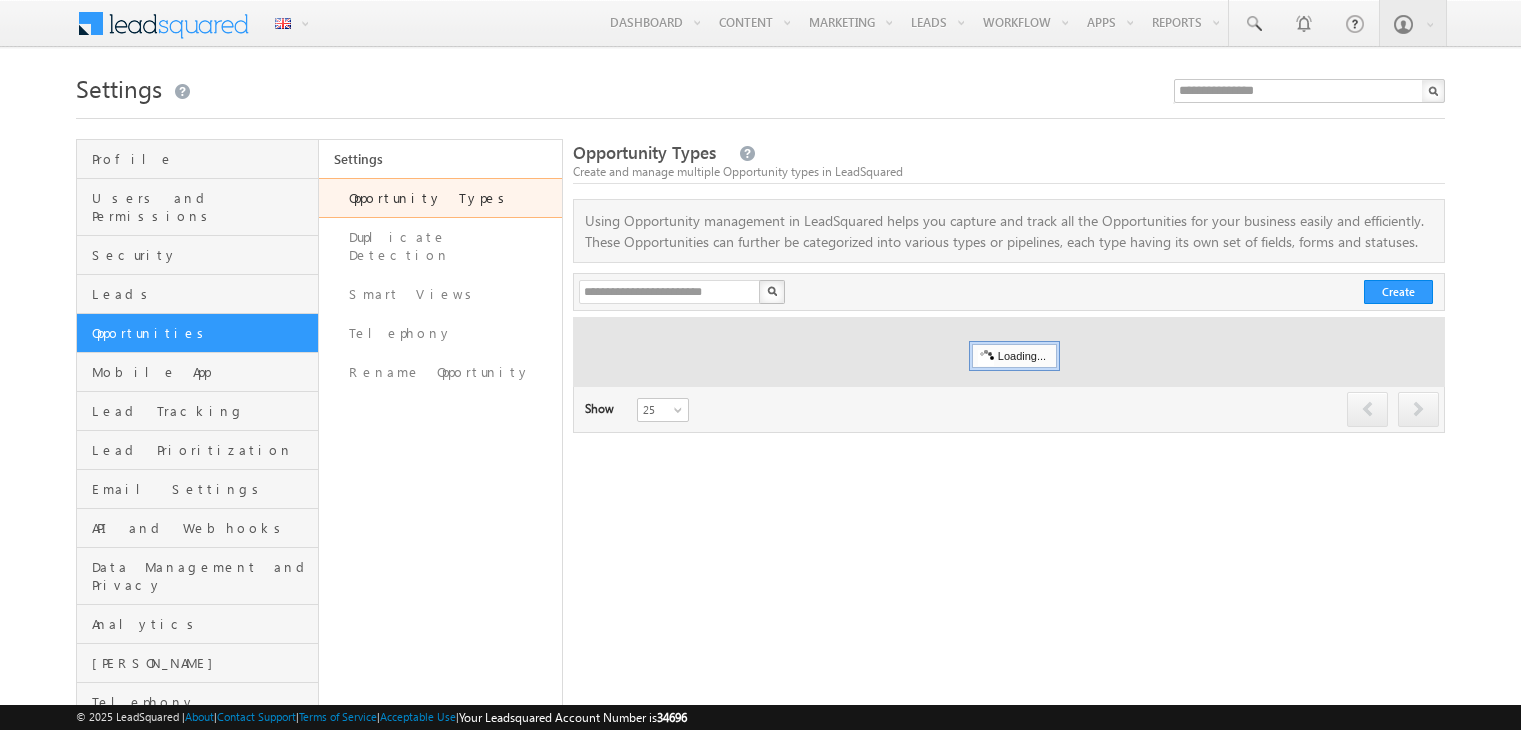 scroll, scrollTop: 0, scrollLeft: 0, axis: both 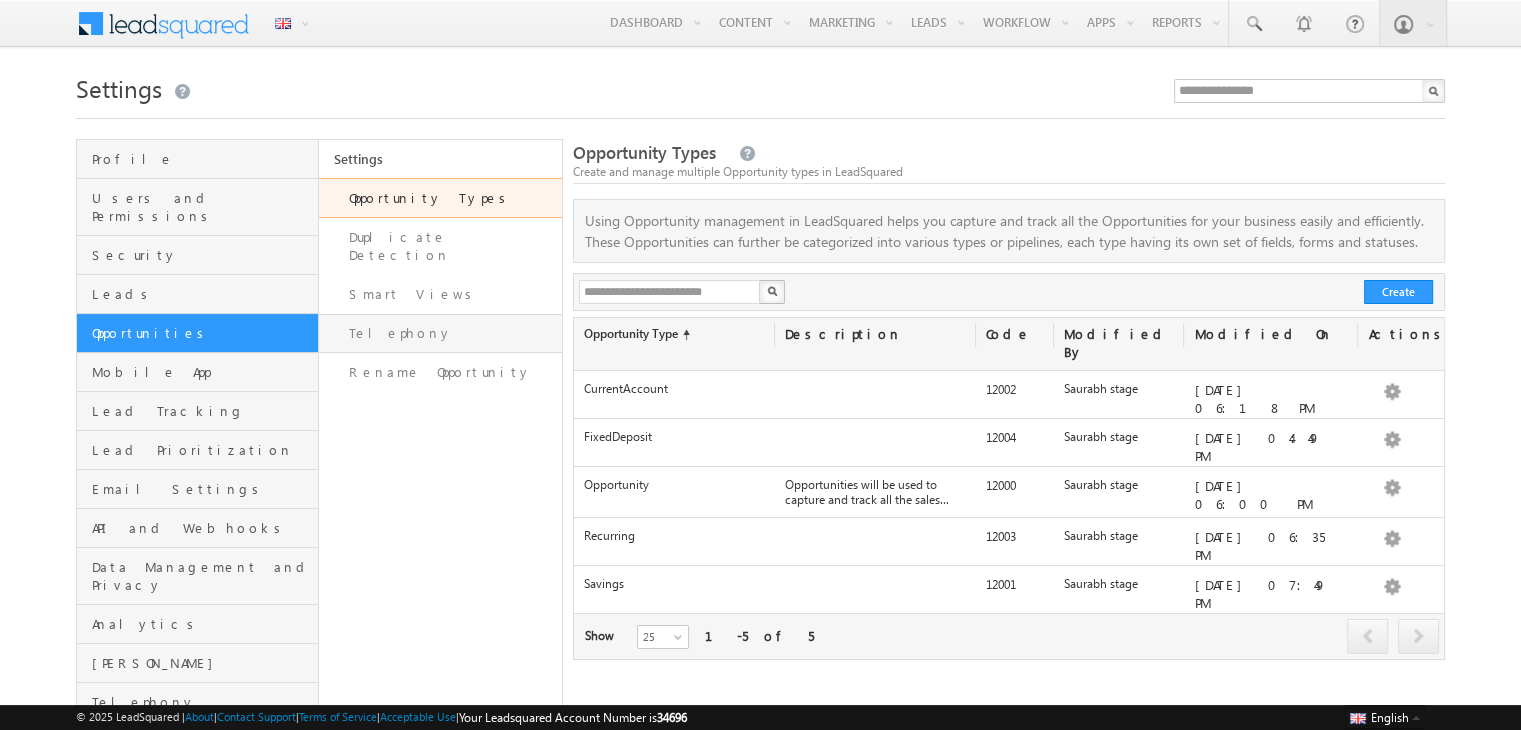 click on "Telephony" at bounding box center (440, 333) 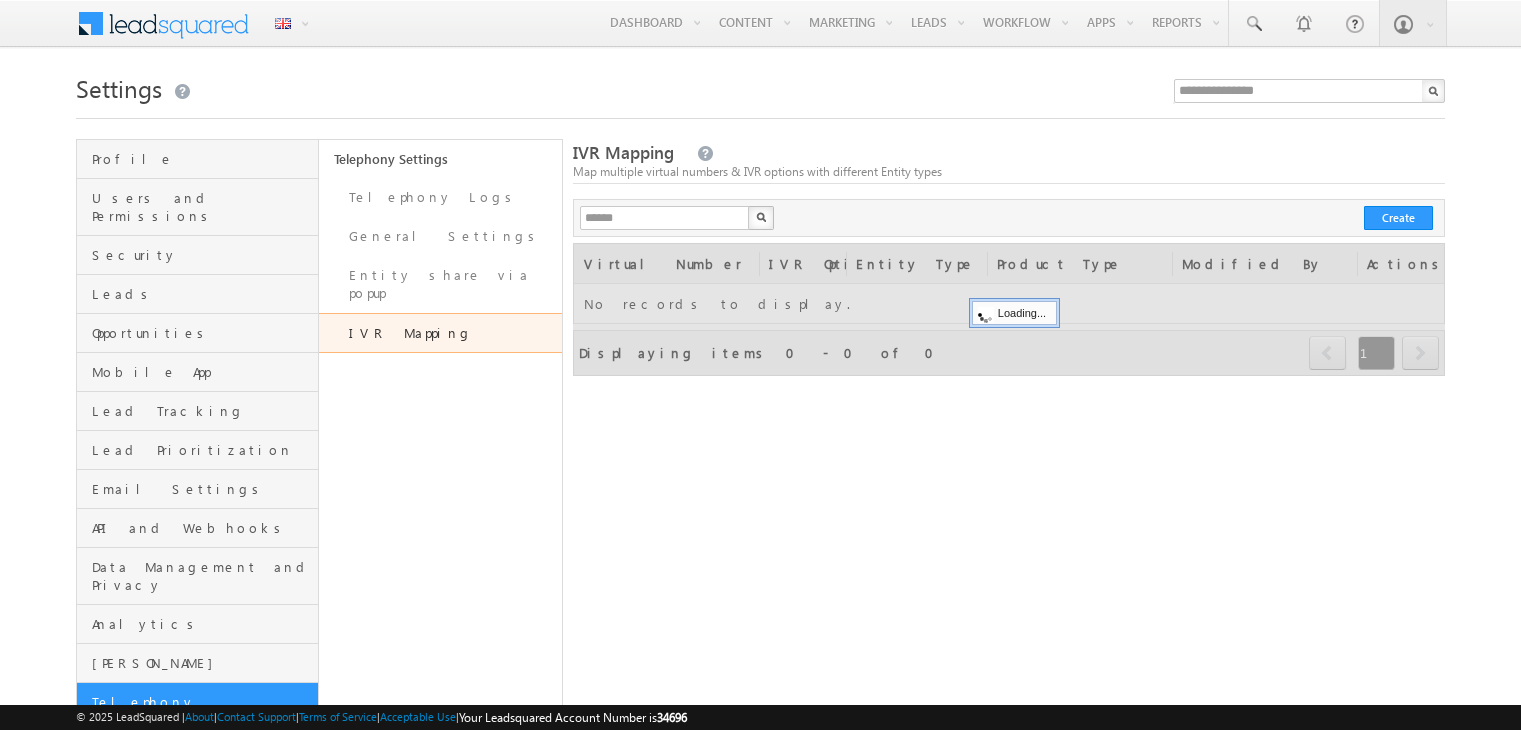 scroll, scrollTop: 0, scrollLeft: 0, axis: both 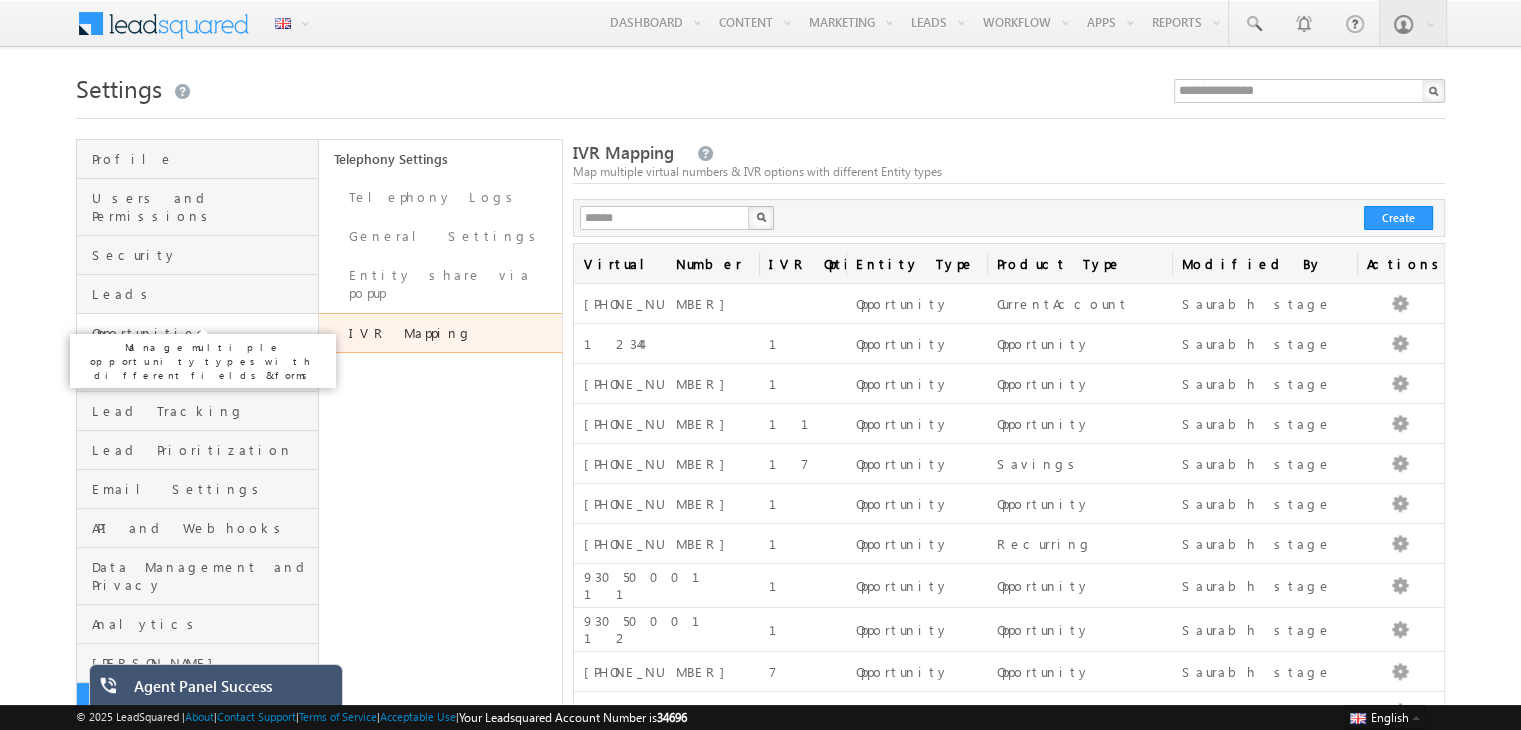 click on "Opportunities" at bounding box center [202, 333] 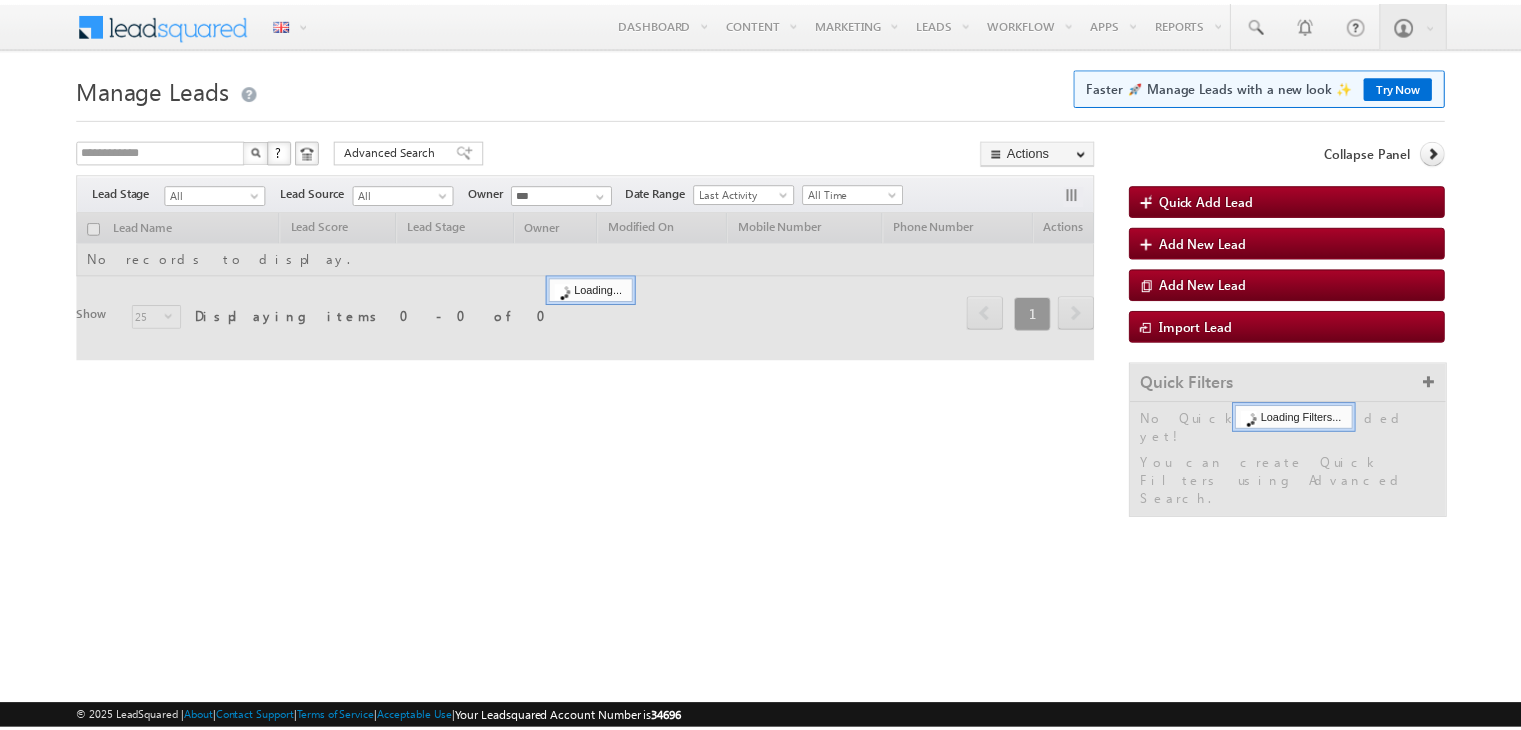 scroll, scrollTop: 0, scrollLeft: 0, axis: both 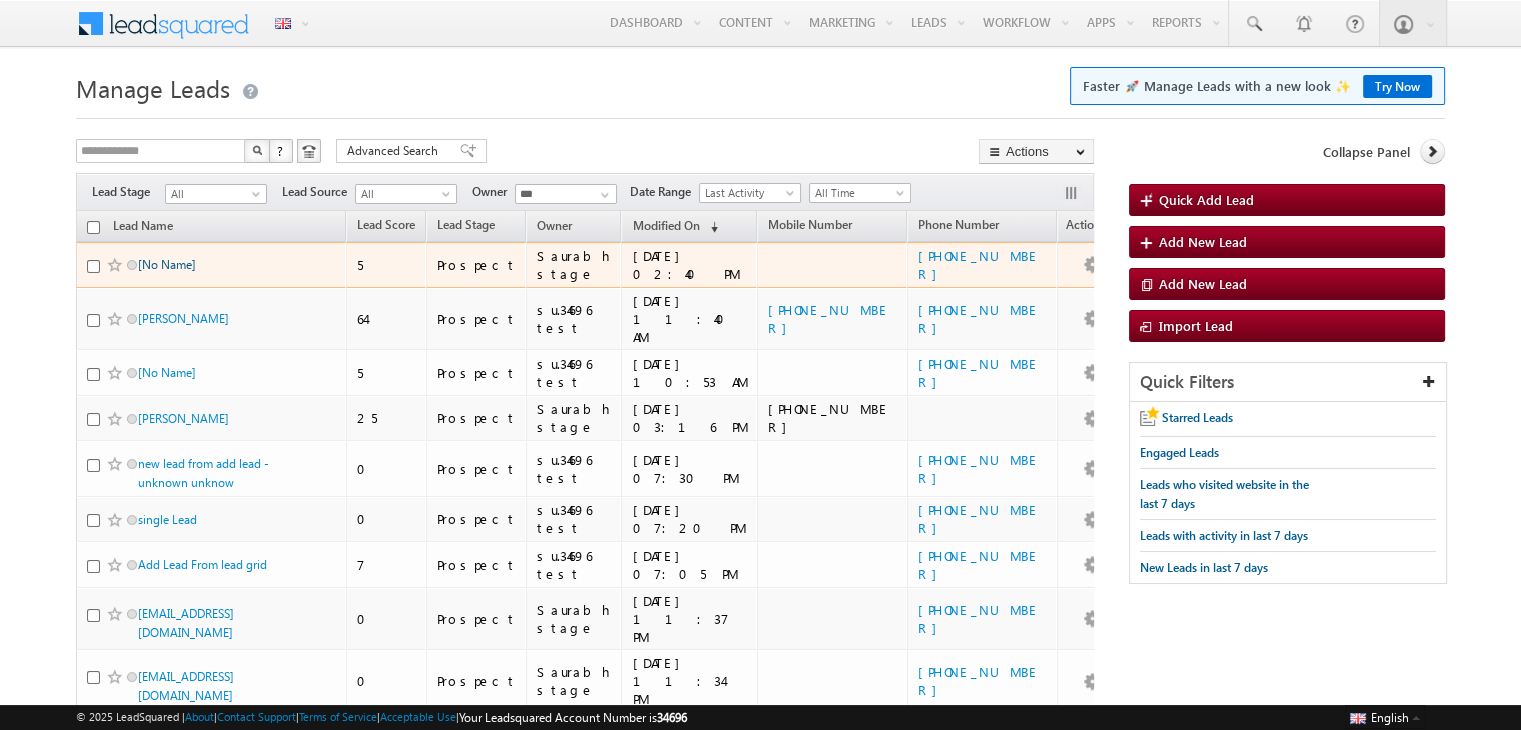 click on "[No Name]" at bounding box center [167, 264] 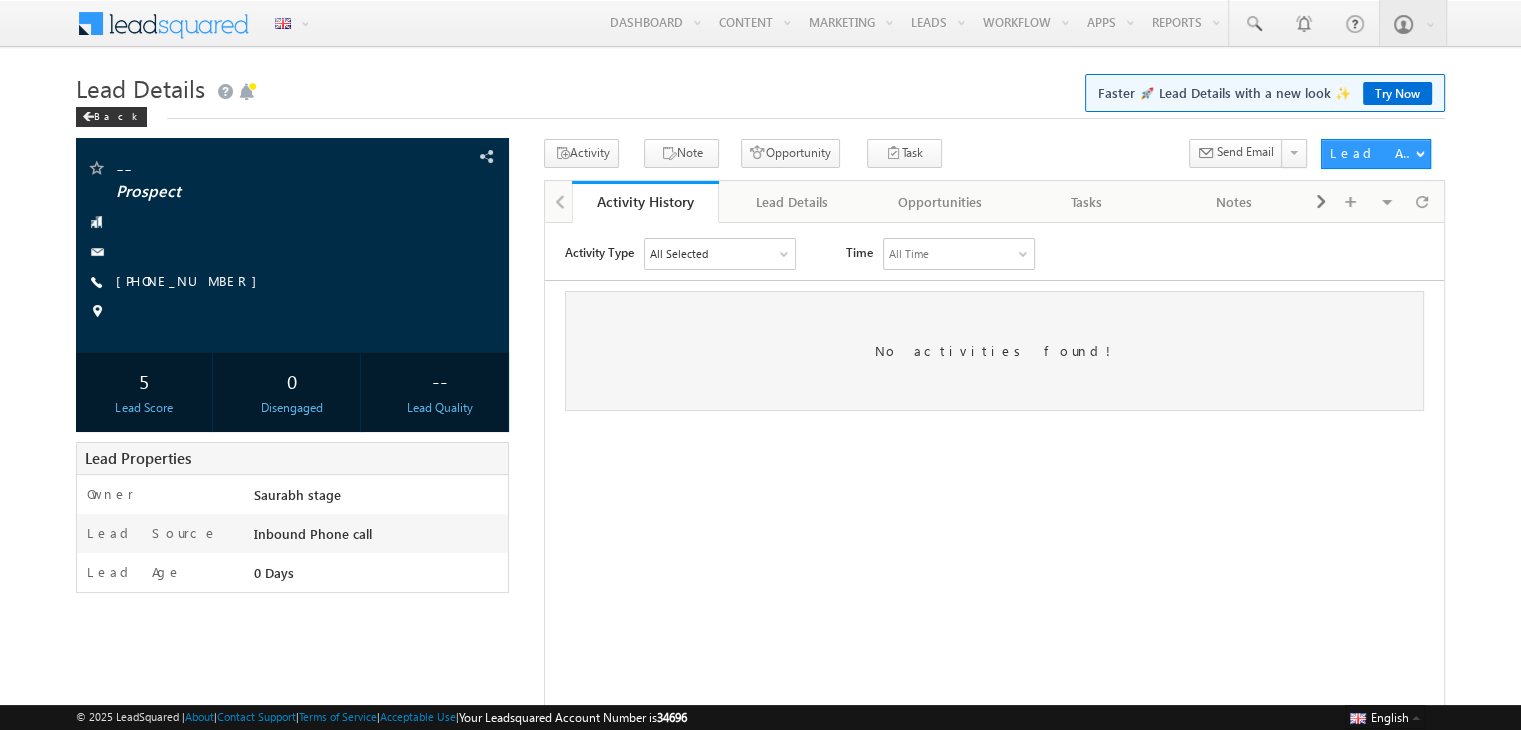 scroll, scrollTop: 0, scrollLeft: 0, axis: both 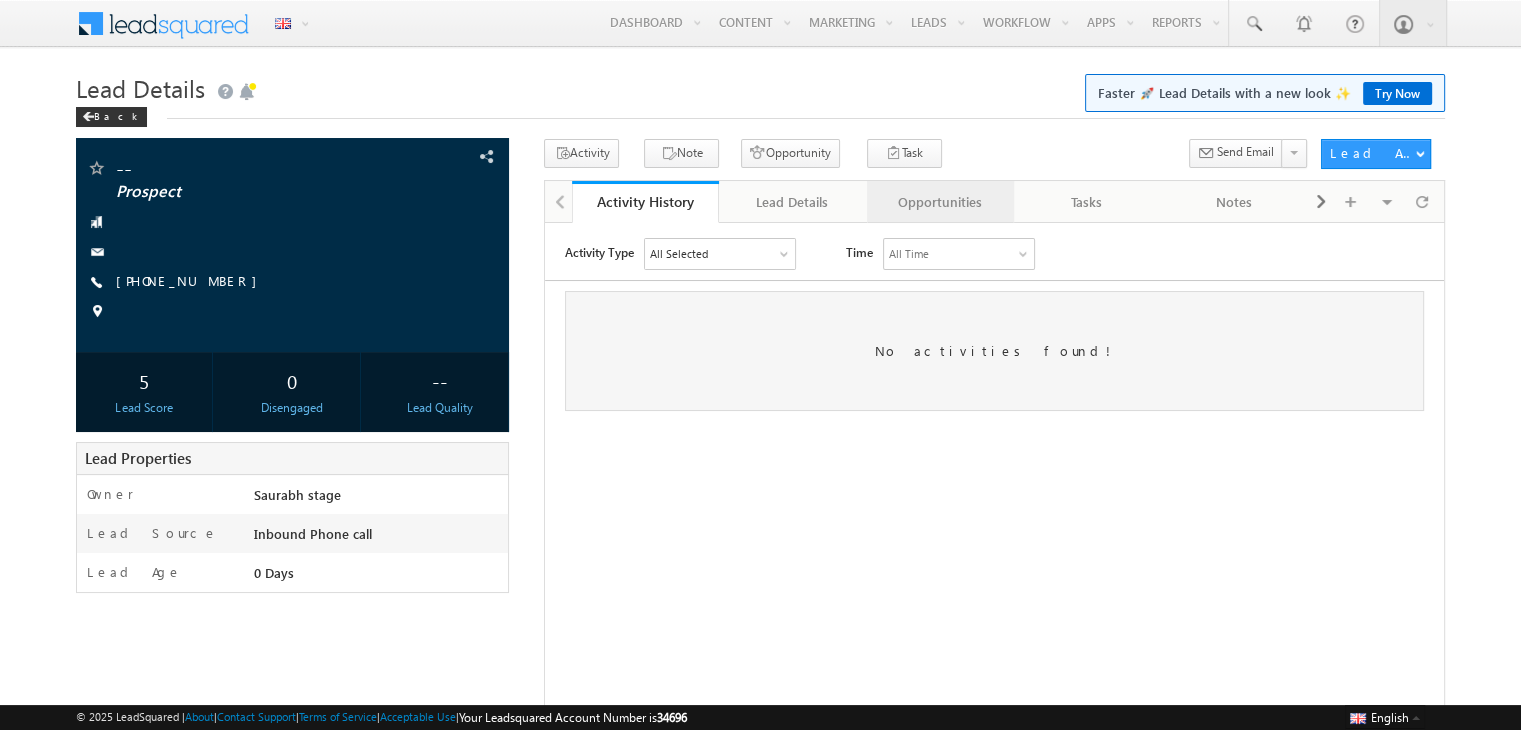 click on "Opportunities" at bounding box center [939, 202] 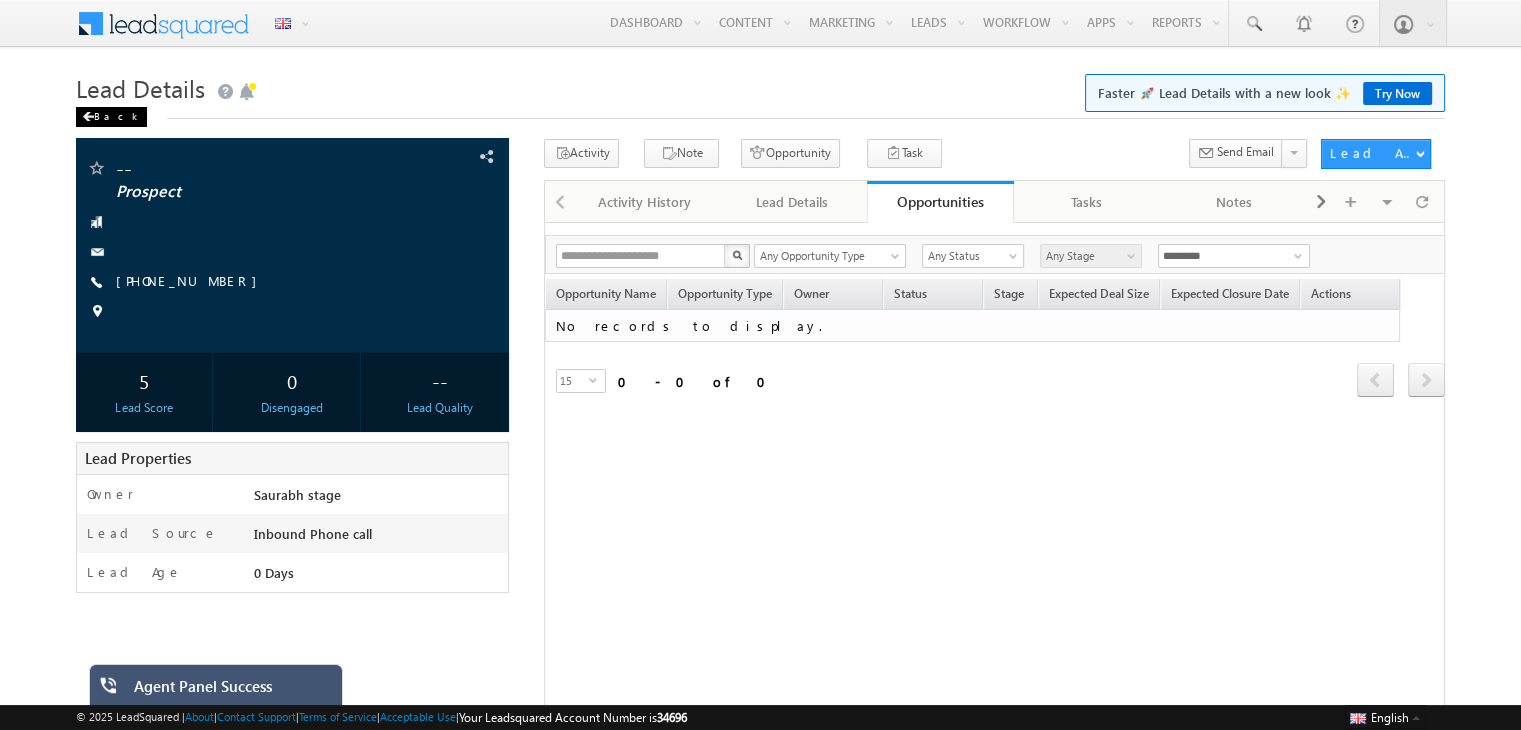 click on "Back" at bounding box center (111, 117) 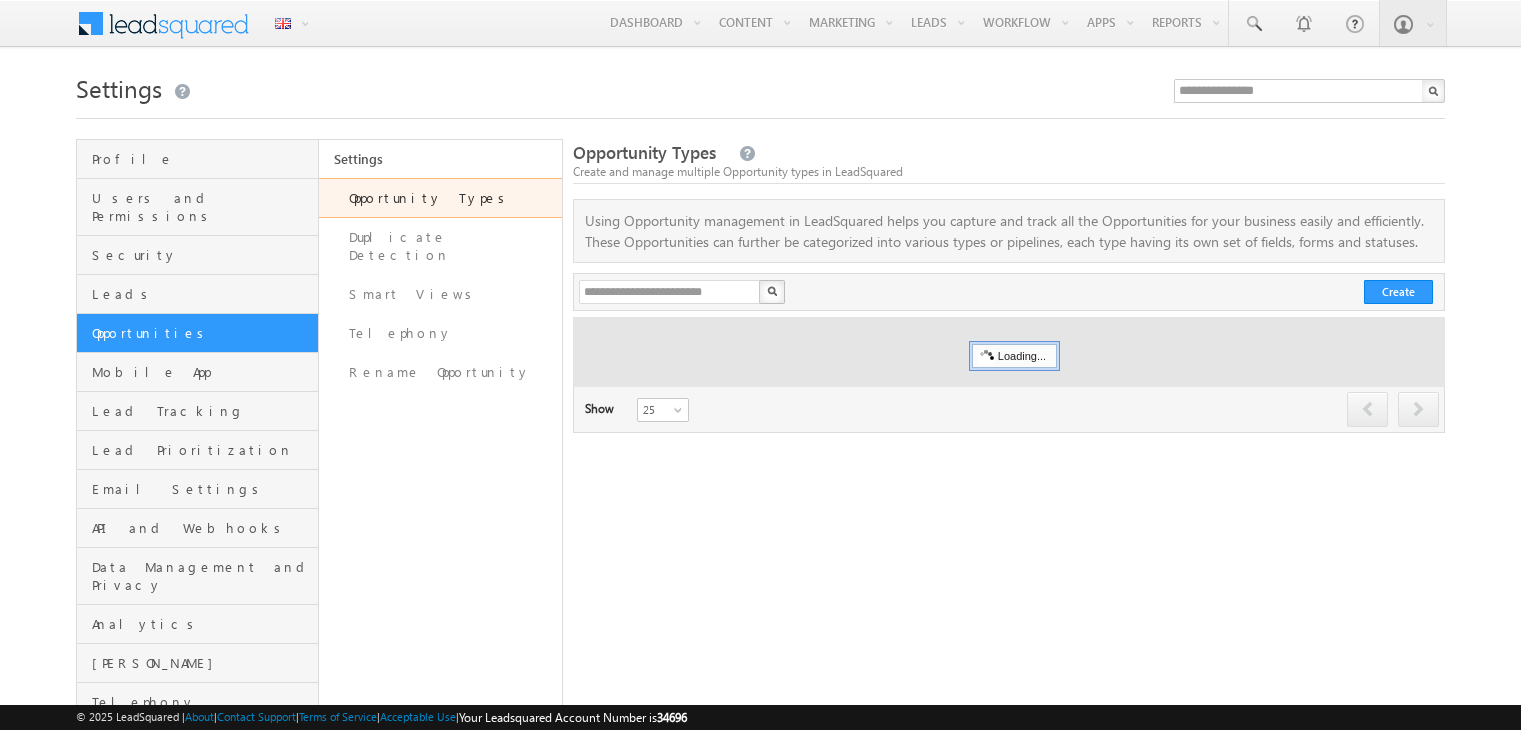 scroll, scrollTop: 0, scrollLeft: 0, axis: both 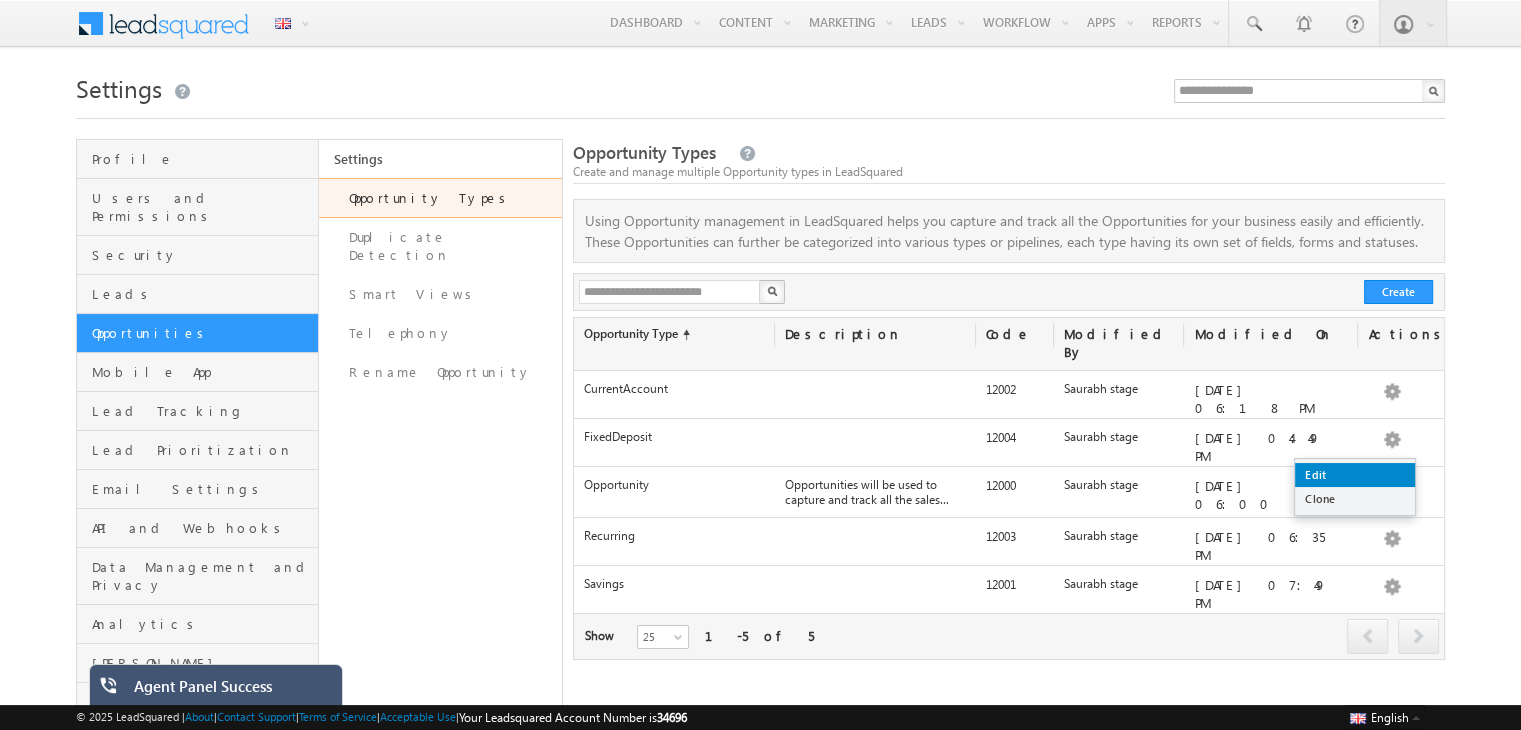 click on "Edit" at bounding box center [1355, 475] 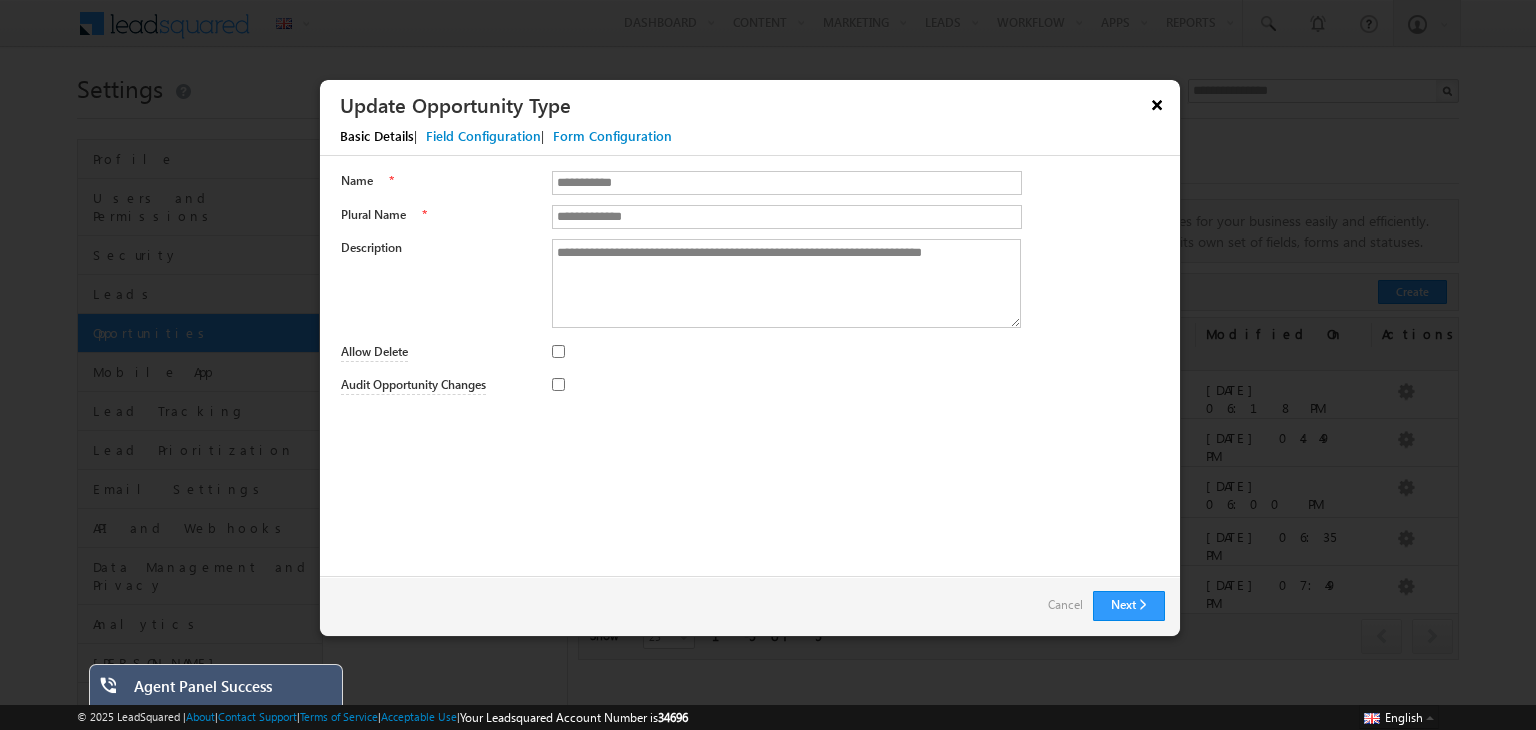 click on "×" at bounding box center (1157, 104) 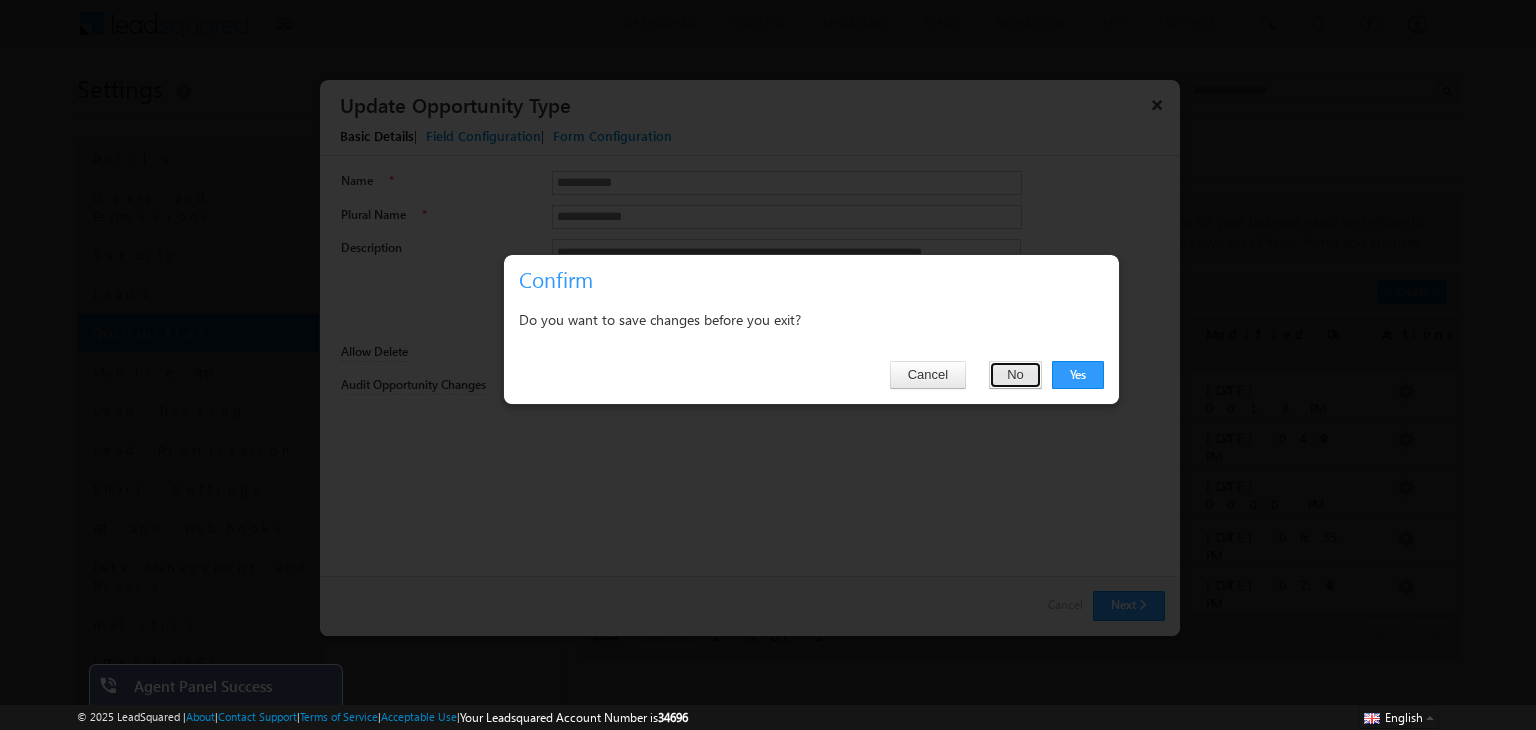 click on "No" at bounding box center (1015, 375) 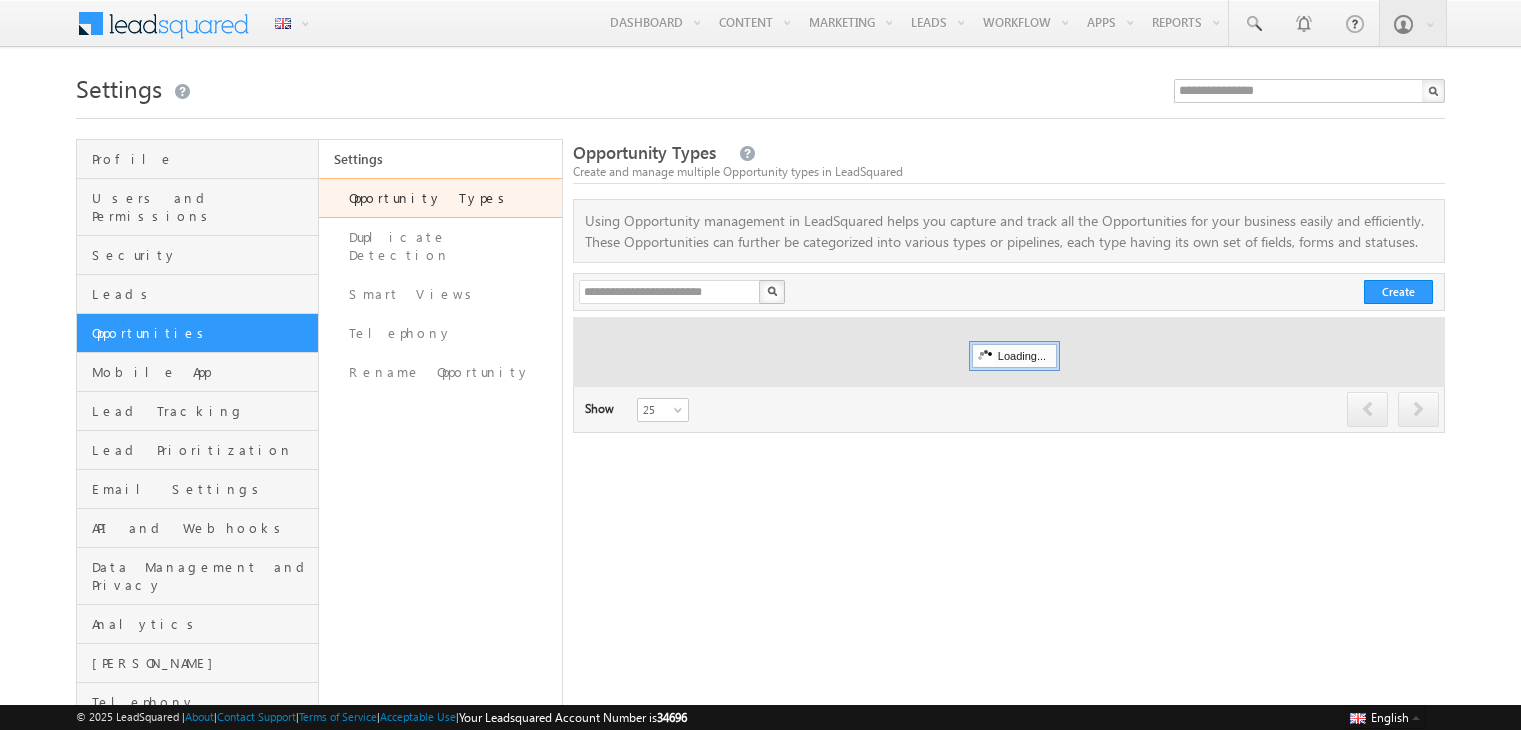 scroll, scrollTop: 0, scrollLeft: 0, axis: both 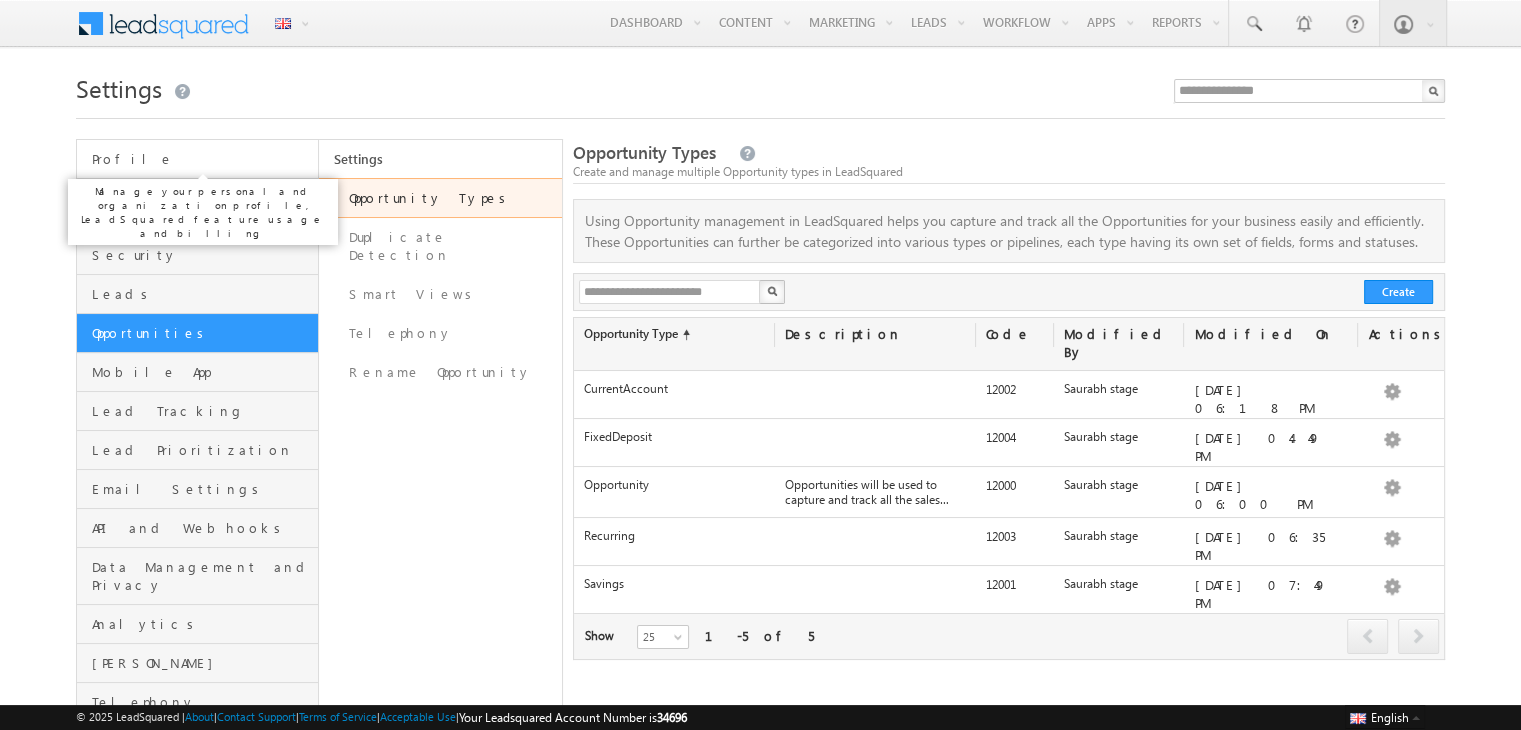 click on "Profile" at bounding box center [202, 159] 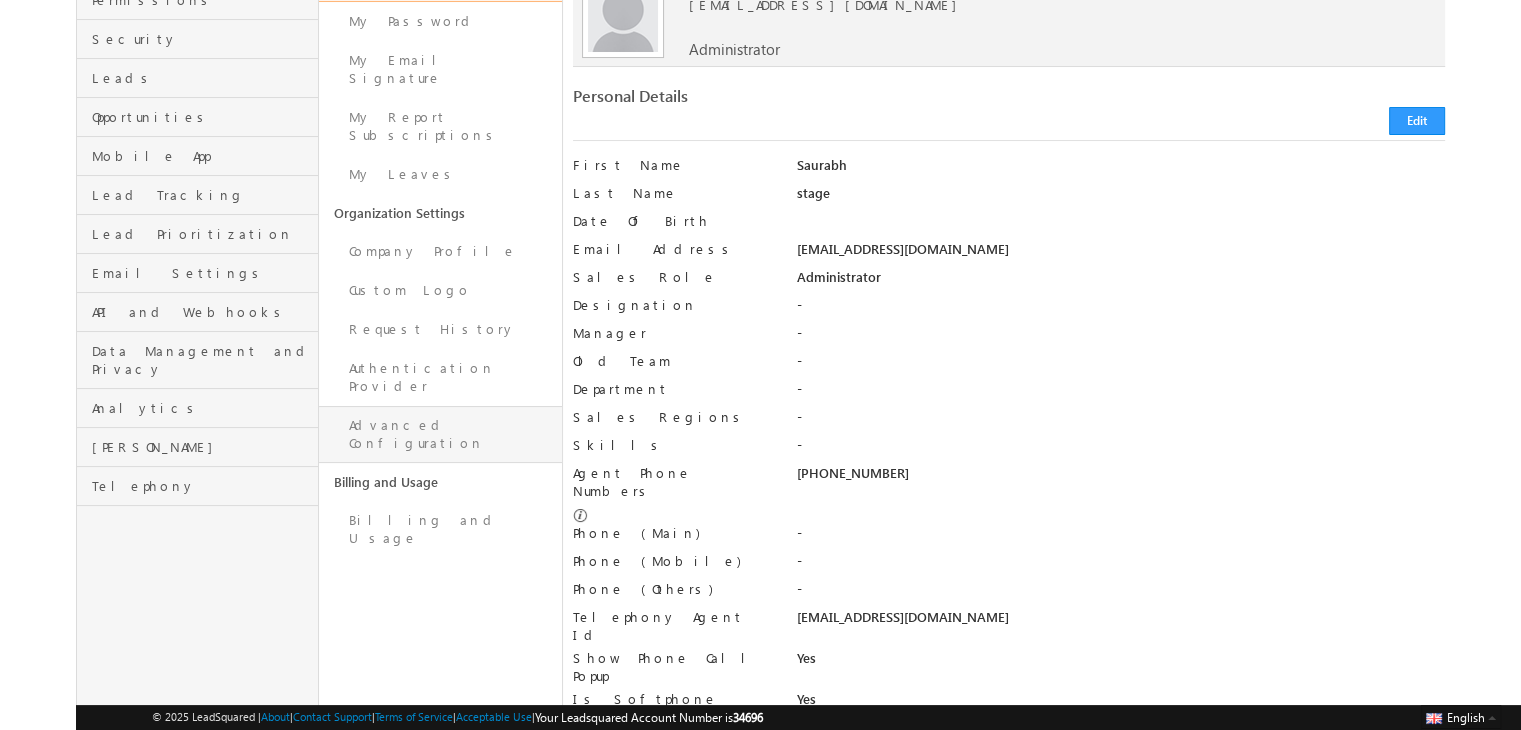 scroll, scrollTop: 215, scrollLeft: 0, axis: vertical 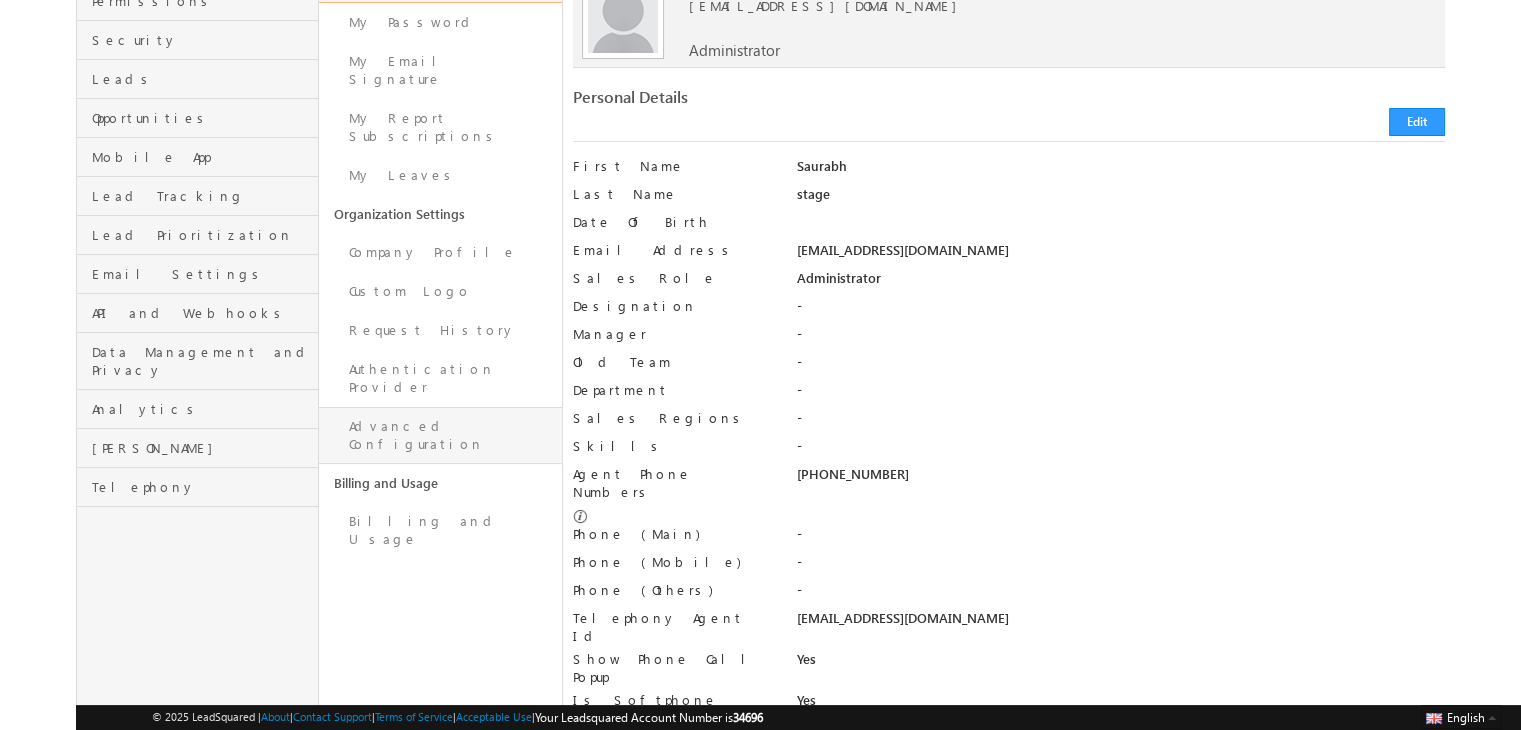 click on "Advanced Configuration" at bounding box center [440, 435] 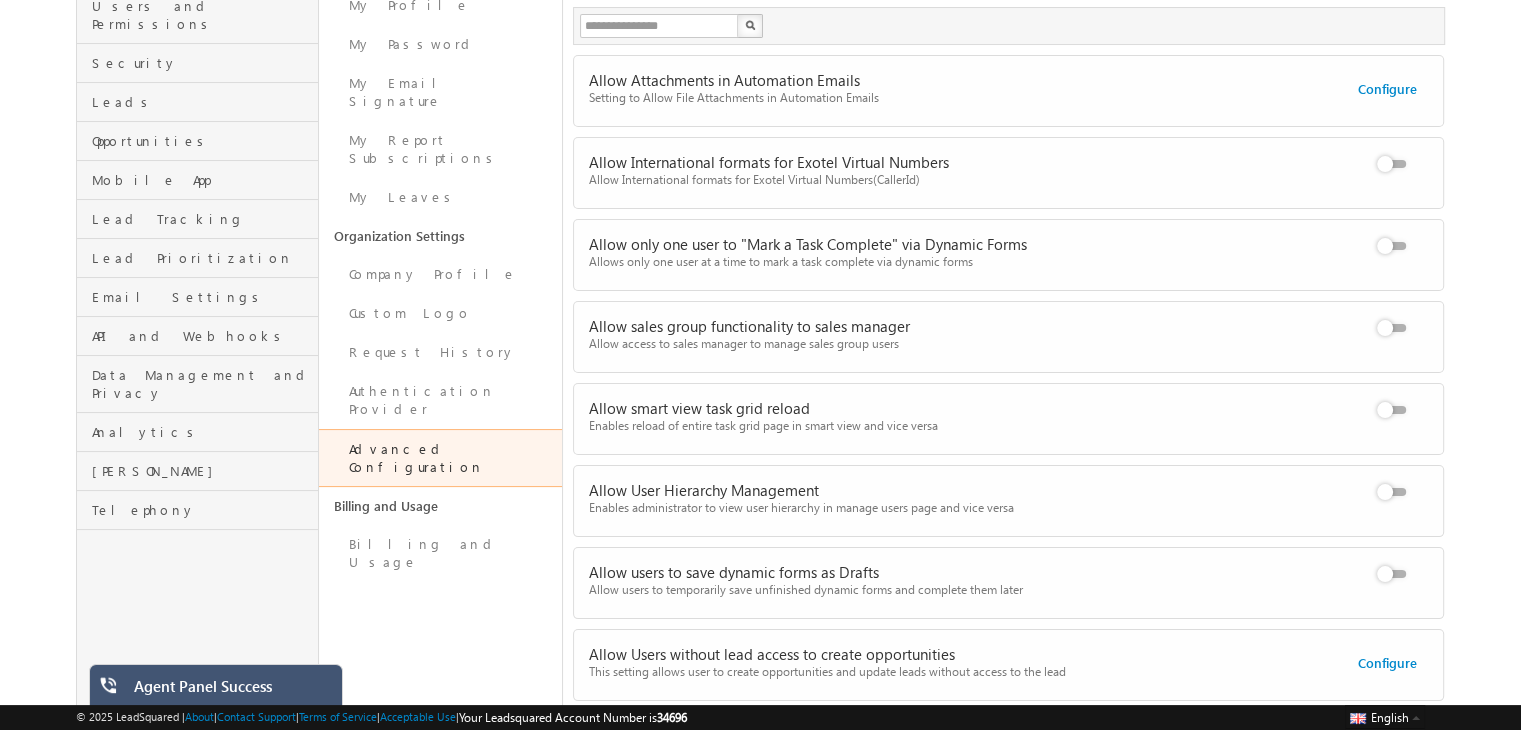 scroll, scrollTop: 194, scrollLeft: 0, axis: vertical 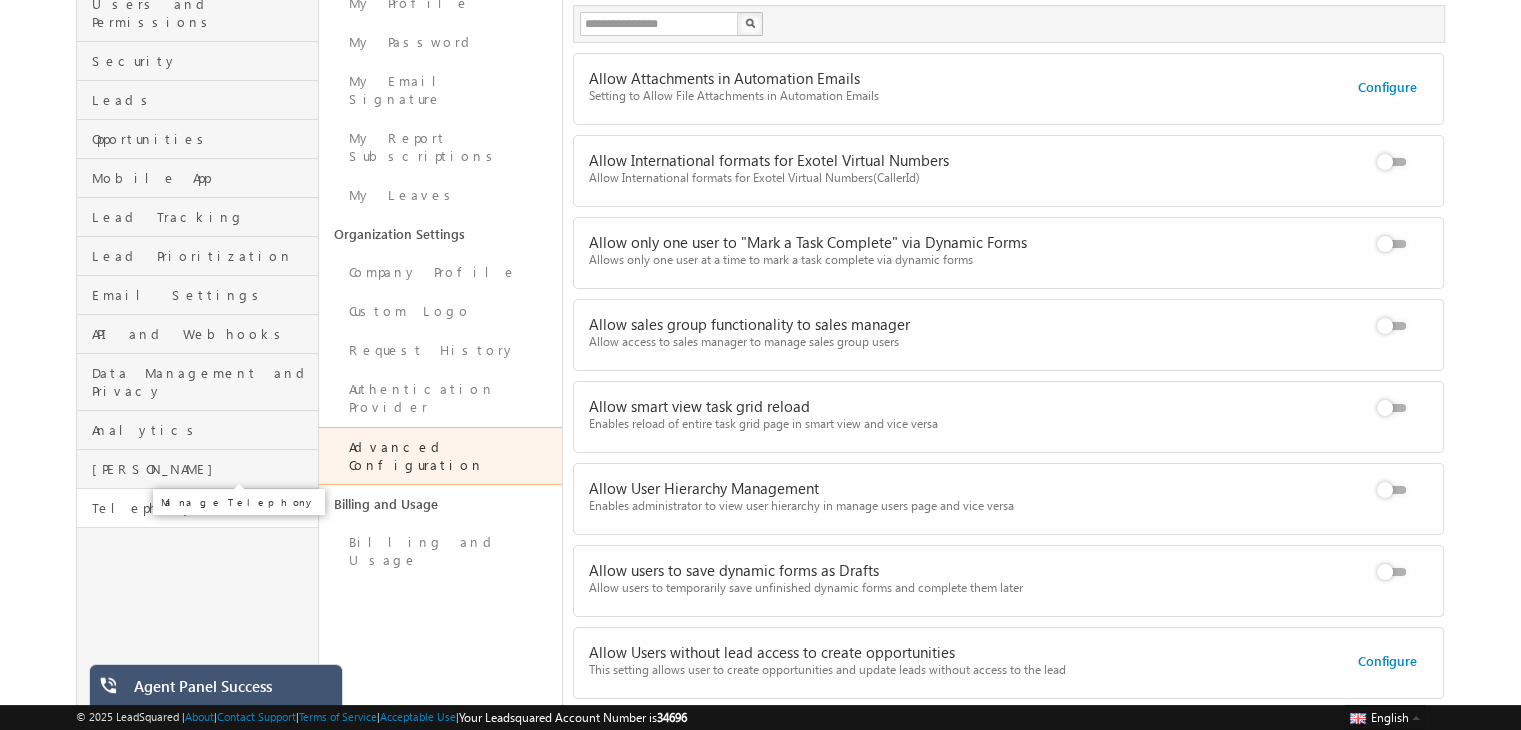 click on "Telephony" at bounding box center [202, 508] 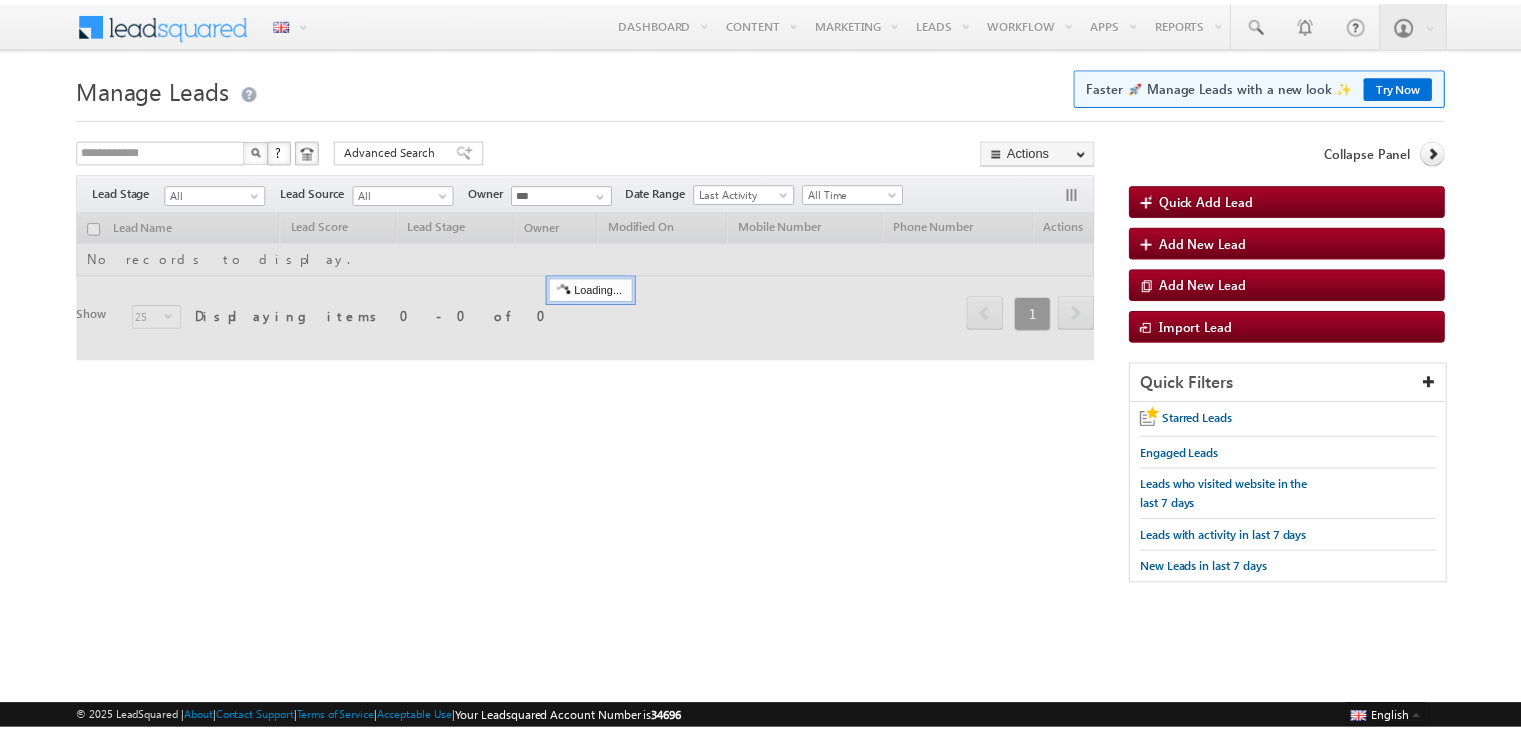 scroll, scrollTop: 0, scrollLeft: 0, axis: both 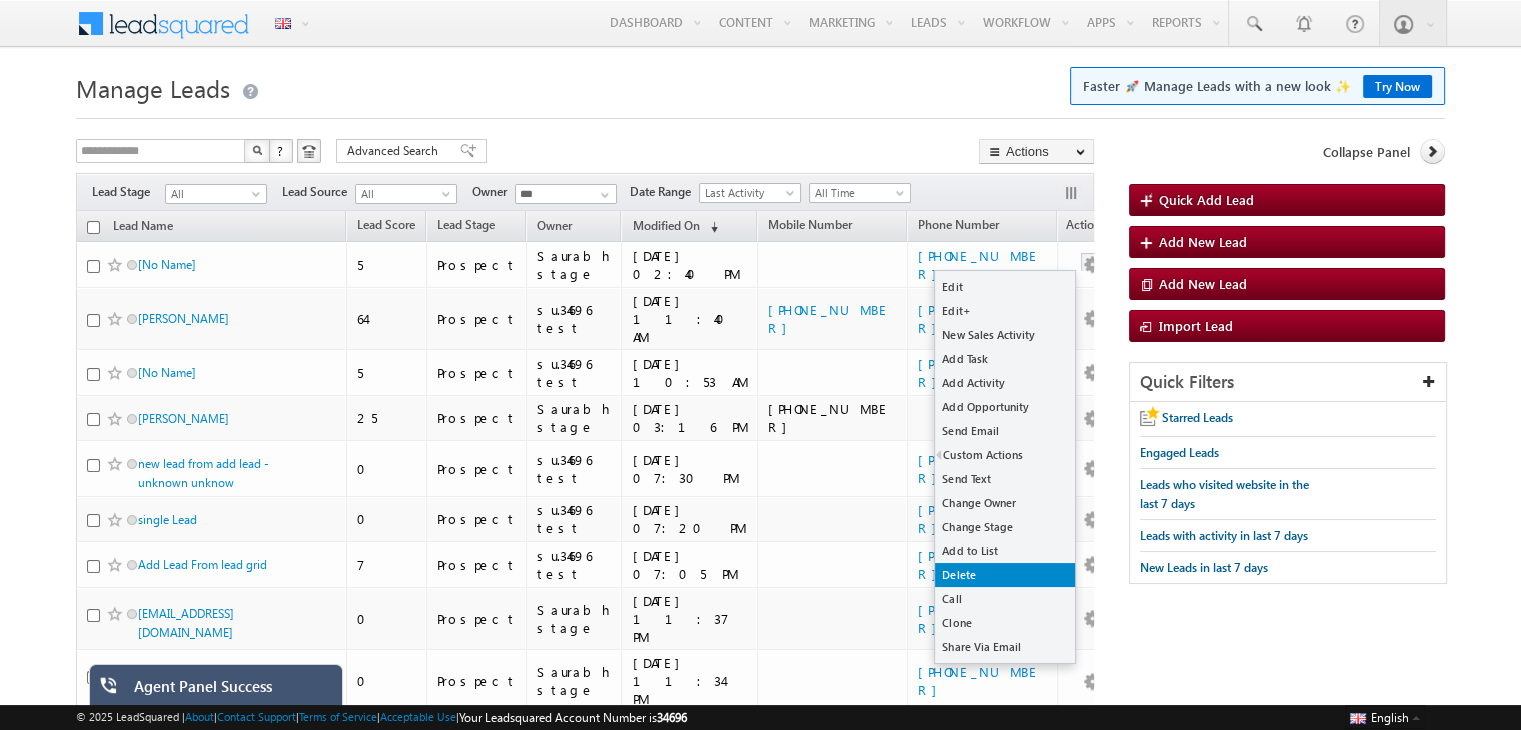 click on "Delete" at bounding box center [1005, 575] 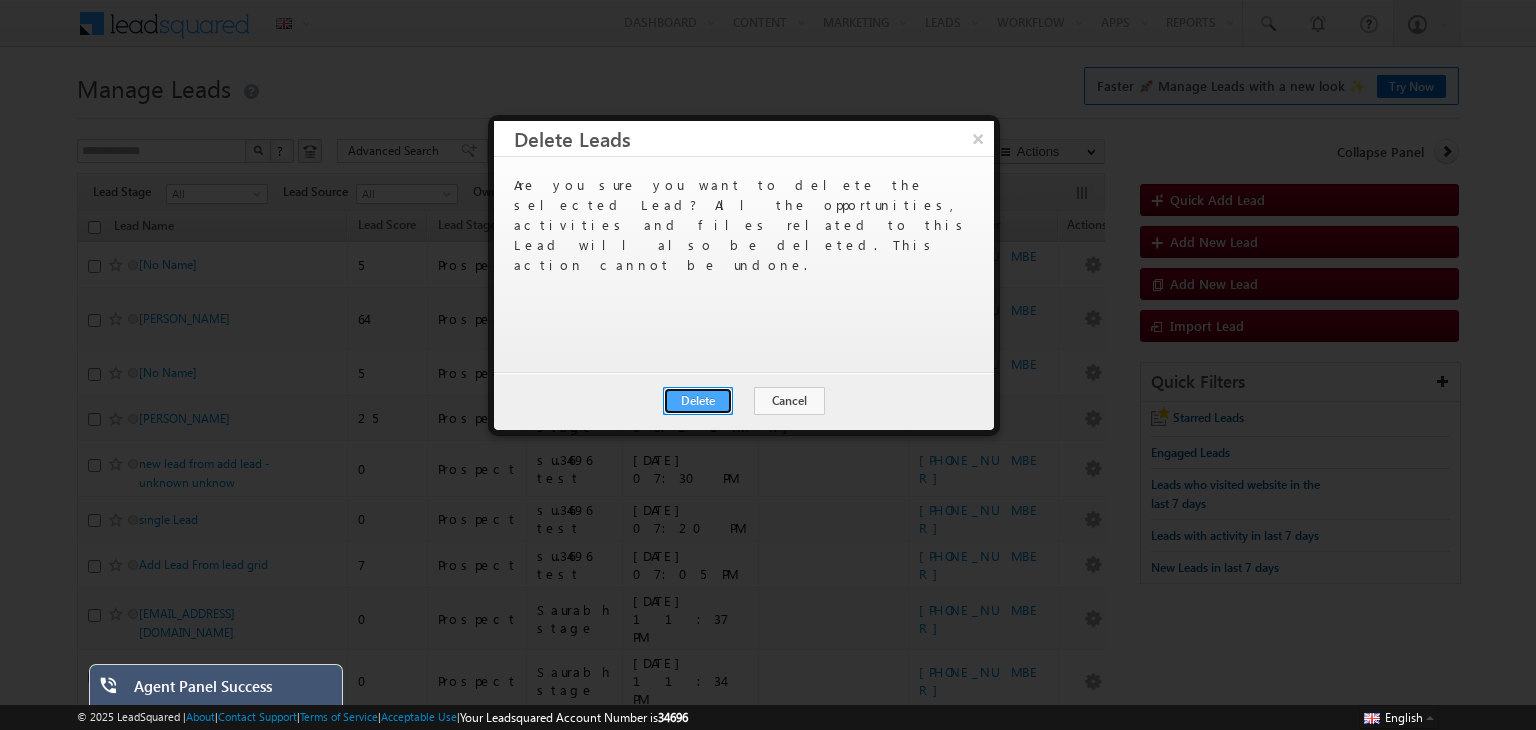 click on "Delete" at bounding box center [698, 401] 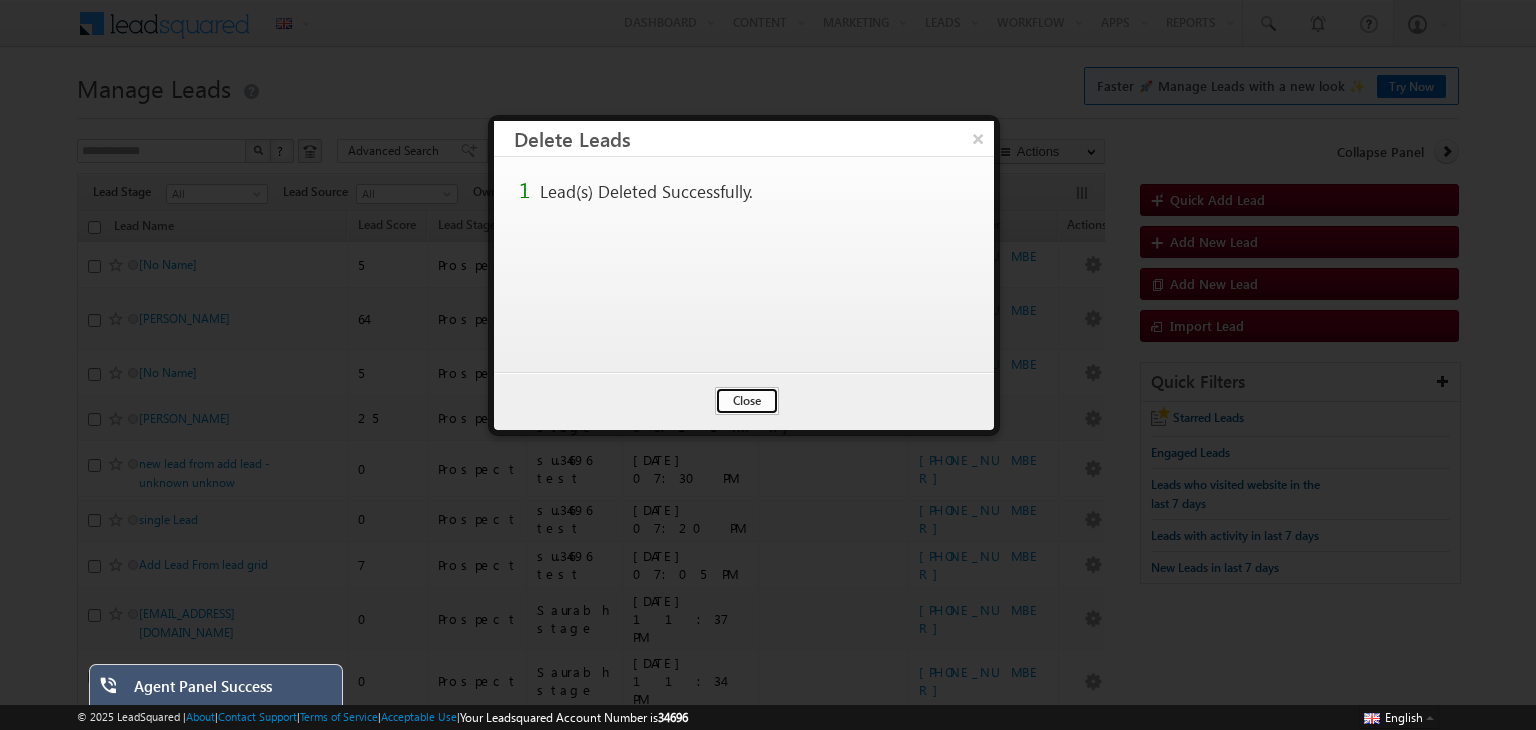 click on "Close" at bounding box center [747, 401] 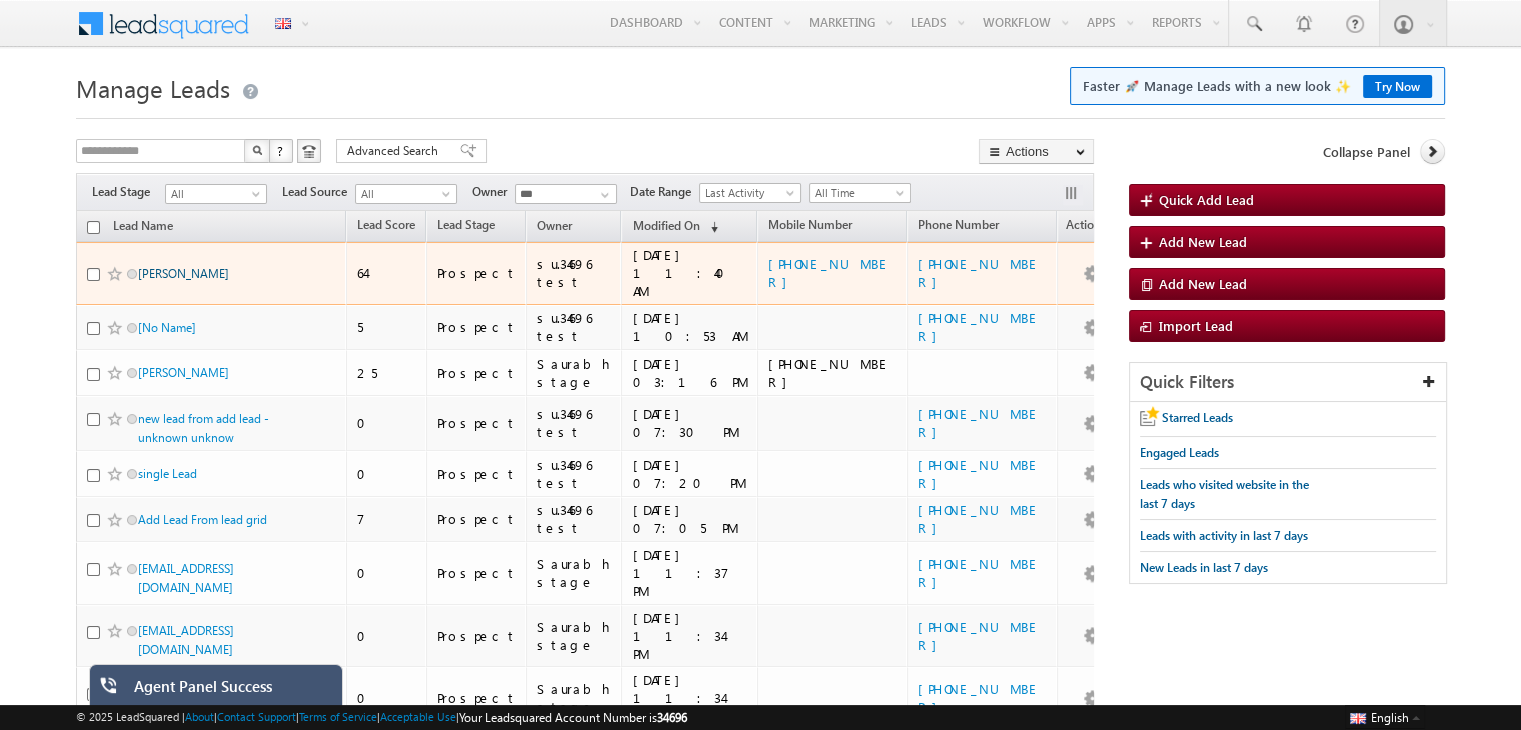 click on "[PERSON_NAME]" at bounding box center [183, 273] 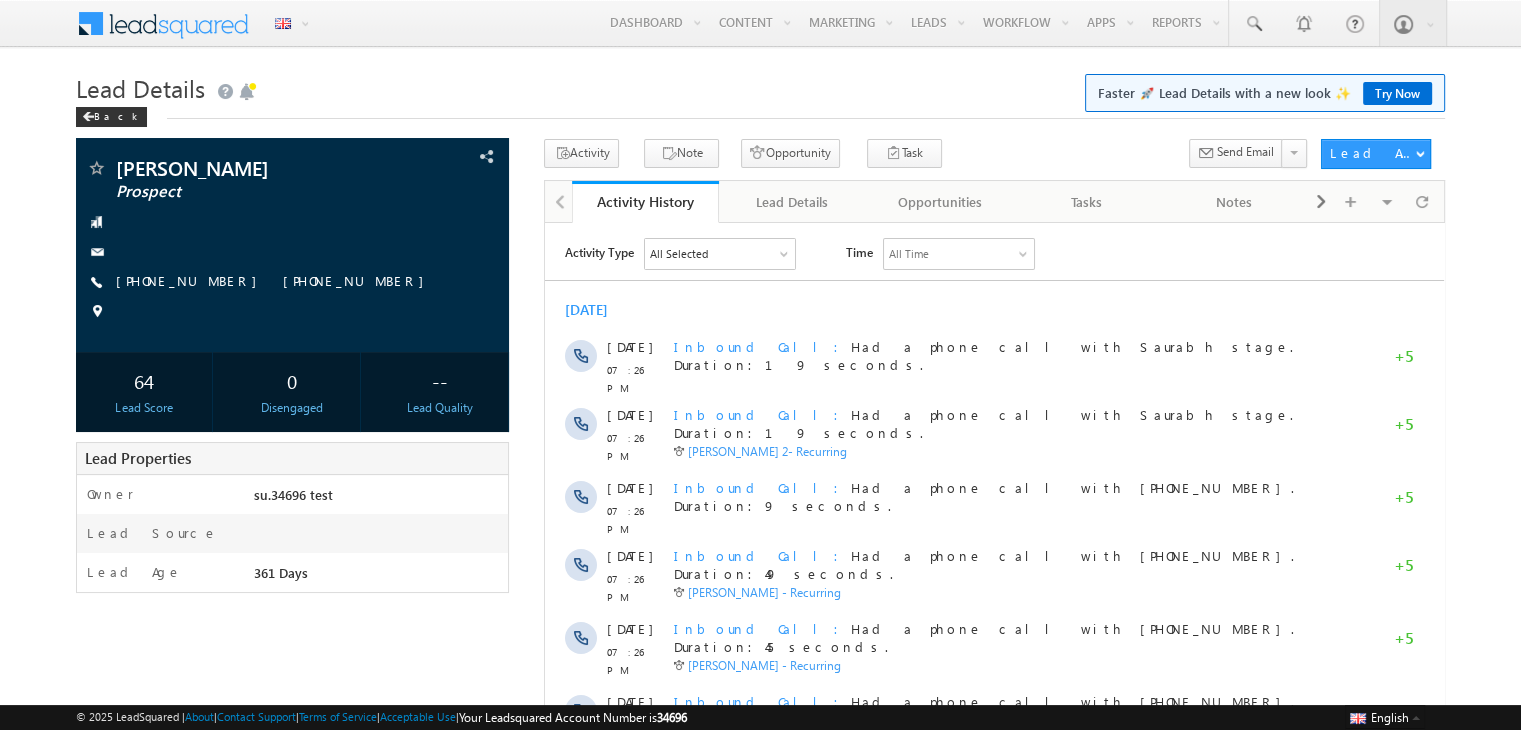 scroll, scrollTop: 0, scrollLeft: 0, axis: both 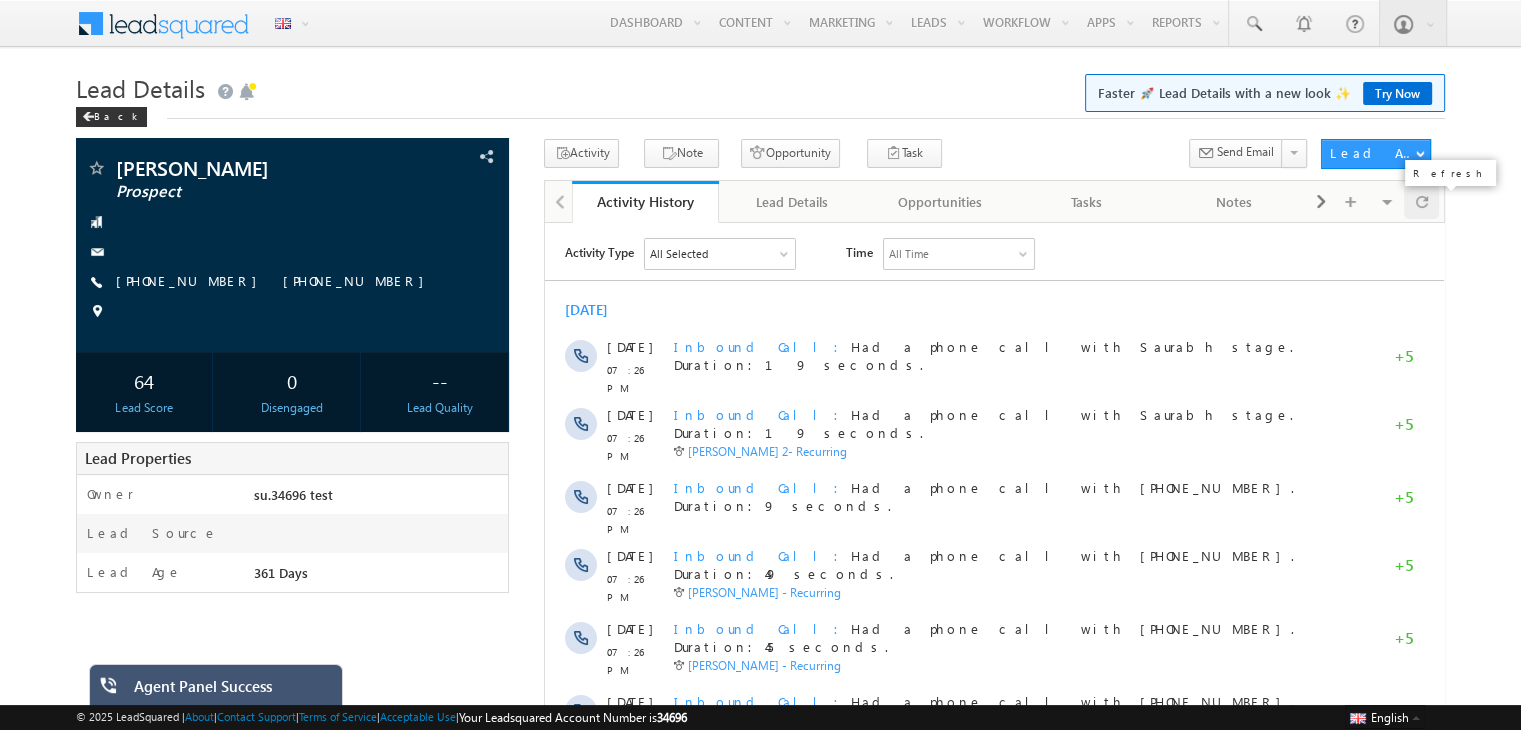 click at bounding box center [1421, 201] 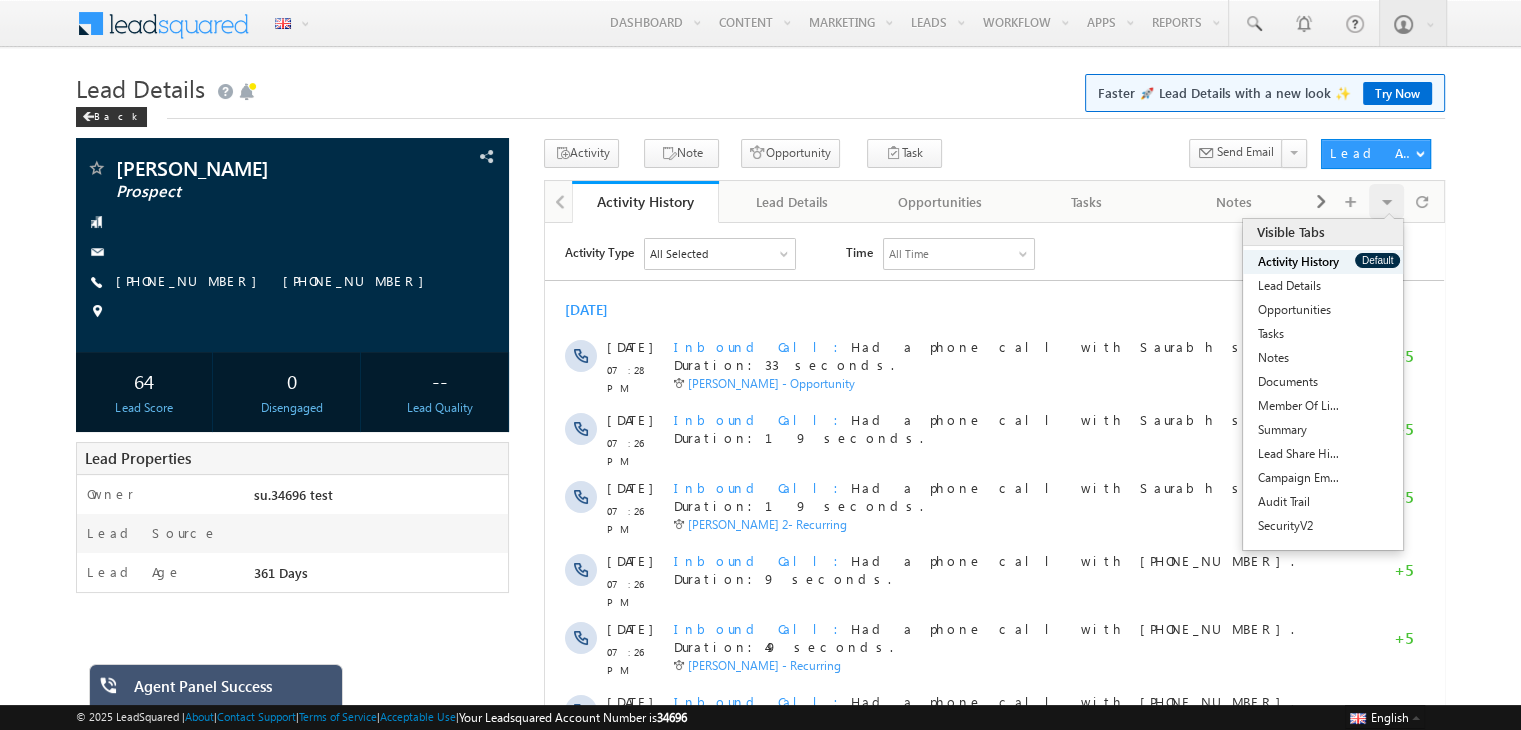 scroll, scrollTop: 0, scrollLeft: 0, axis: both 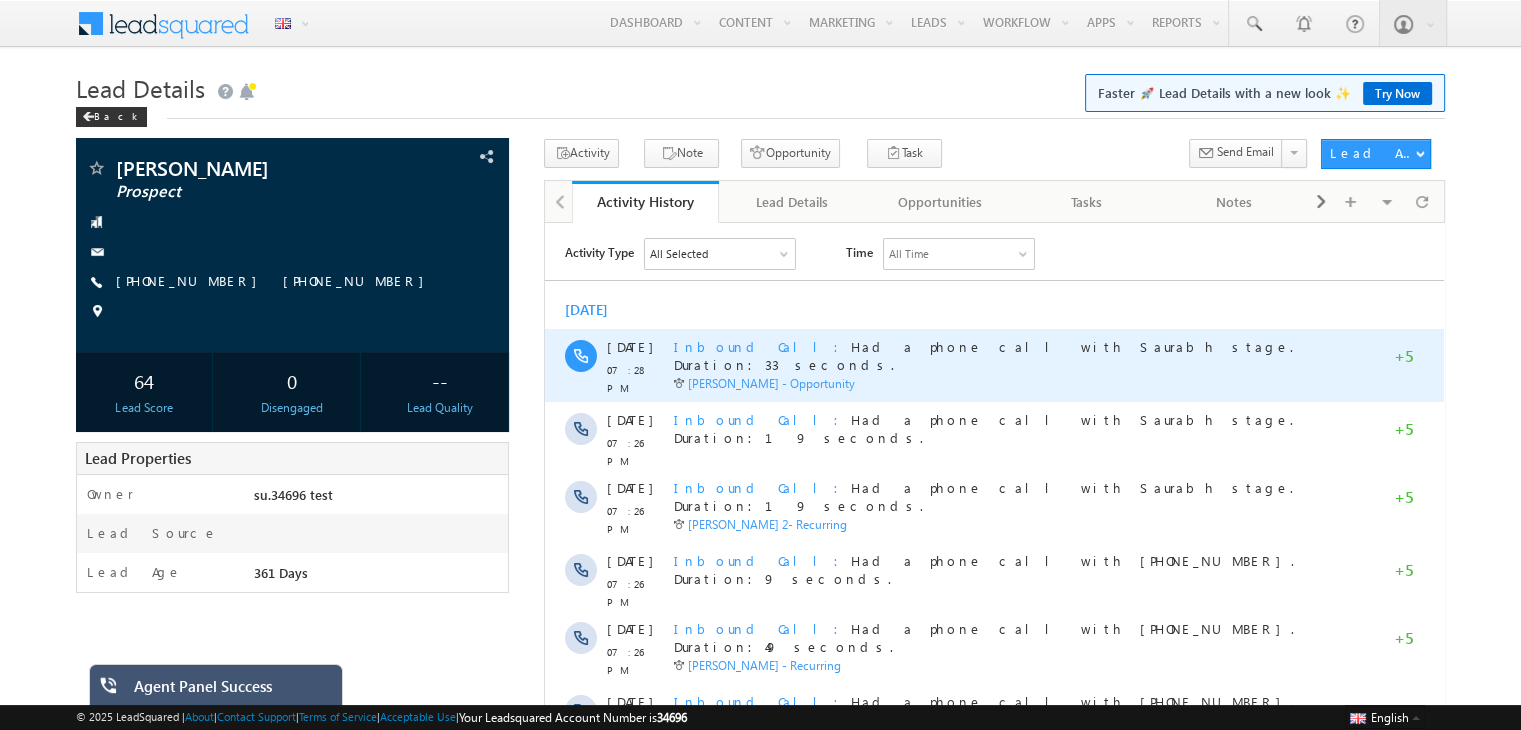 click on "Inbound Call" at bounding box center [762, 345] 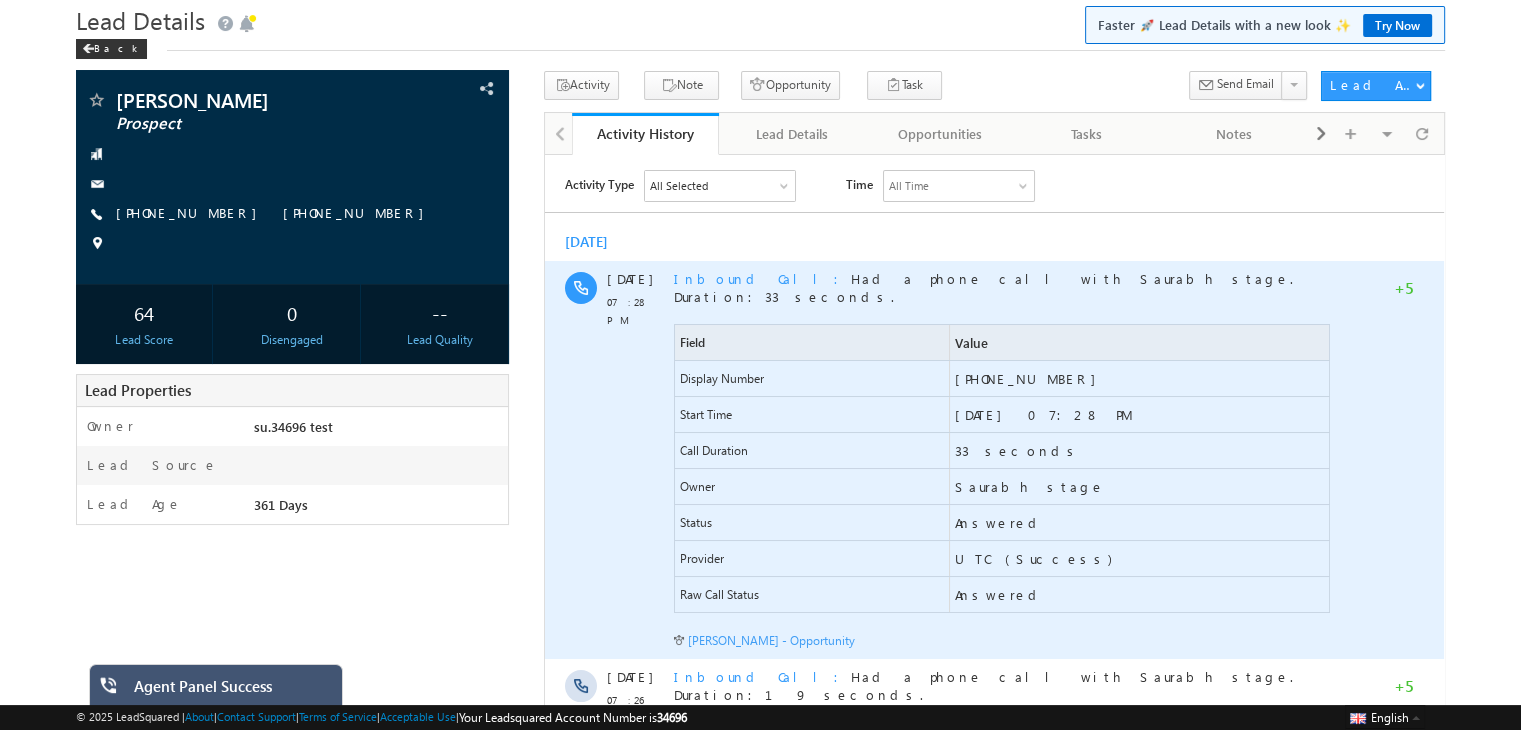scroll, scrollTop: 72, scrollLeft: 0, axis: vertical 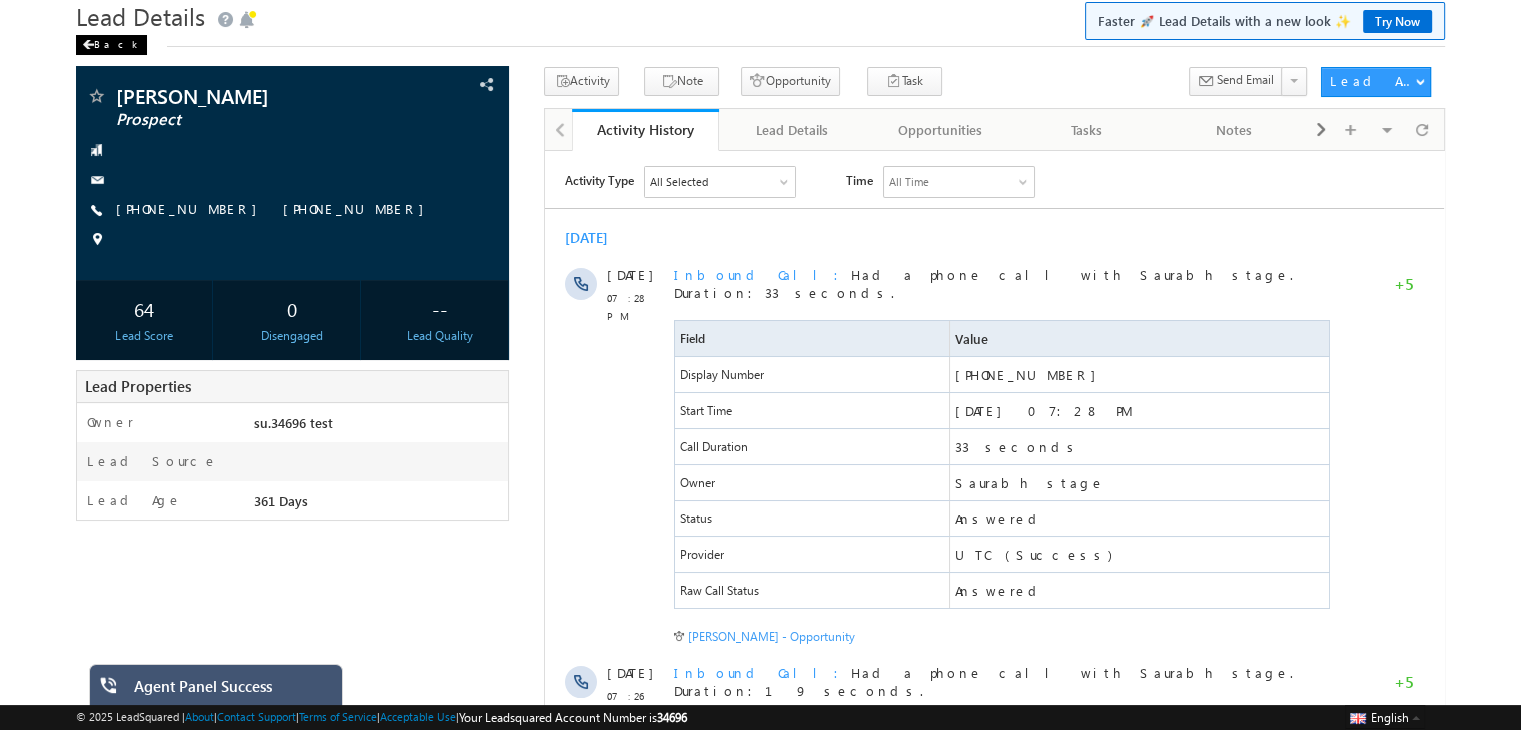 click at bounding box center [88, 45] 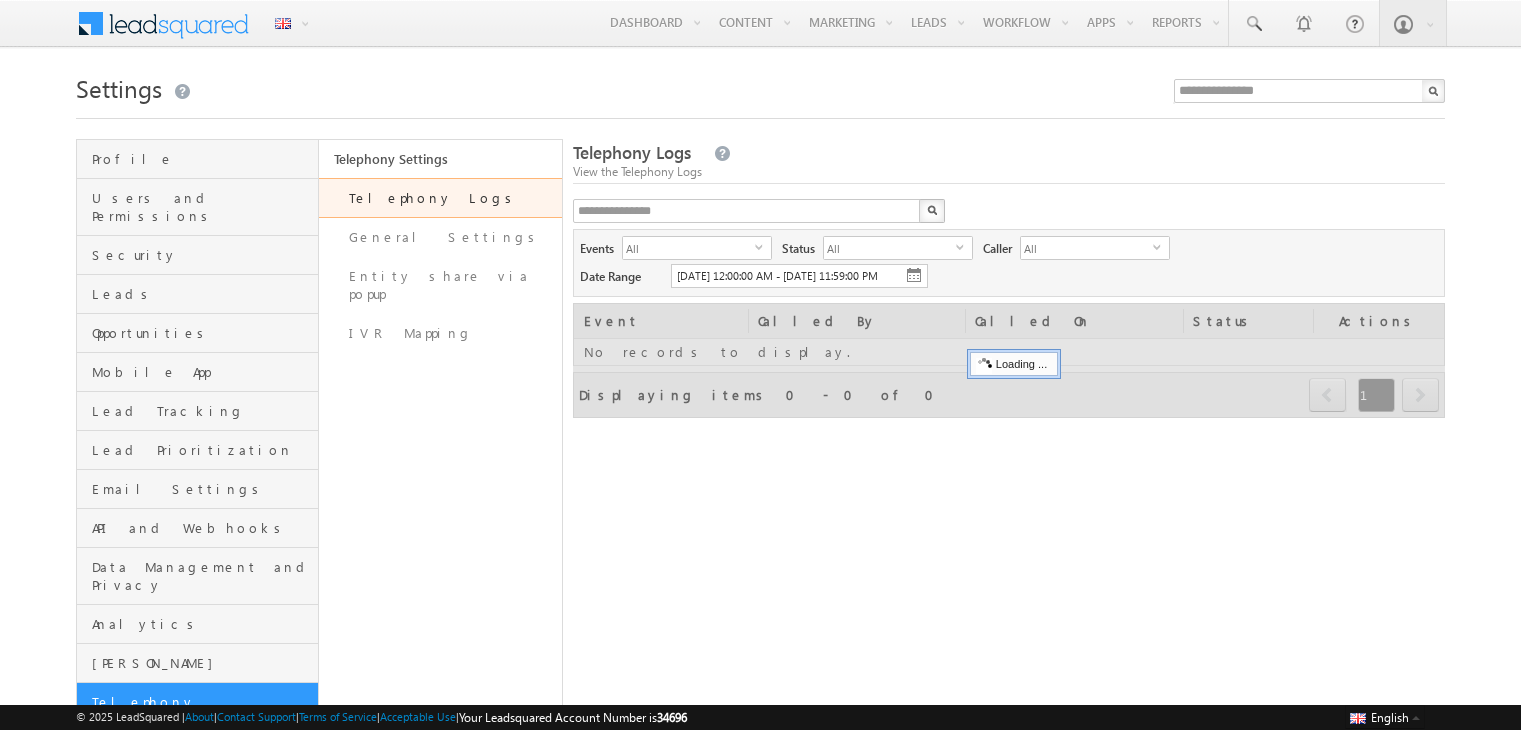 scroll, scrollTop: 0, scrollLeft: 0, axis: both 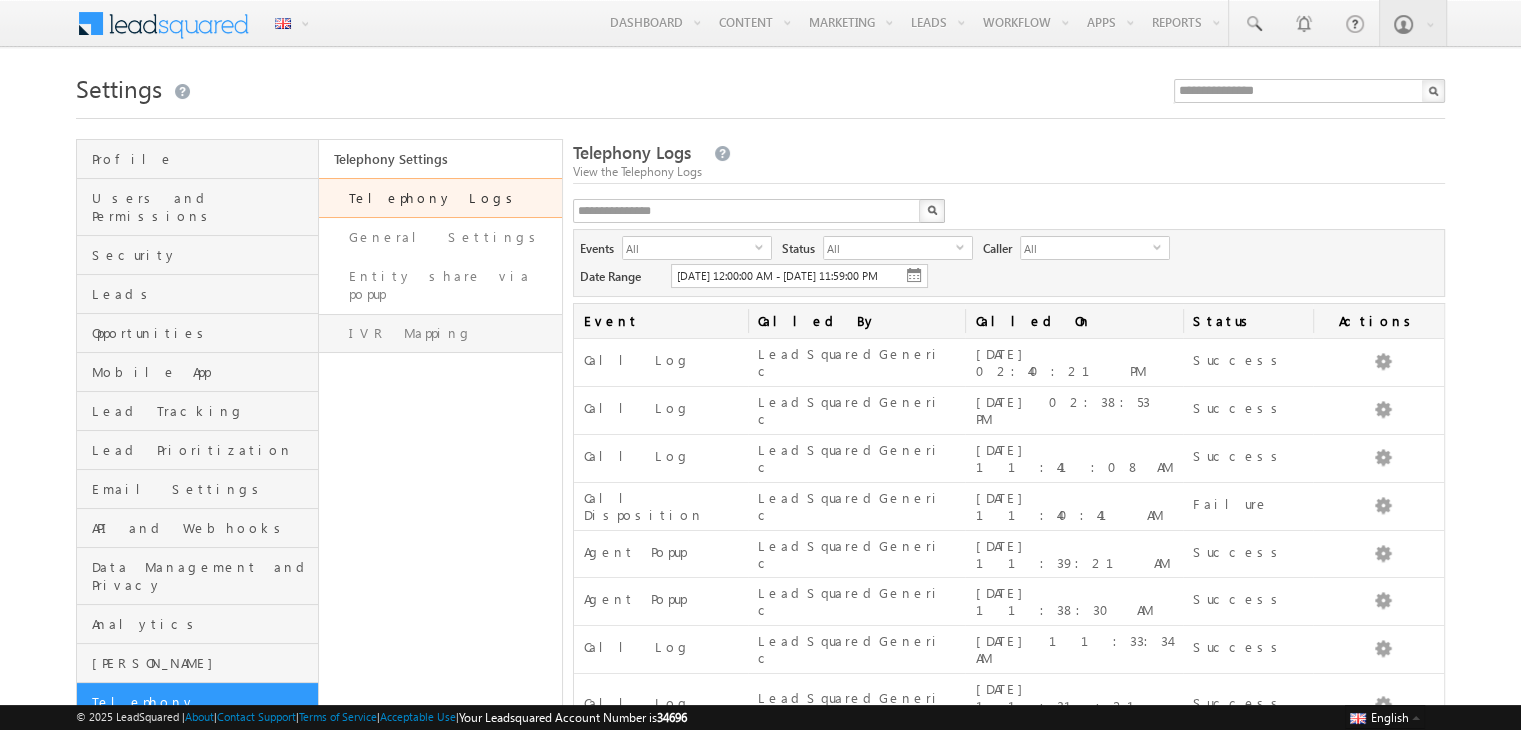 click on "IVR Mapping" at bounding box center [440, 333] 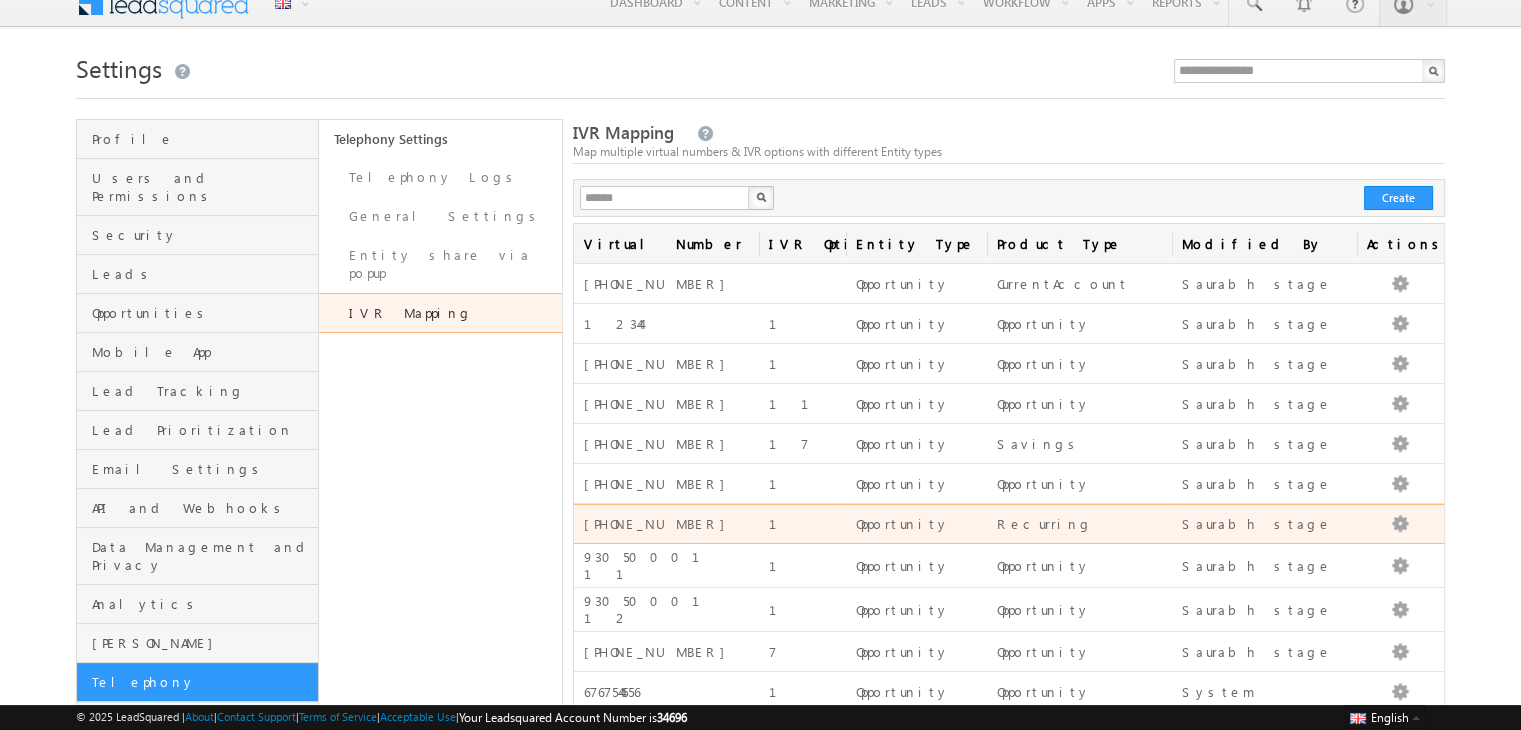 scroll, scrollTop: 32, scrollLeft: 0, axis: vertical 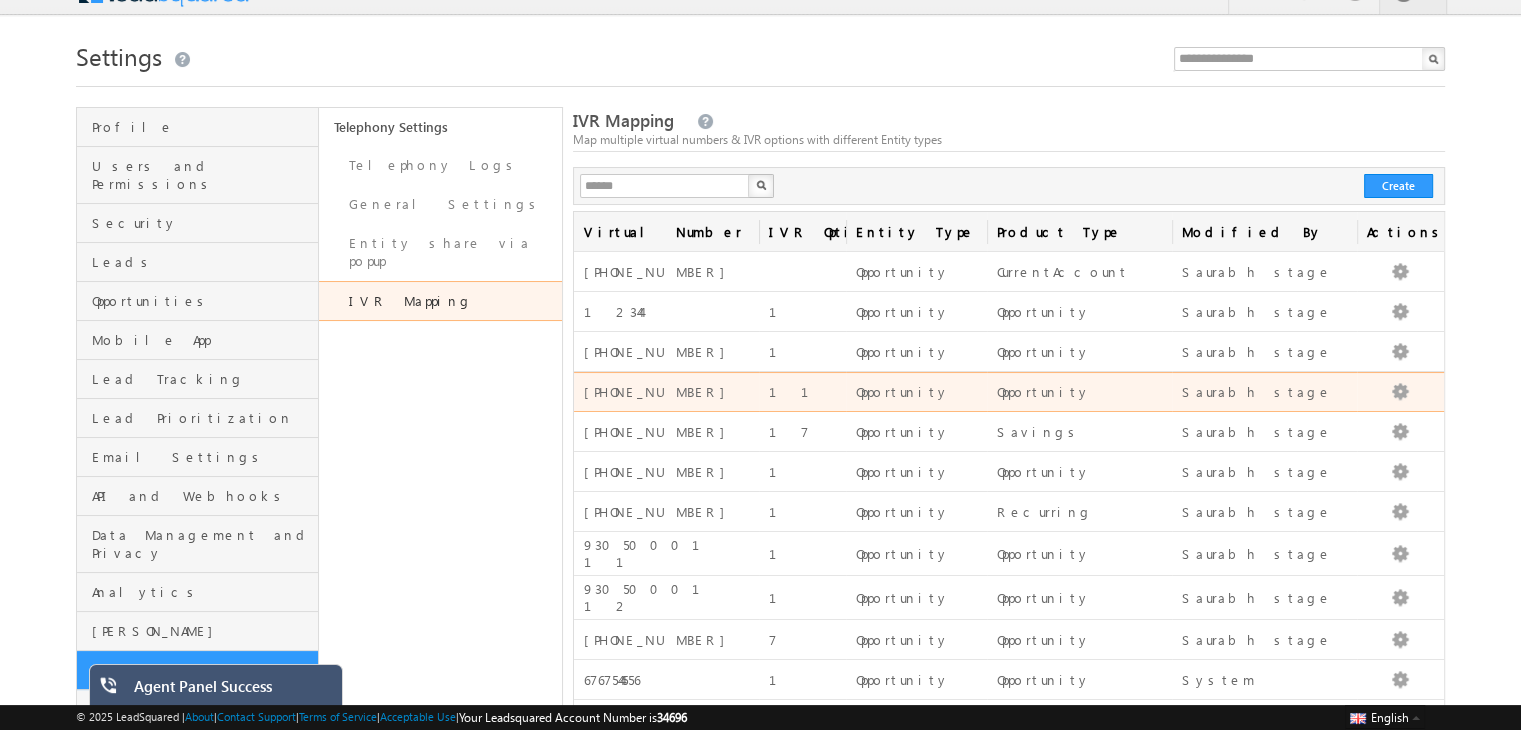 click on "[PHONE_NUMBER]" at bounding box center (666, 392) 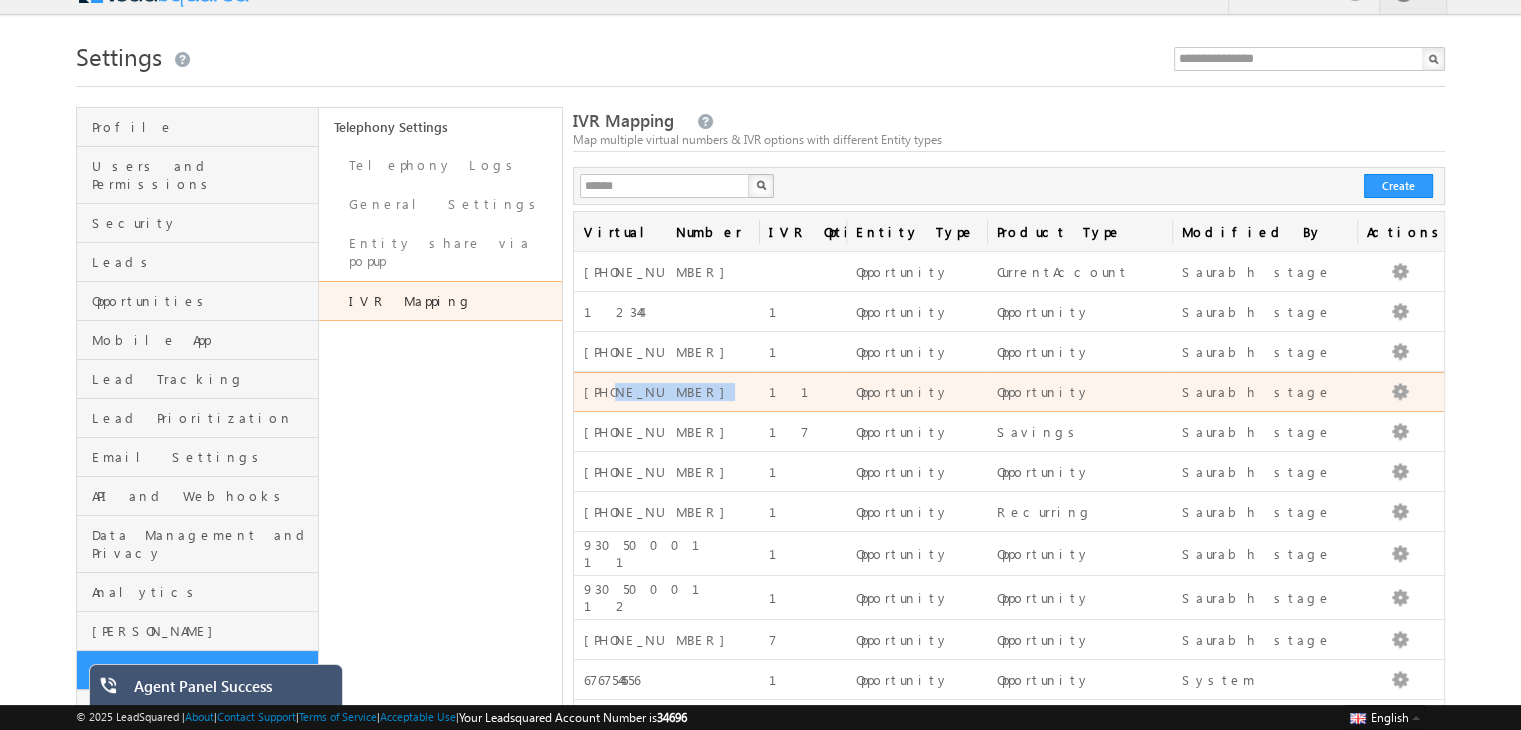 click on "[PHONE_NUMBER]" at bounding box center [666, 392] 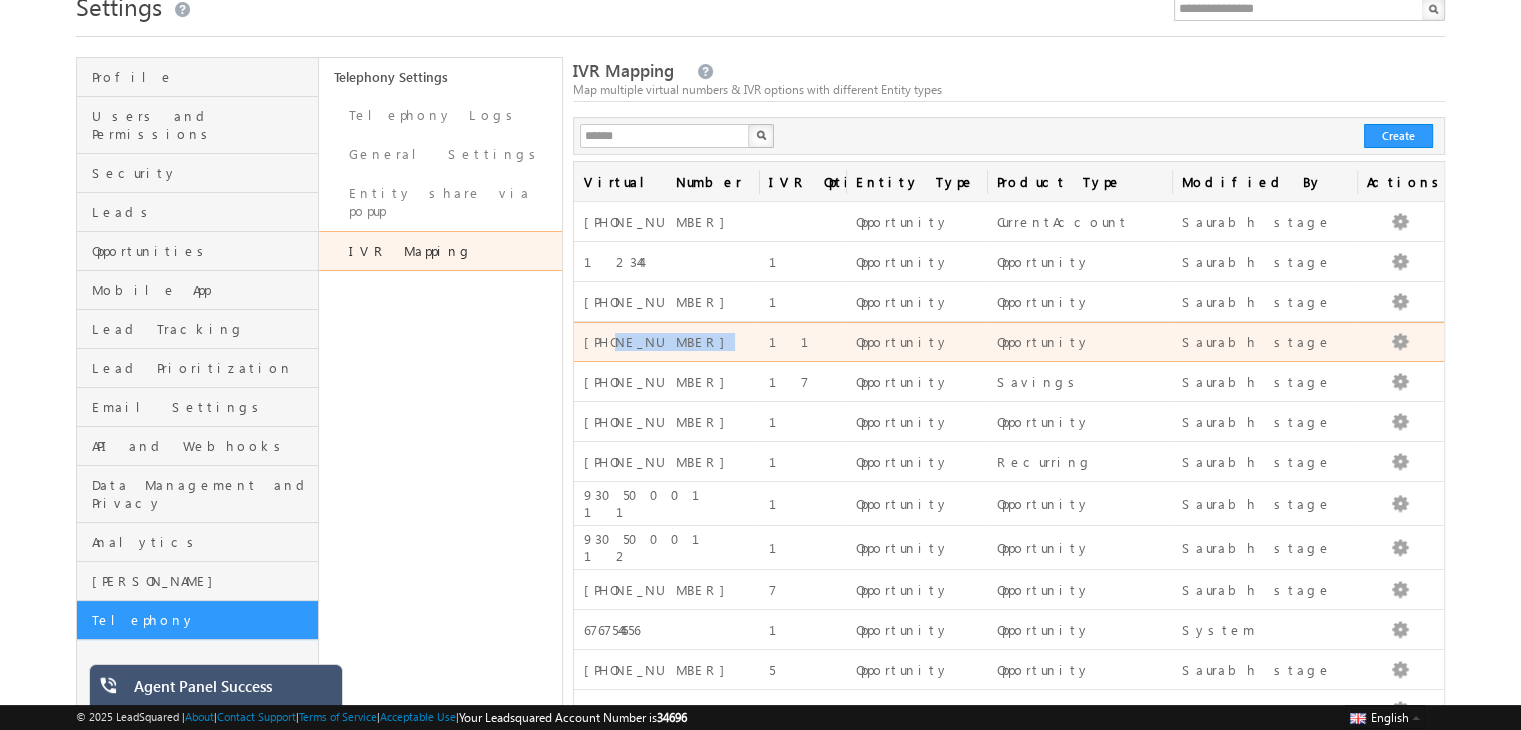 scroll, scrollTop: 84, scrollLeft: 0, axis: vertical 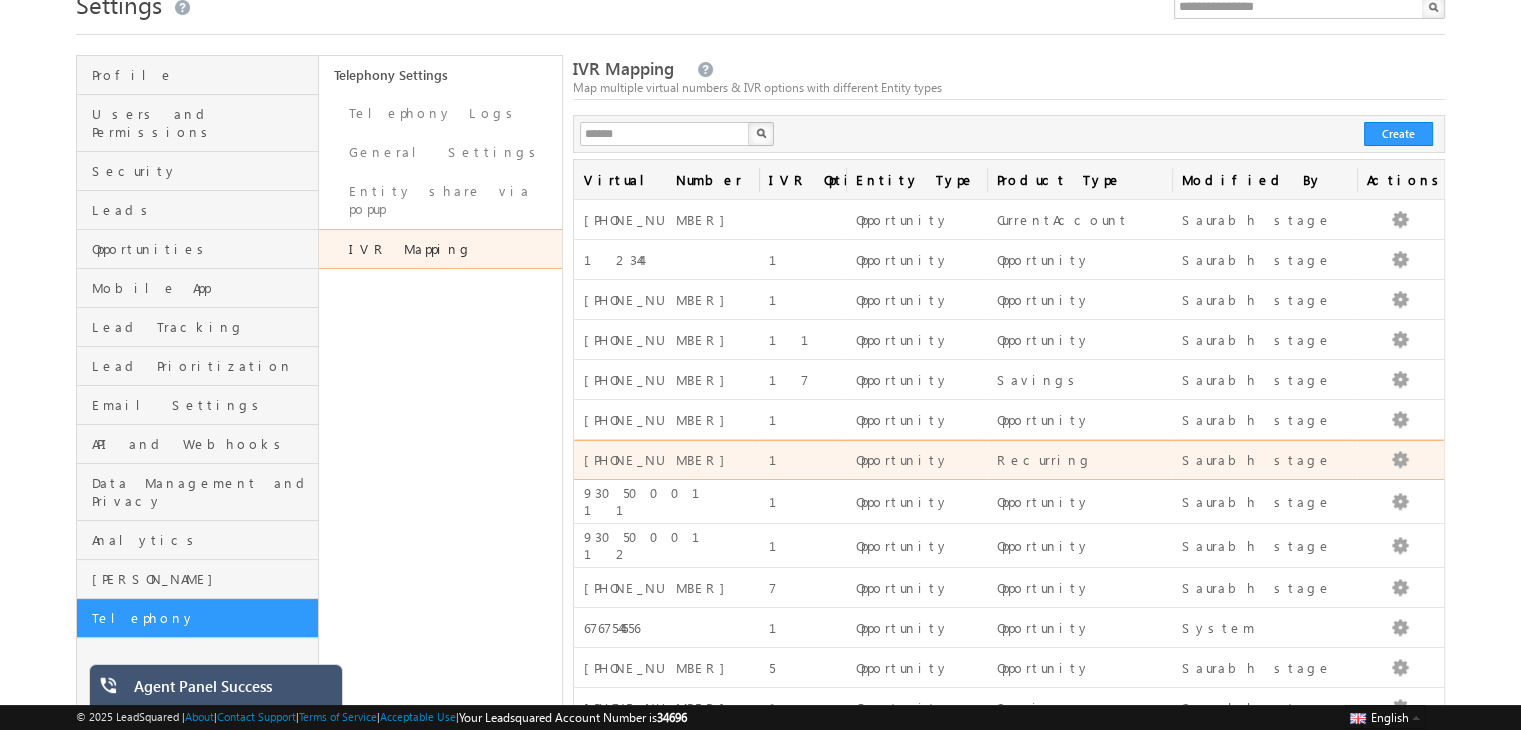 click on "[PHONE_NUMBER]" at bounding box center (666, 460) 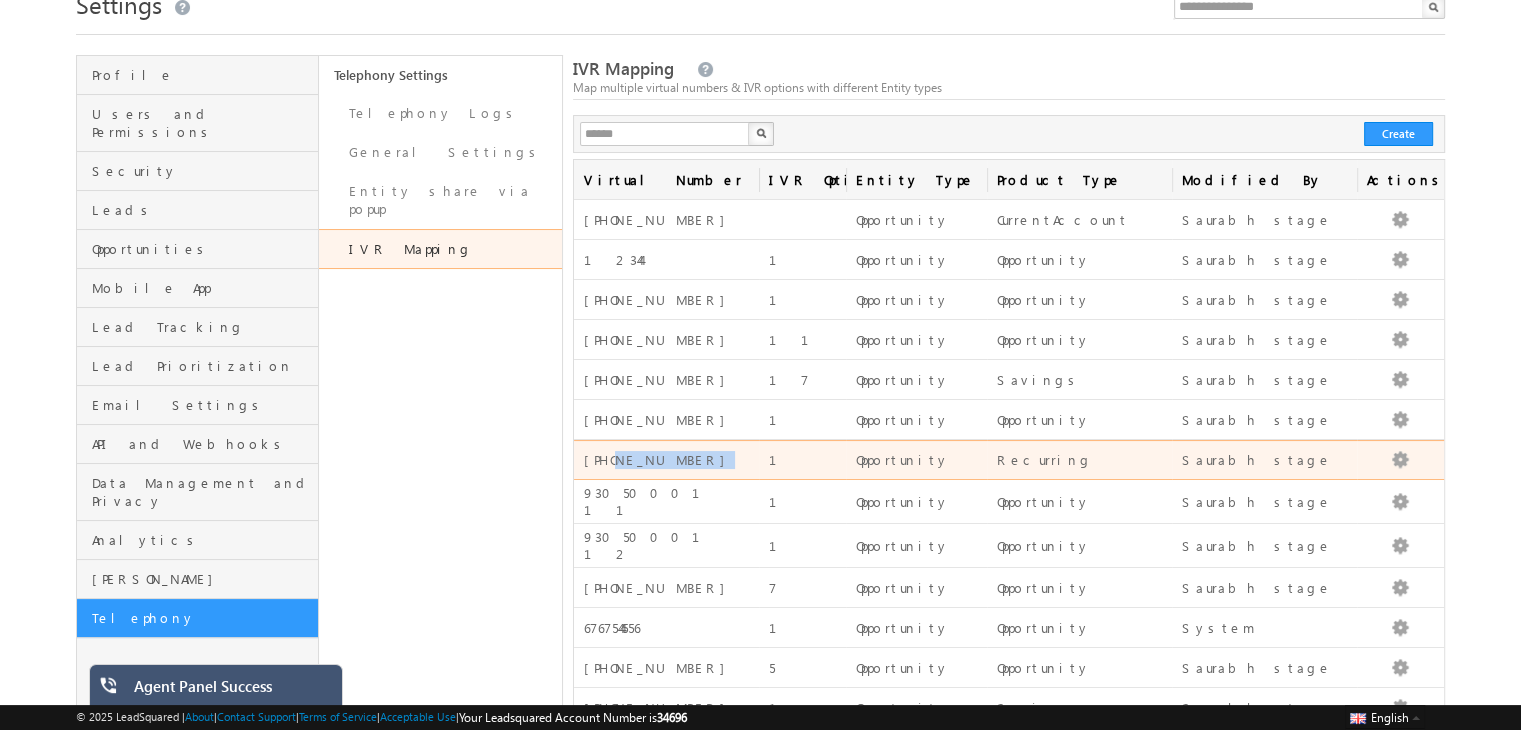 click on "+91-2025040101" at bounding box center (666, 460) 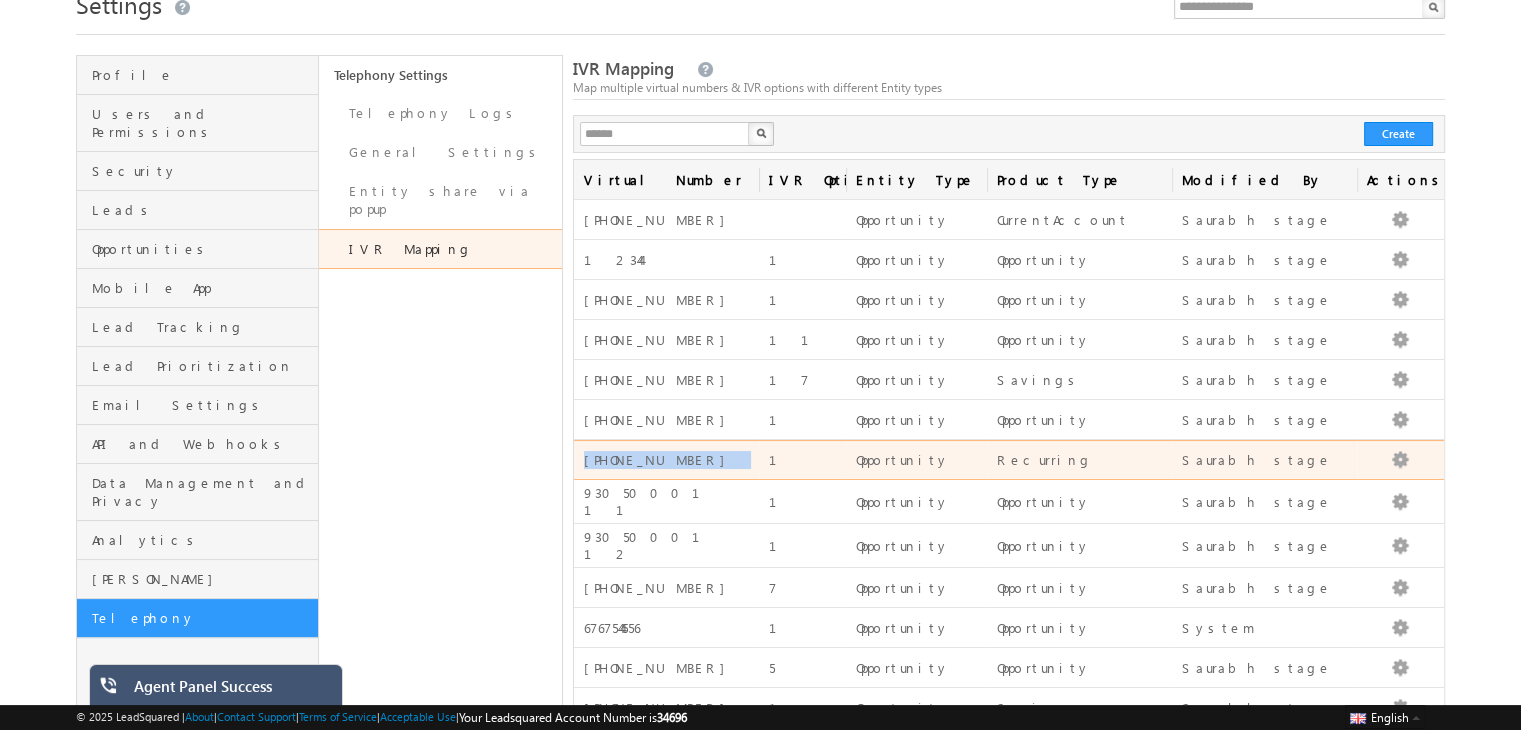 click on "+91-2025040101" at bounding box center [666, 460] 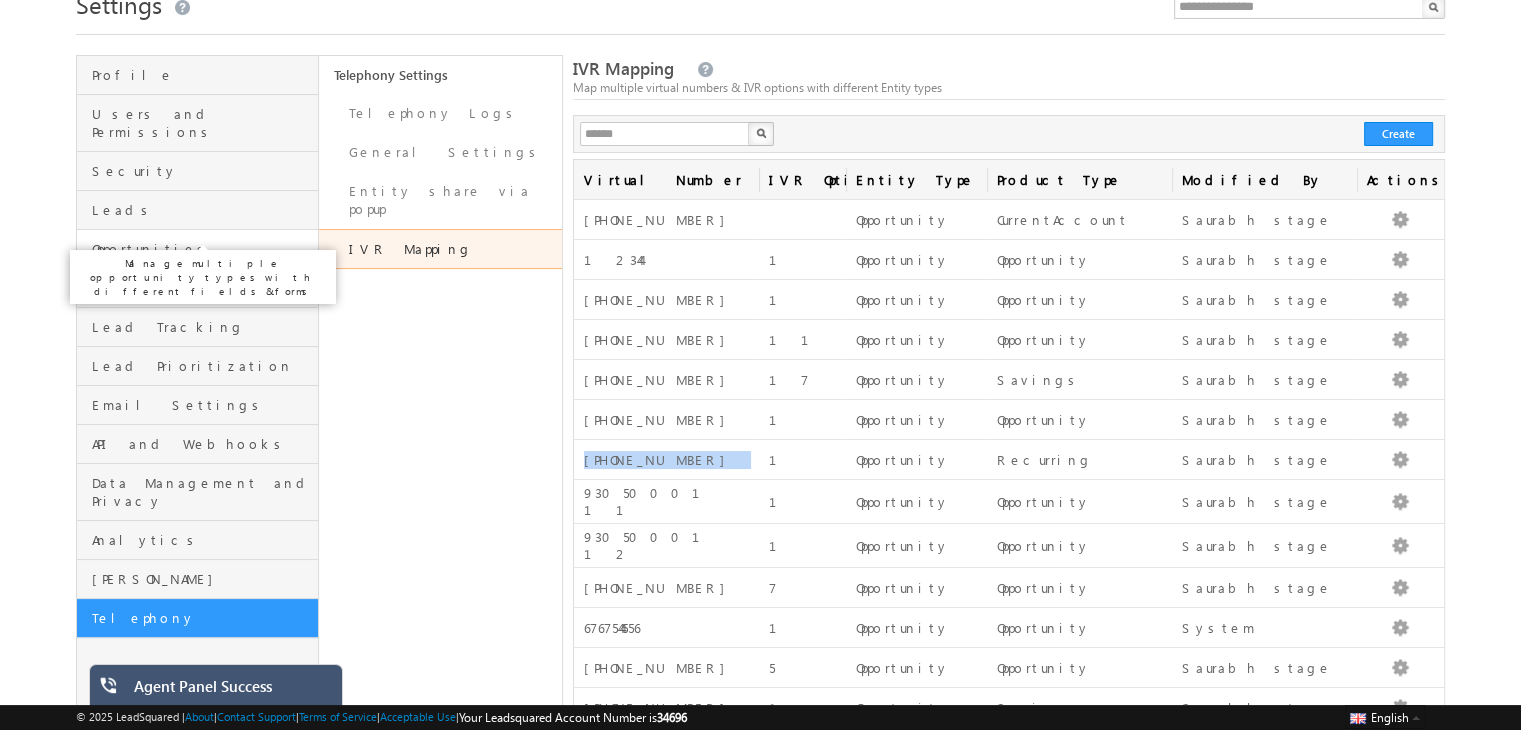 click on "Opportunities" at bounding box center (202, 249) 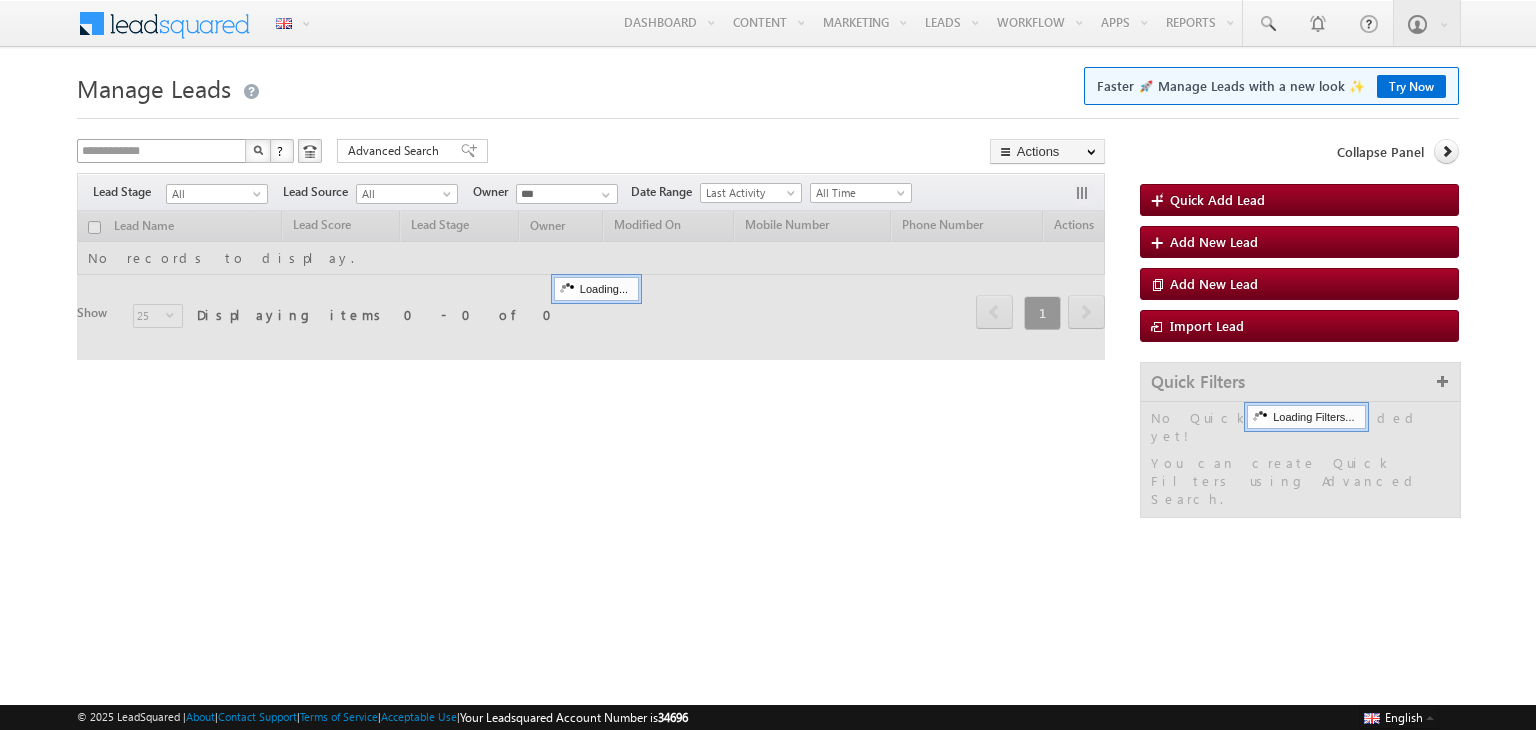 scroll, scrollTop: 0, scrollLeft: 0, axis: both 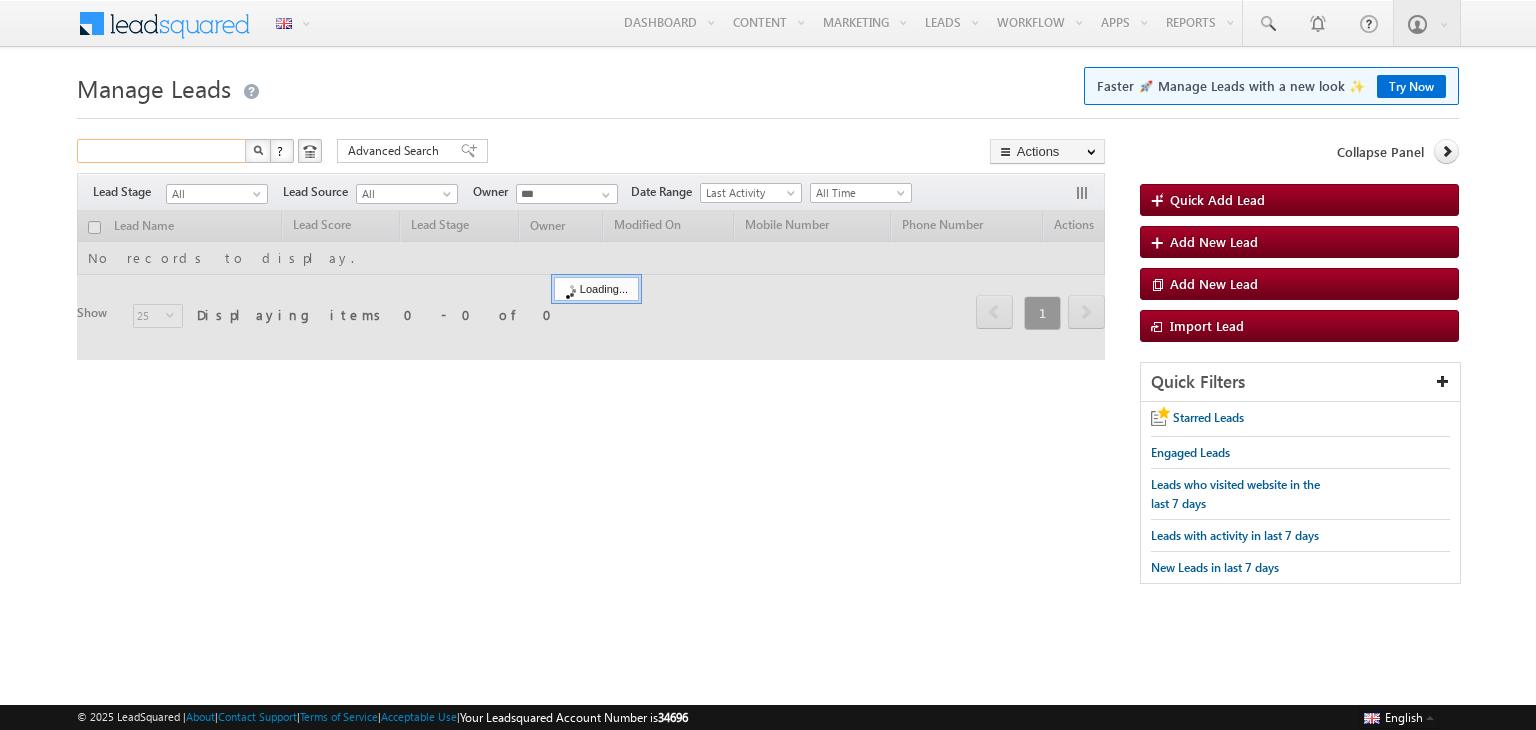 click at bounding box center [162, 151] 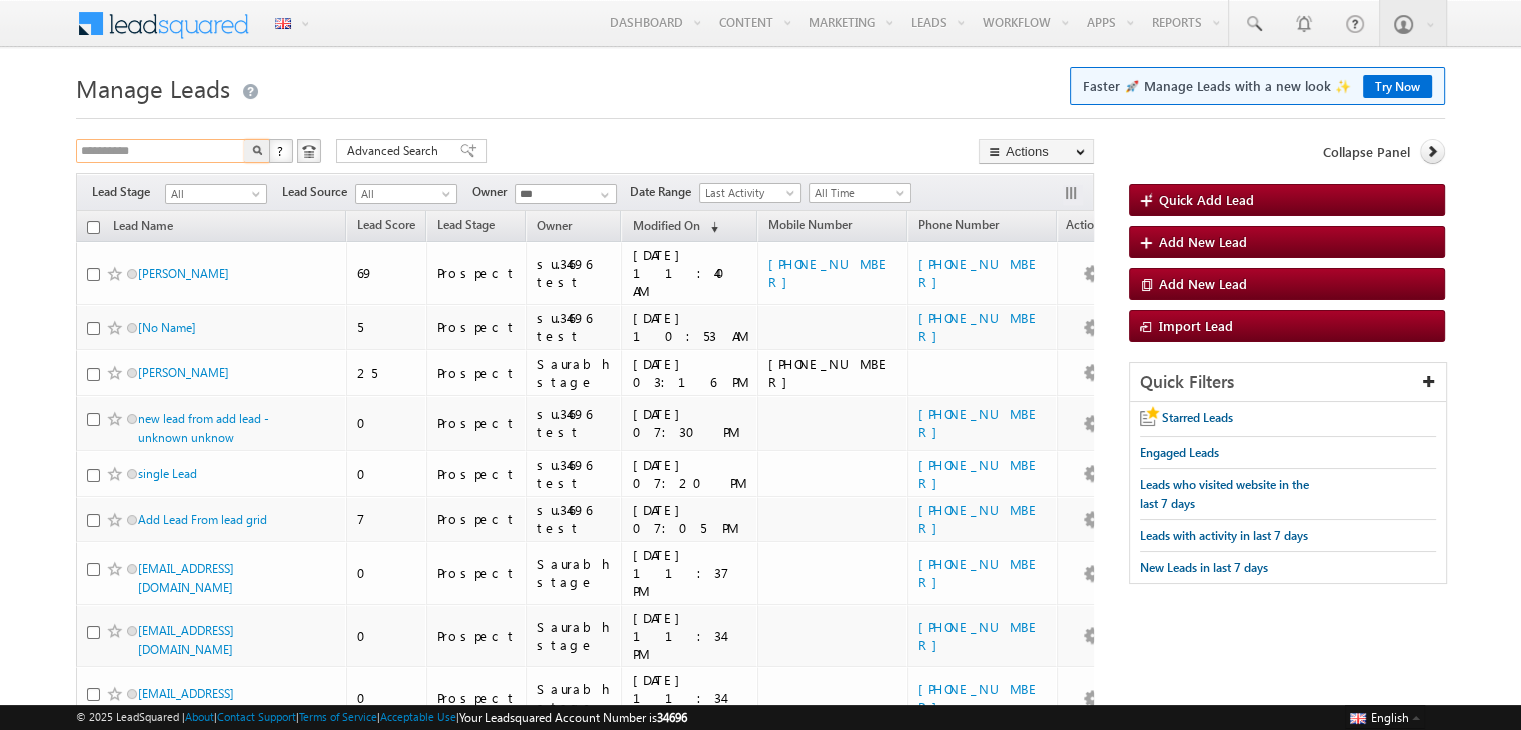 type on "**********" 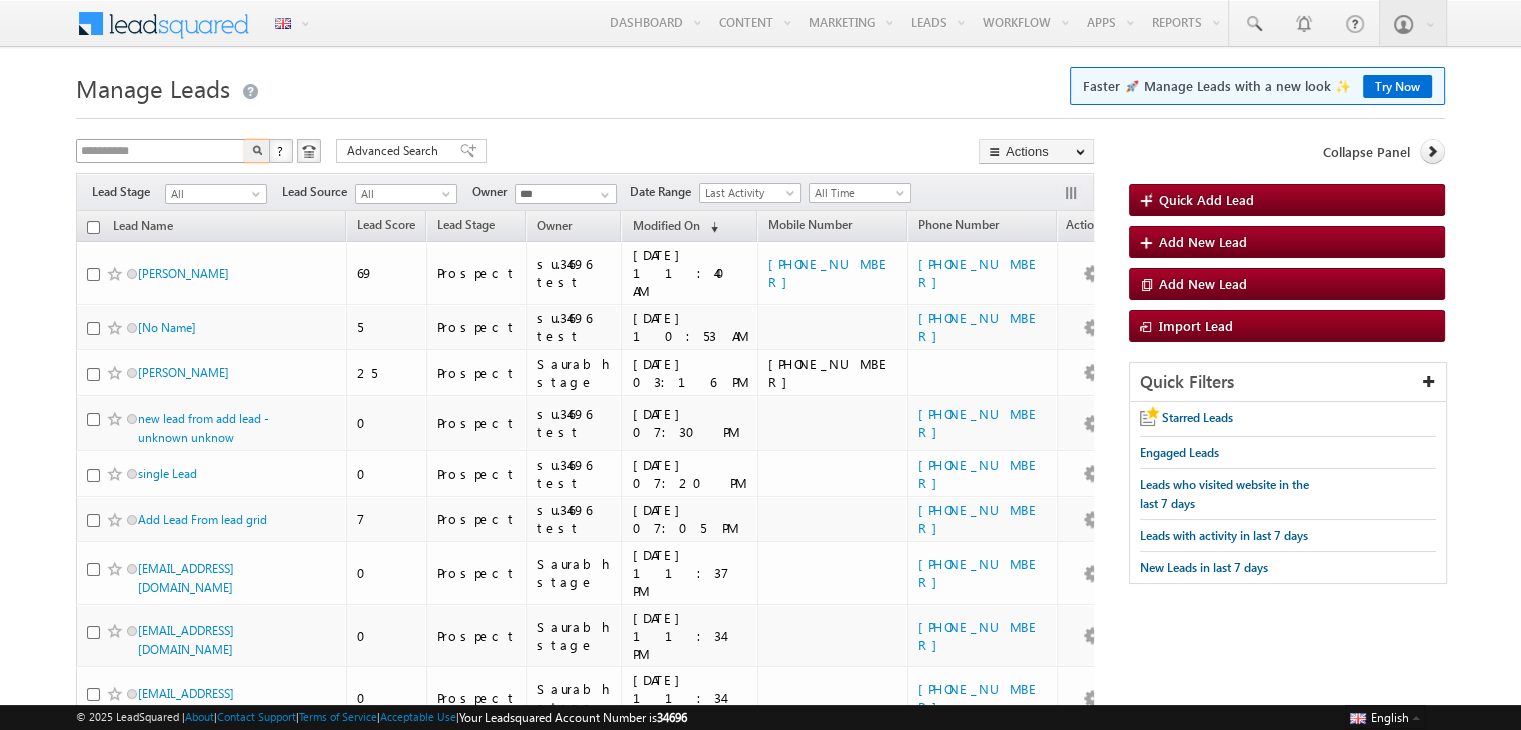 click at bounding box center (257, 151) 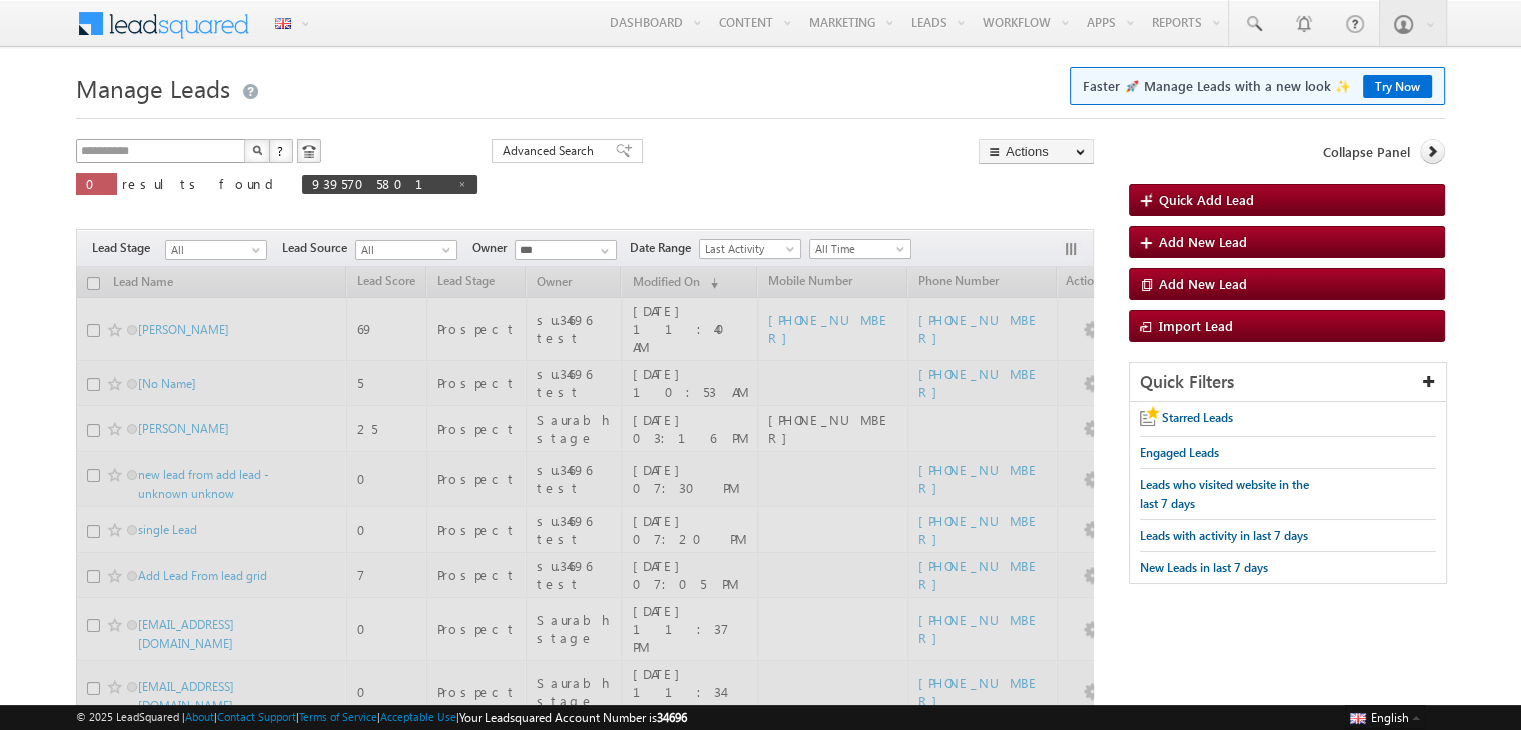 type 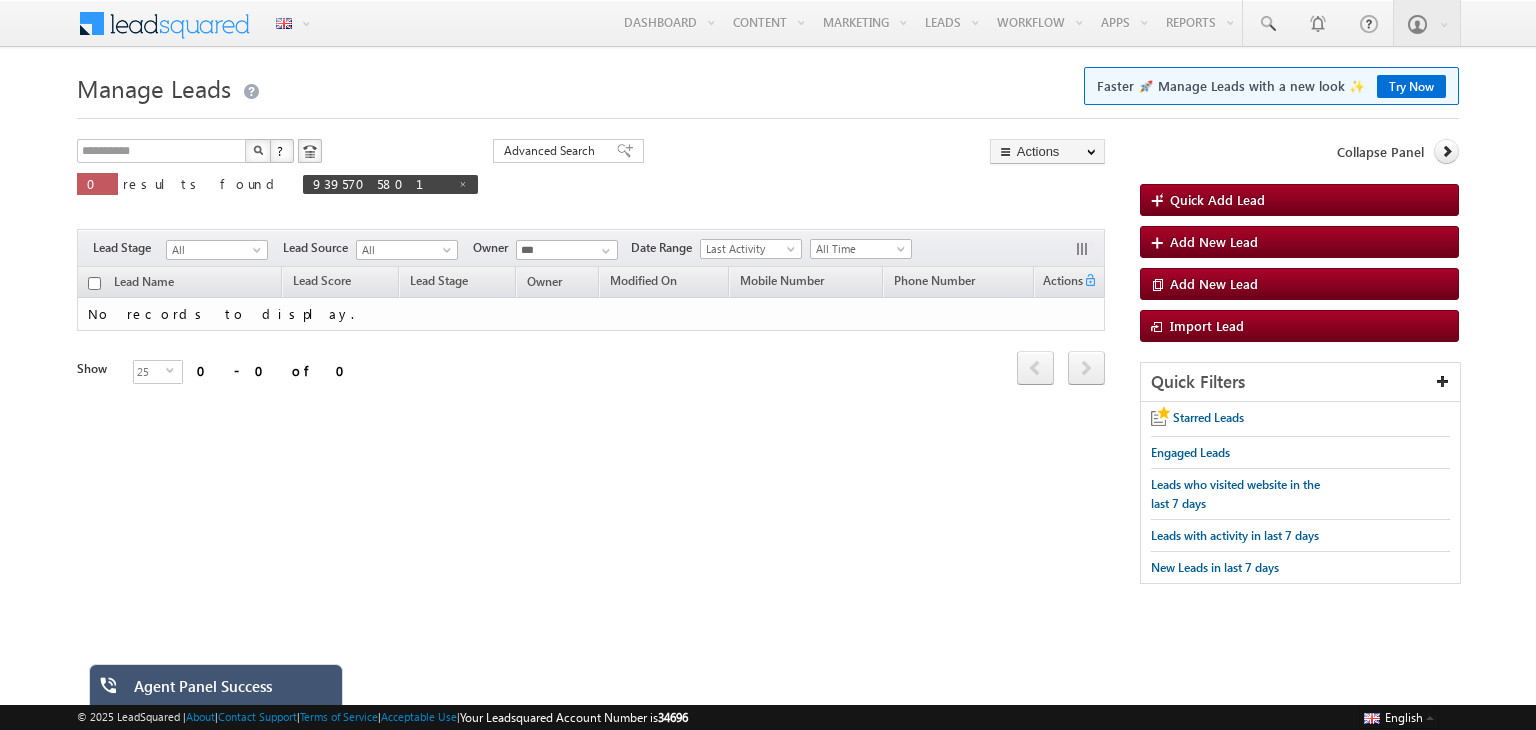 click at bounding box center [258, 150] 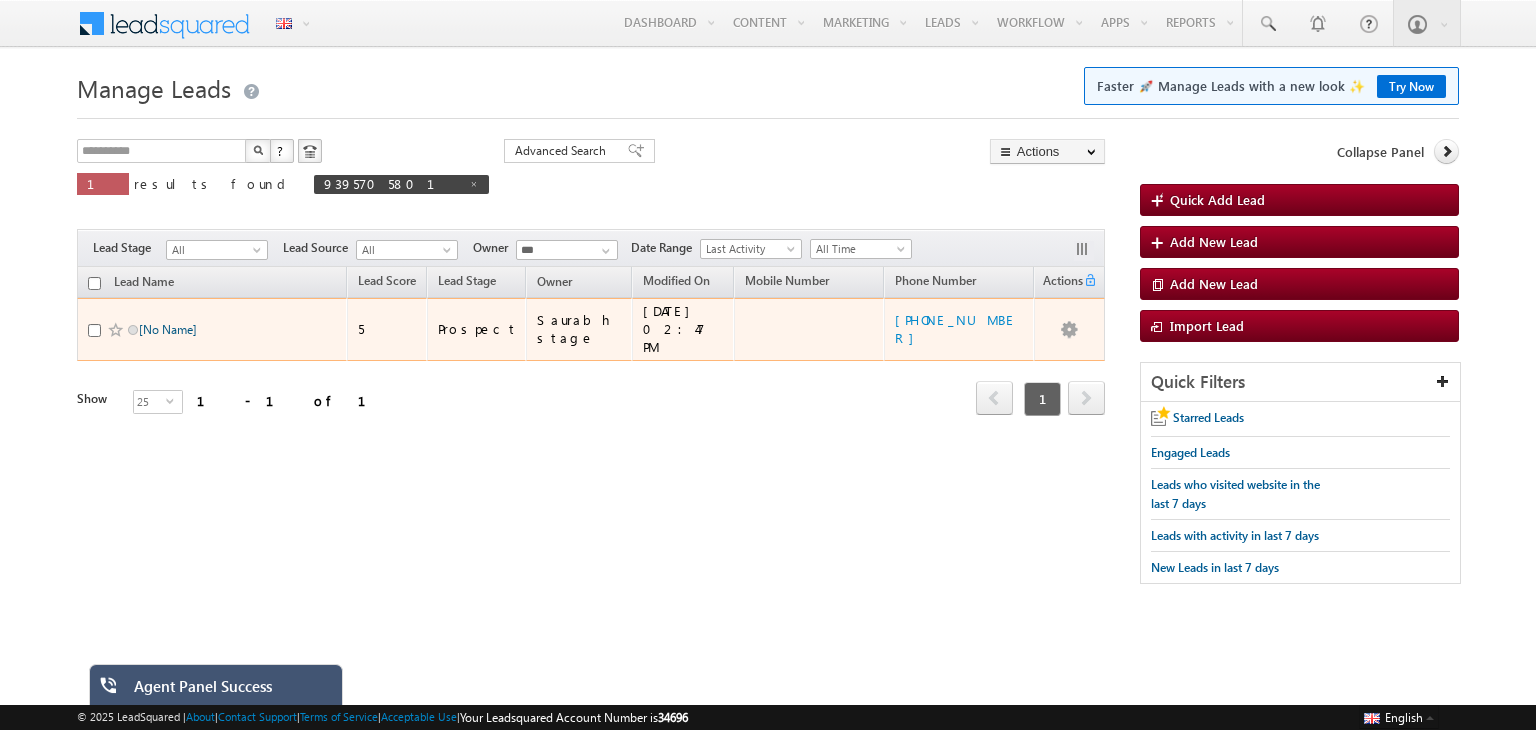 click on "[No Name]" at bounding box center [168, 329] 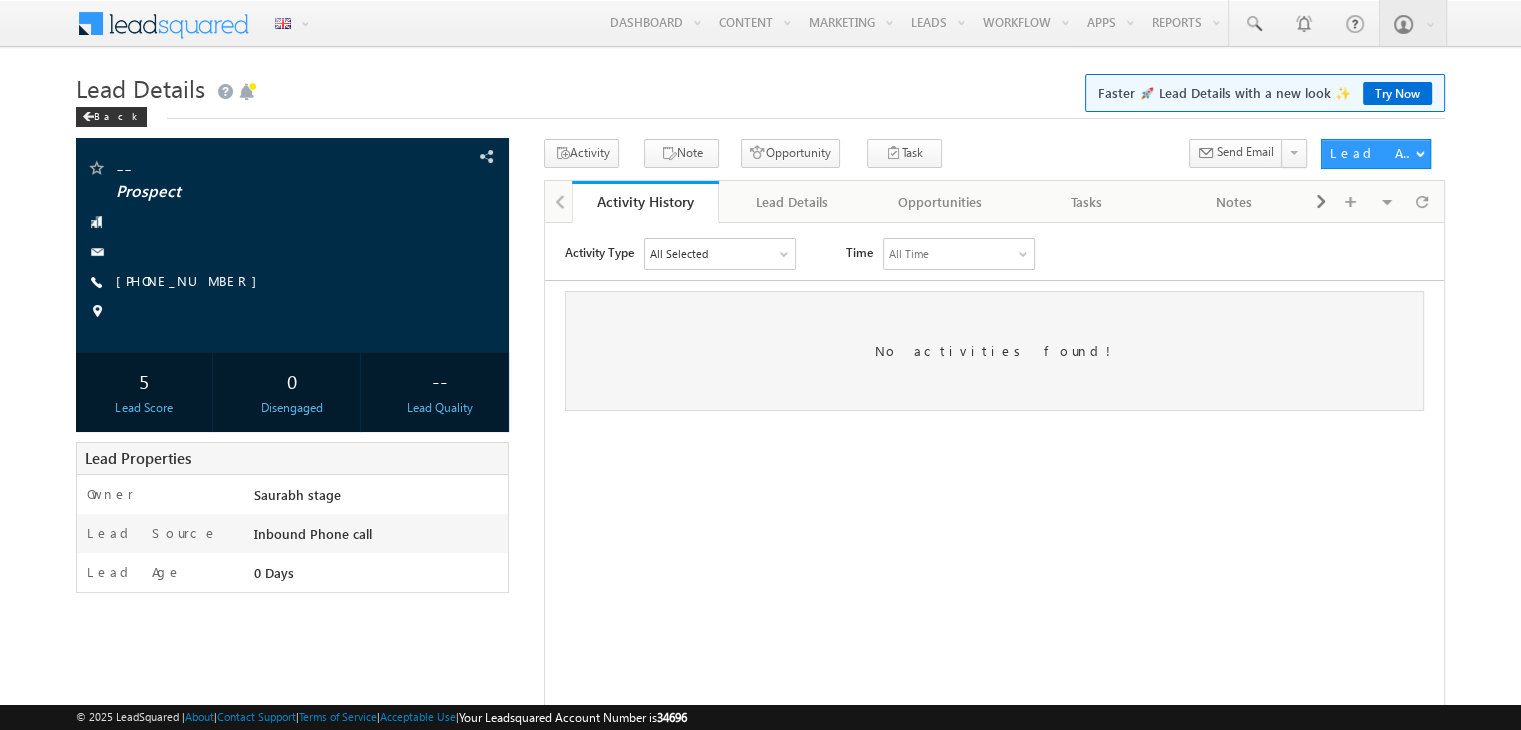 scroll, scrollTop: 0, scrollLeft: 0, axis: both 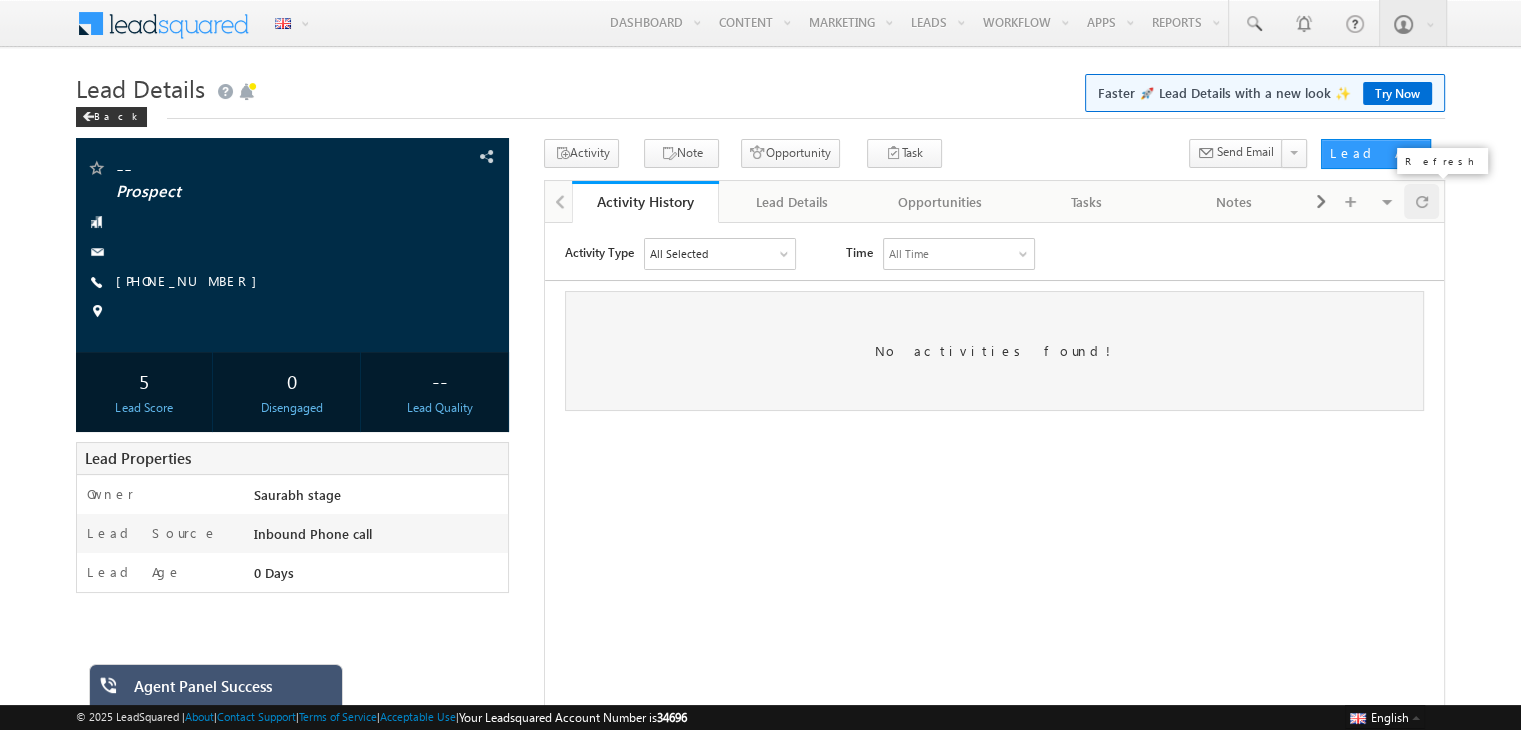 click at bounding box center (1422, 201) 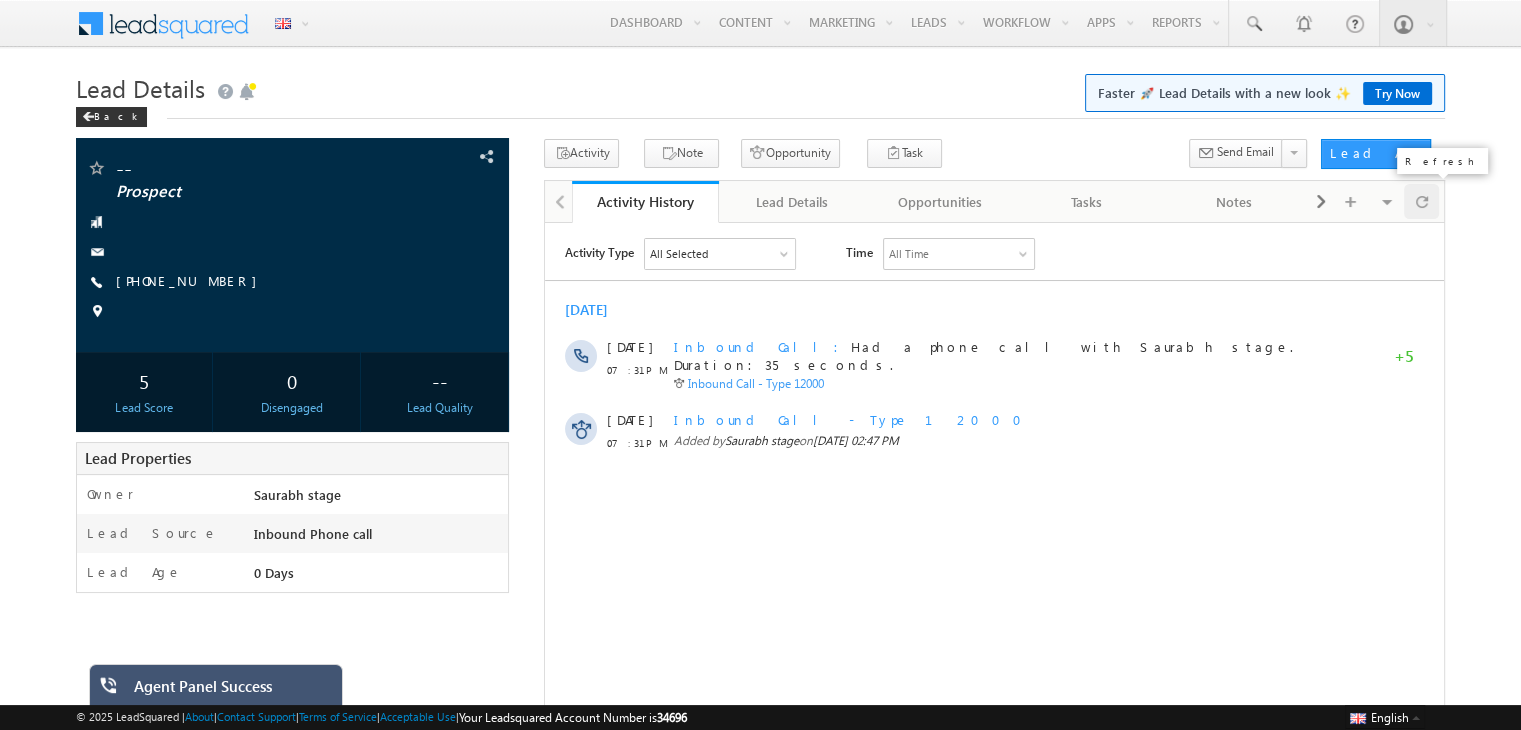 scroll, scrollTop: 0, scrollLeft: 0, axis: both 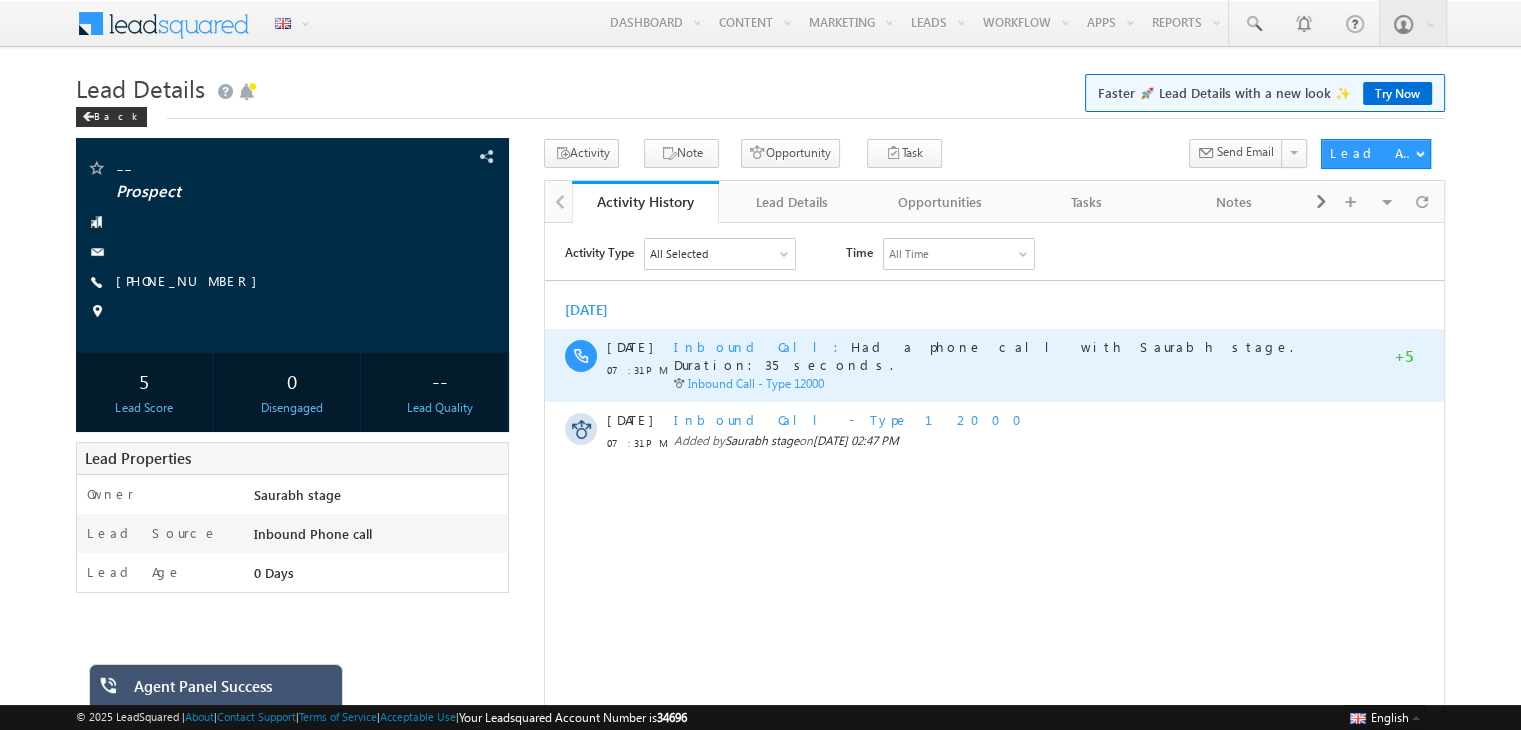 click on "Inbound Call" at bounding box center [762, 345] 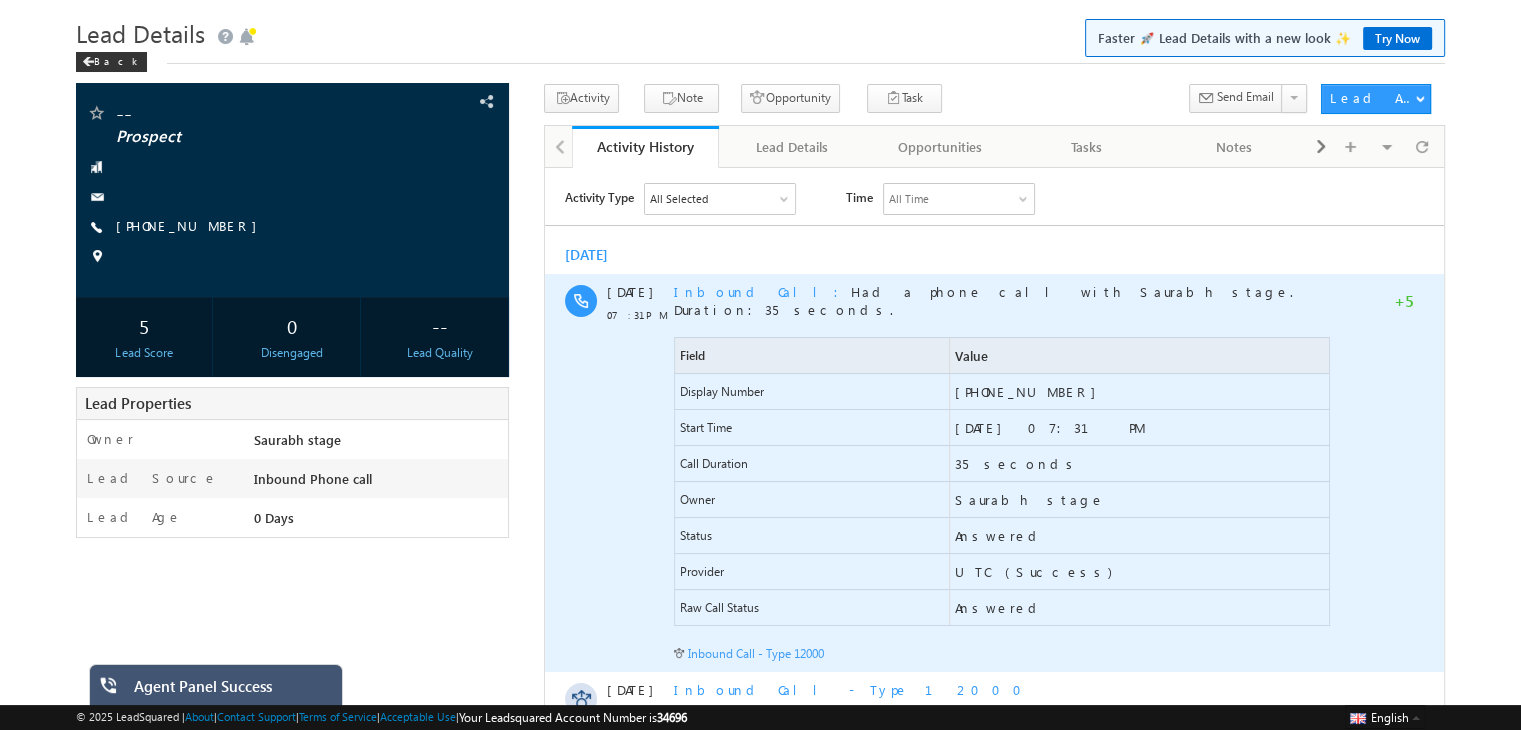 scroll, scrollTop: 59, scrollLeft: 0, axis: vertical 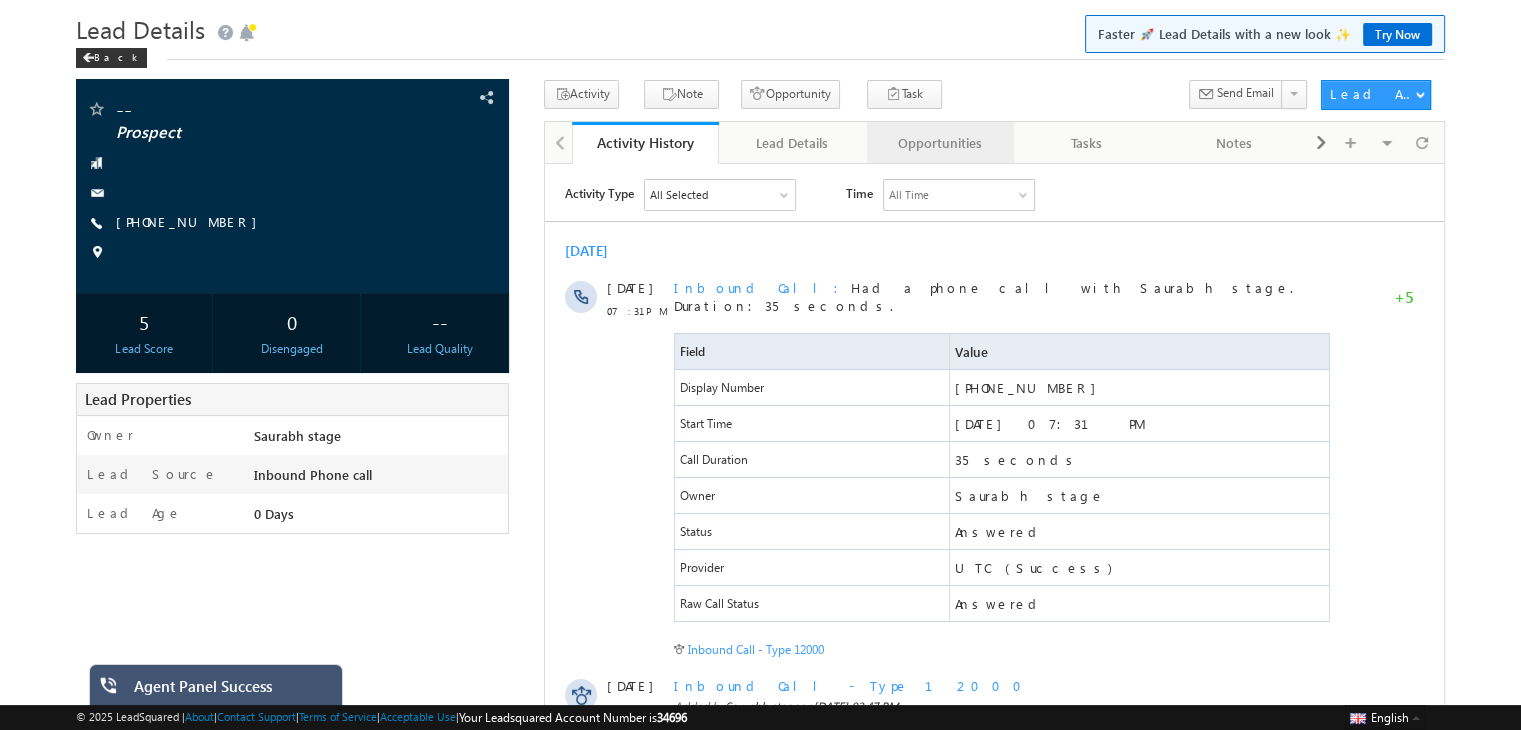 click on "Opportunities" at bounding box center [939, 143] 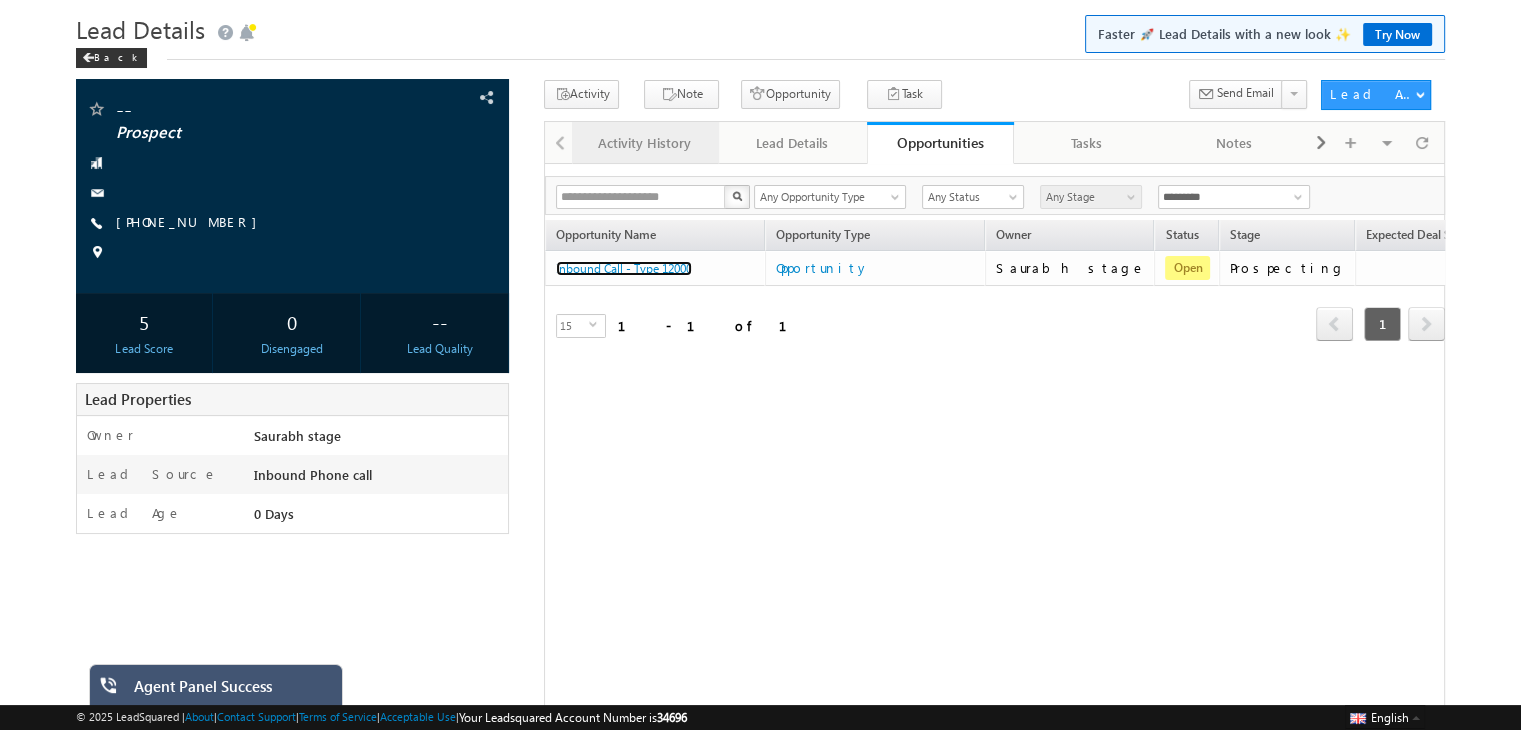 click on "Activity History" at bounding box center [644, 143] 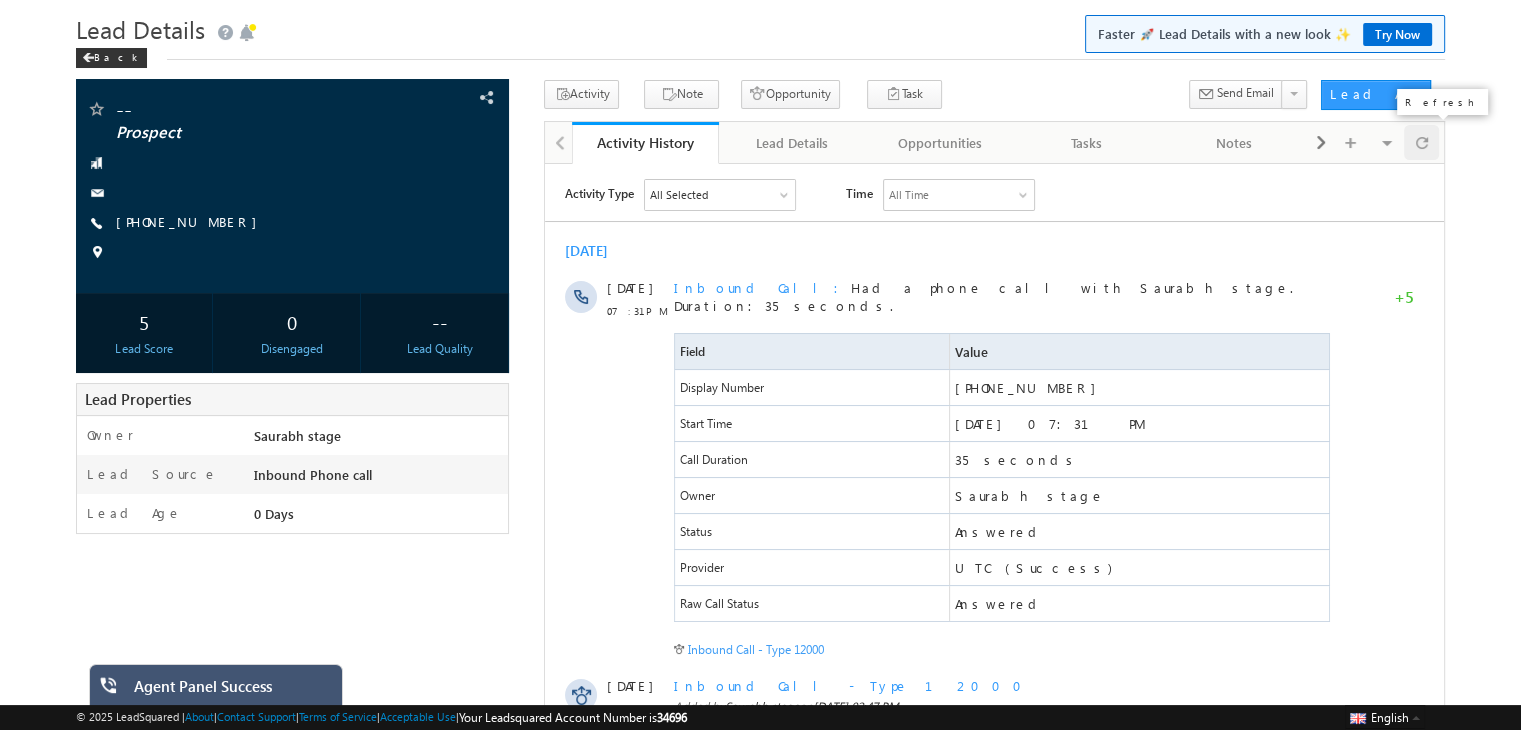 click at bounding box center [1422, 142] 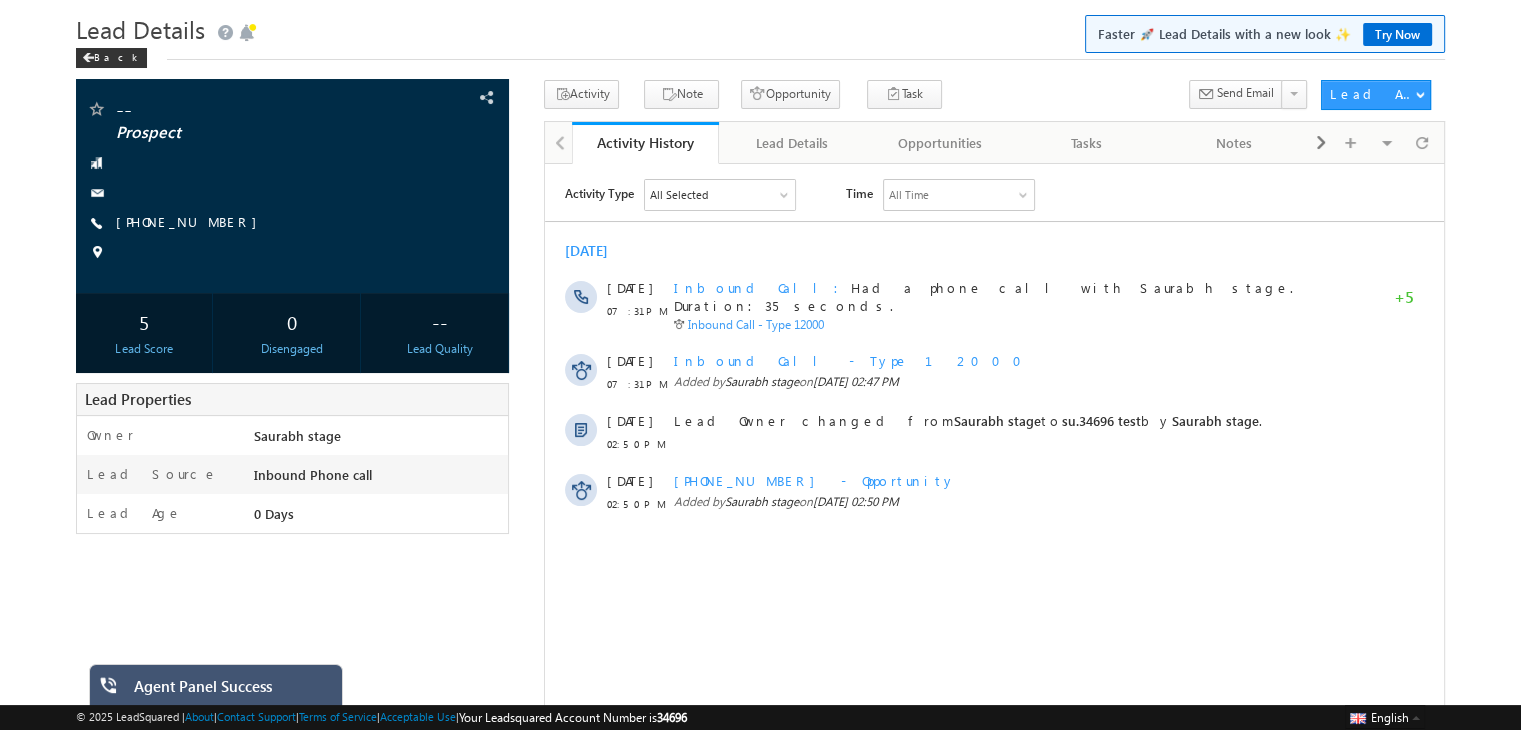 scroll, scrollTop: 0, scrollLeft: 0, axis: both 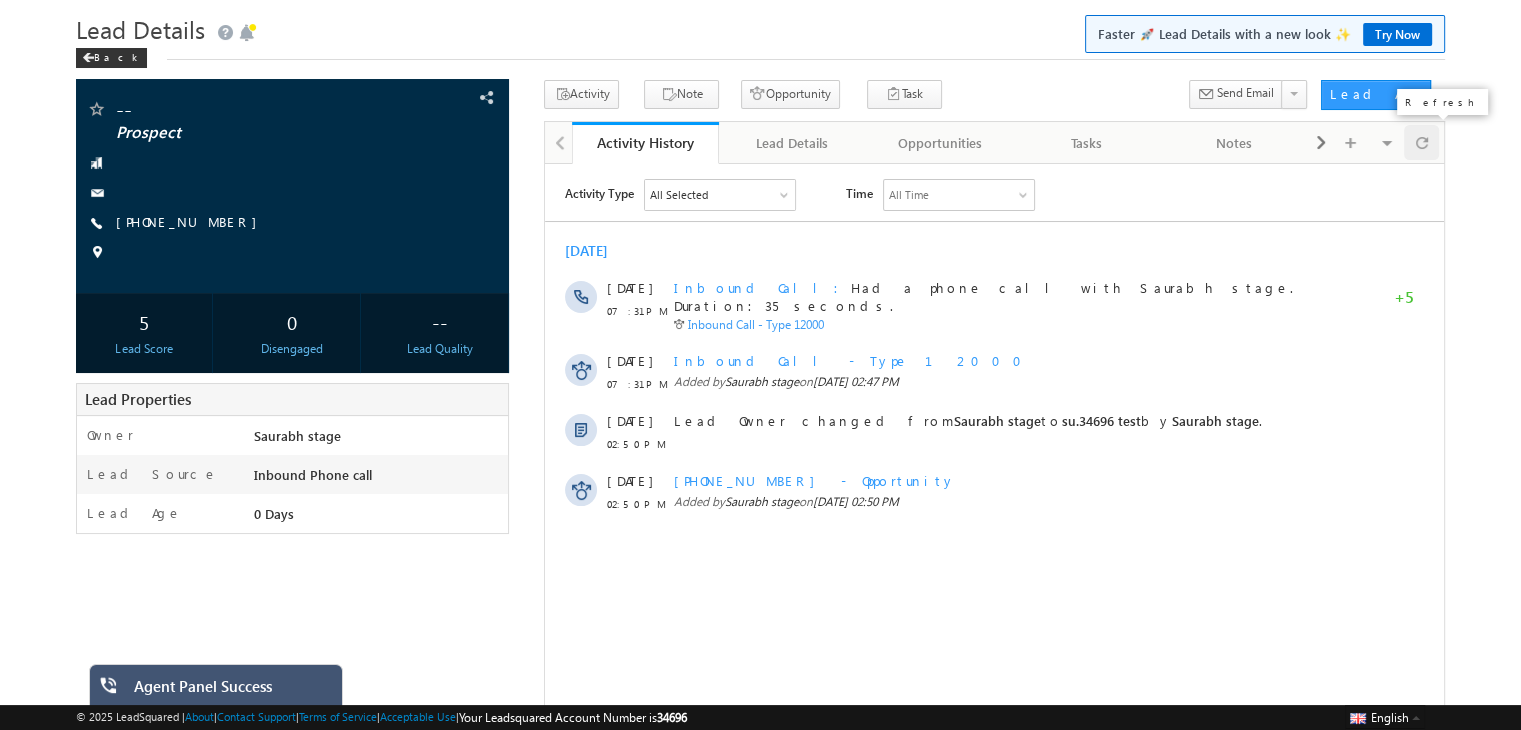 click at bounding box center [1422, 142] 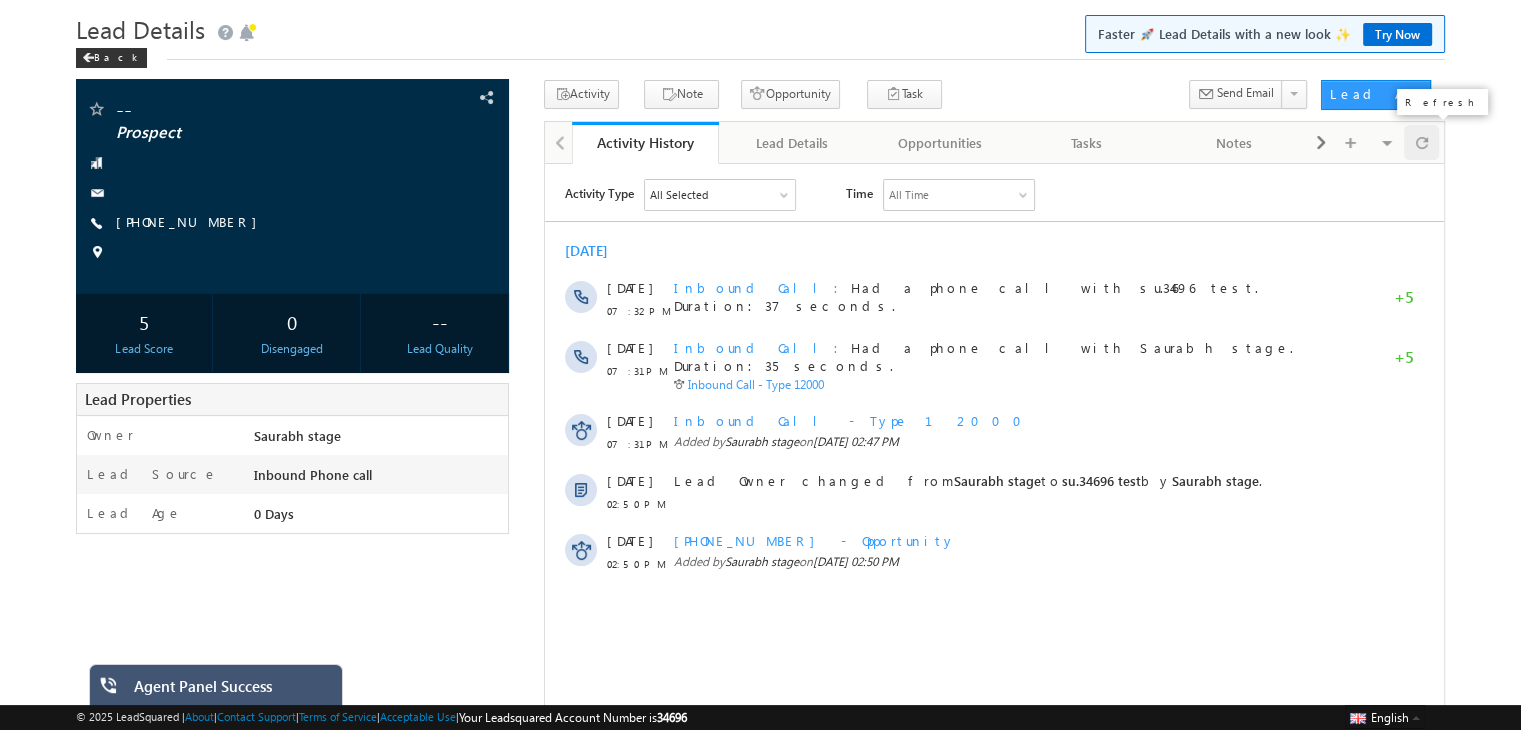 scroll, scrollTop: 0, scrollLeft: 0, axis: both 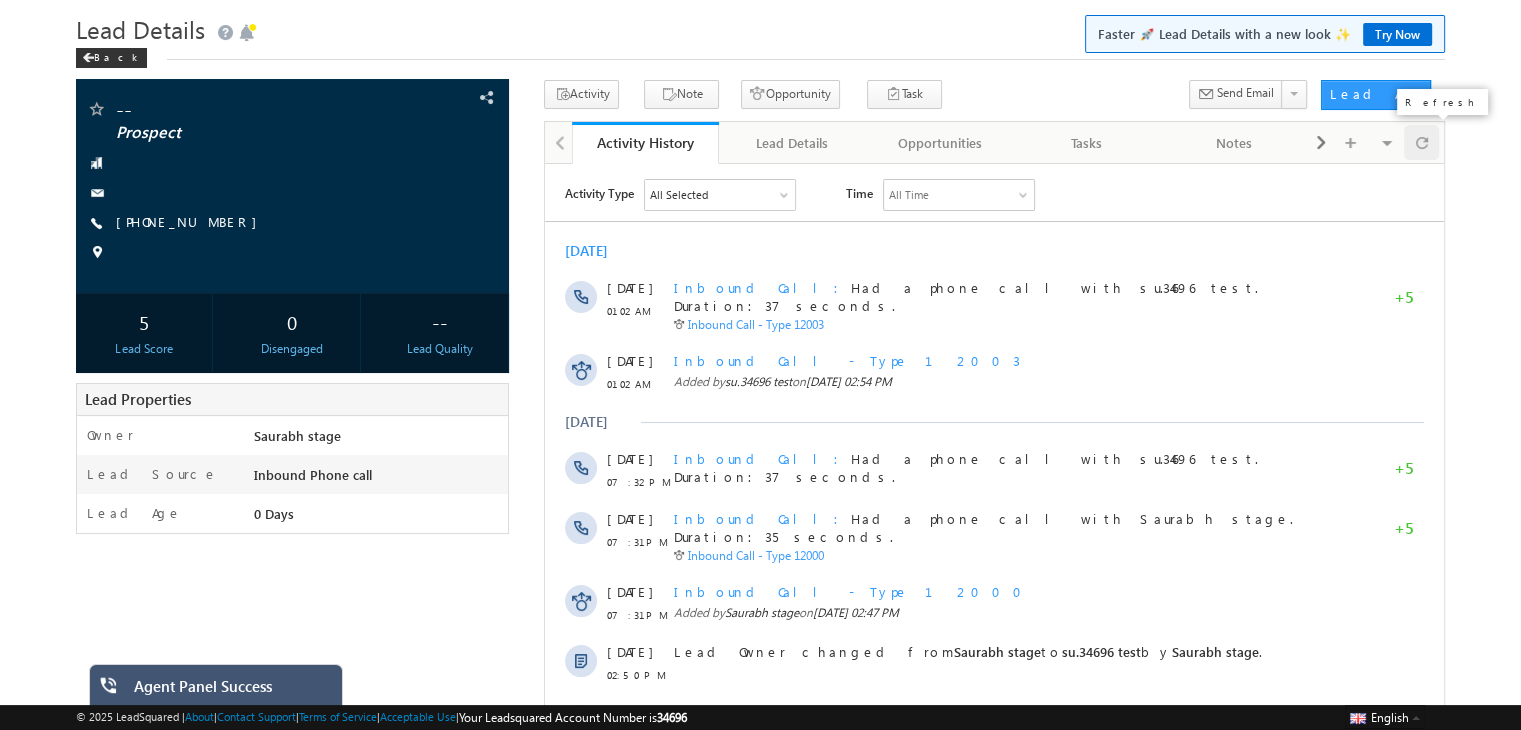 click at bounding box center (1422, 142) 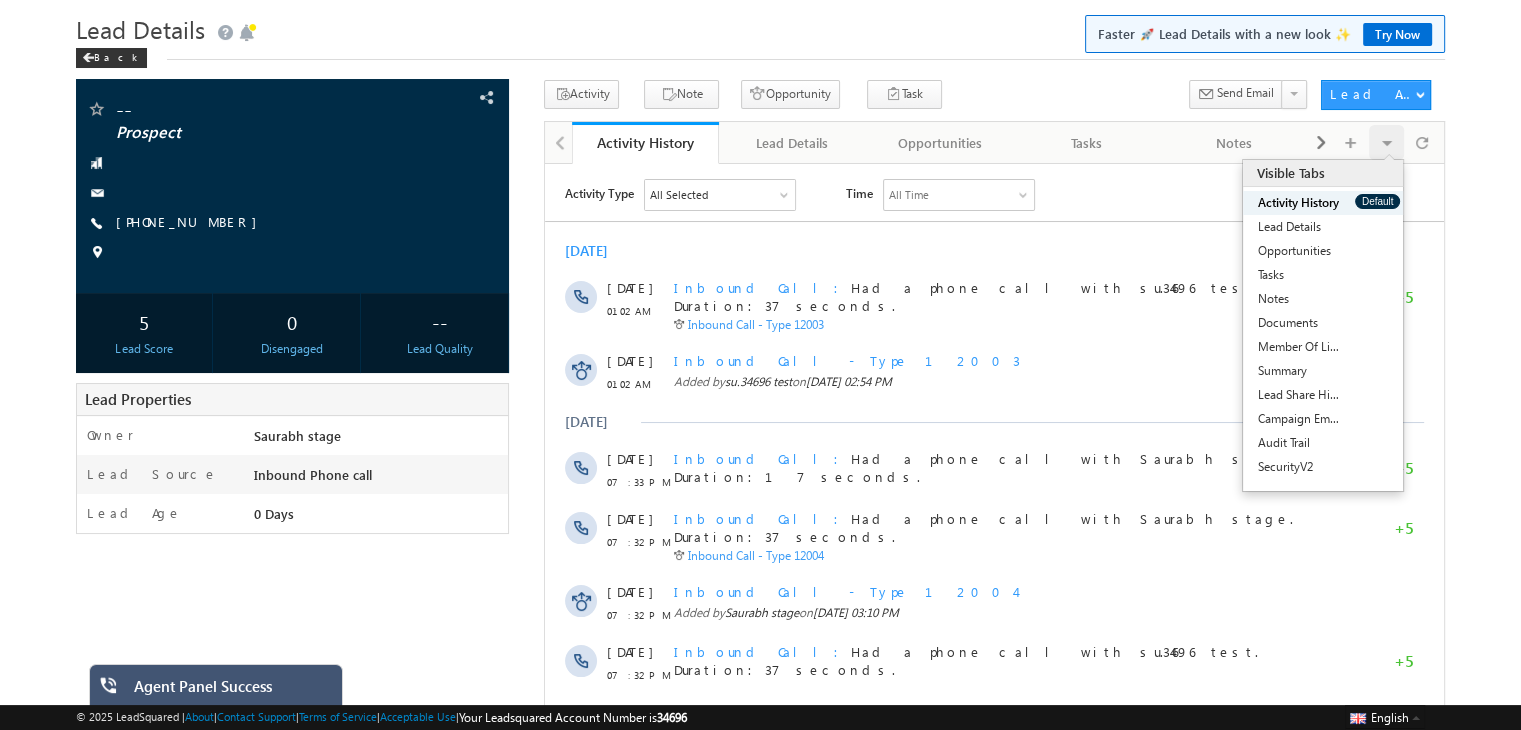 scroll, scrollTop: 0, scrollLeft: 0, axis: both 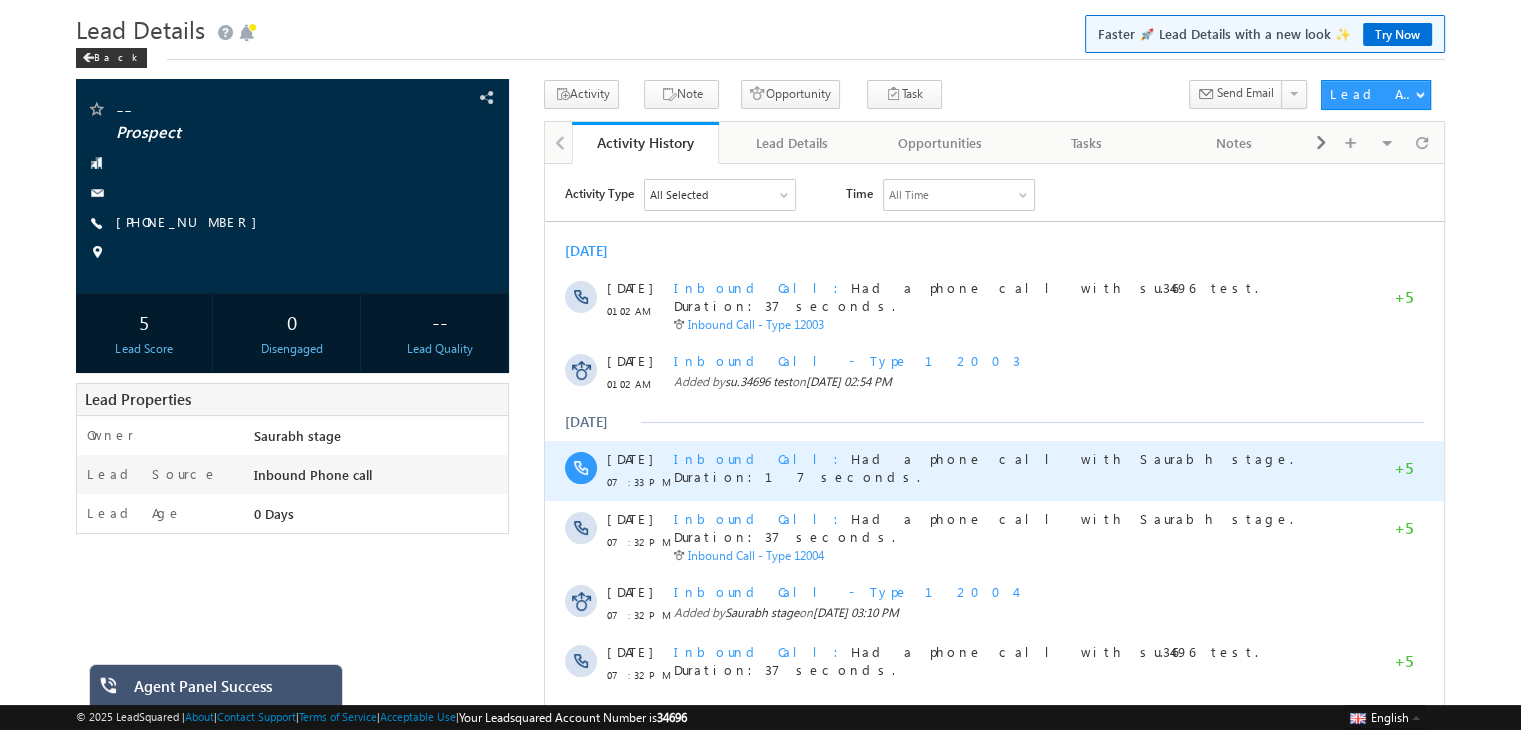 click on "Inbound Call" at bounding box center (762, 457) 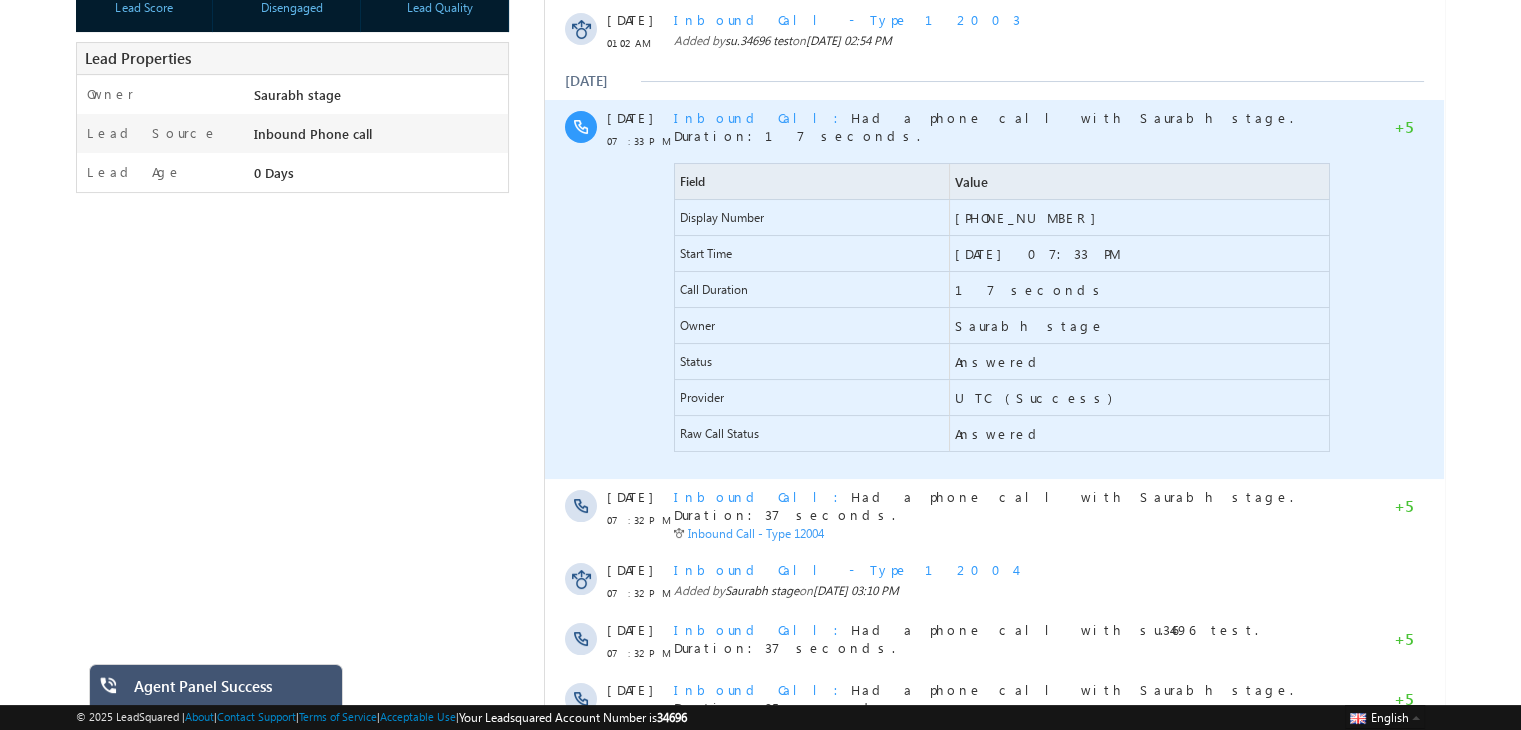 scroll, scrollTop: 400, scrollLeft: 0, axis: vertical 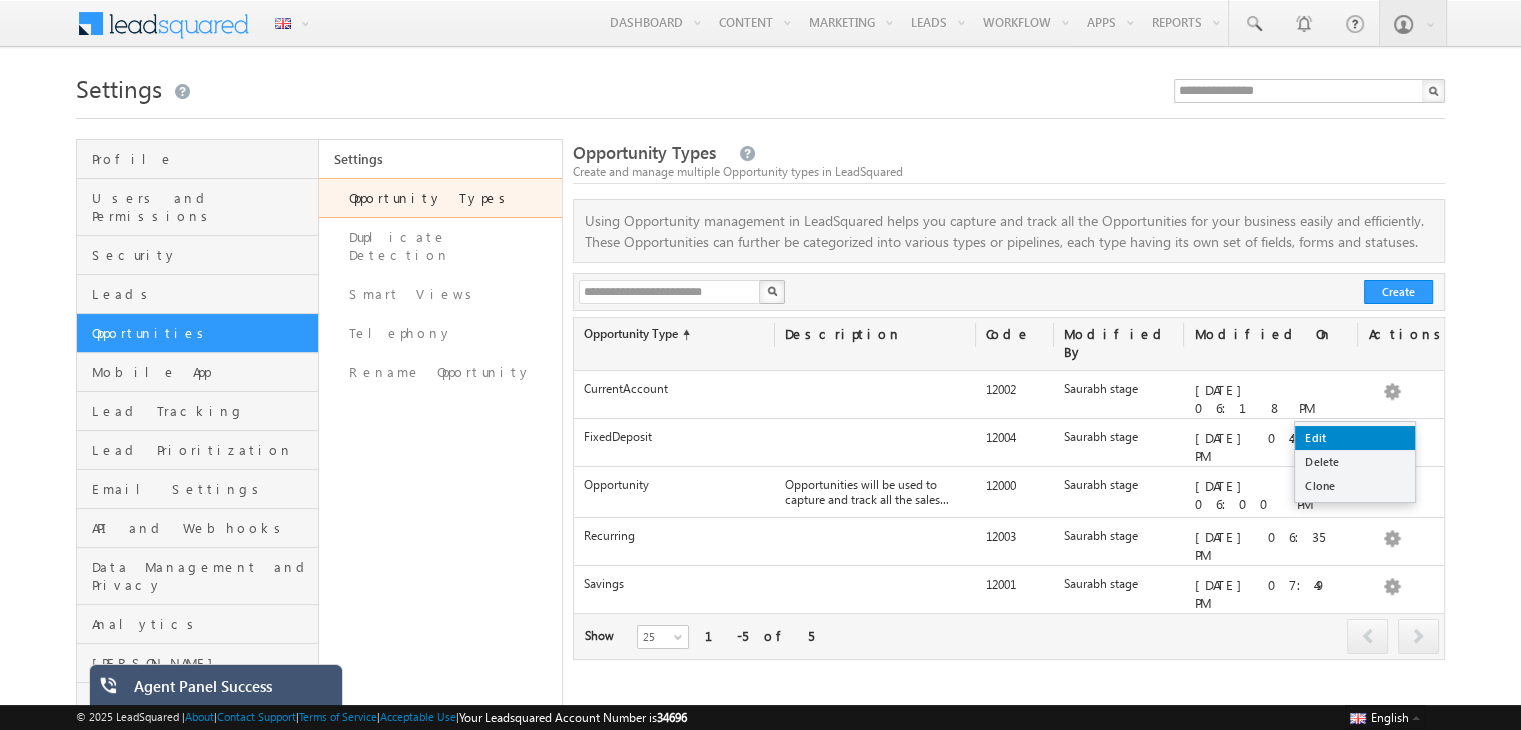 click on "Edit" at bounding box center [1355, 438] 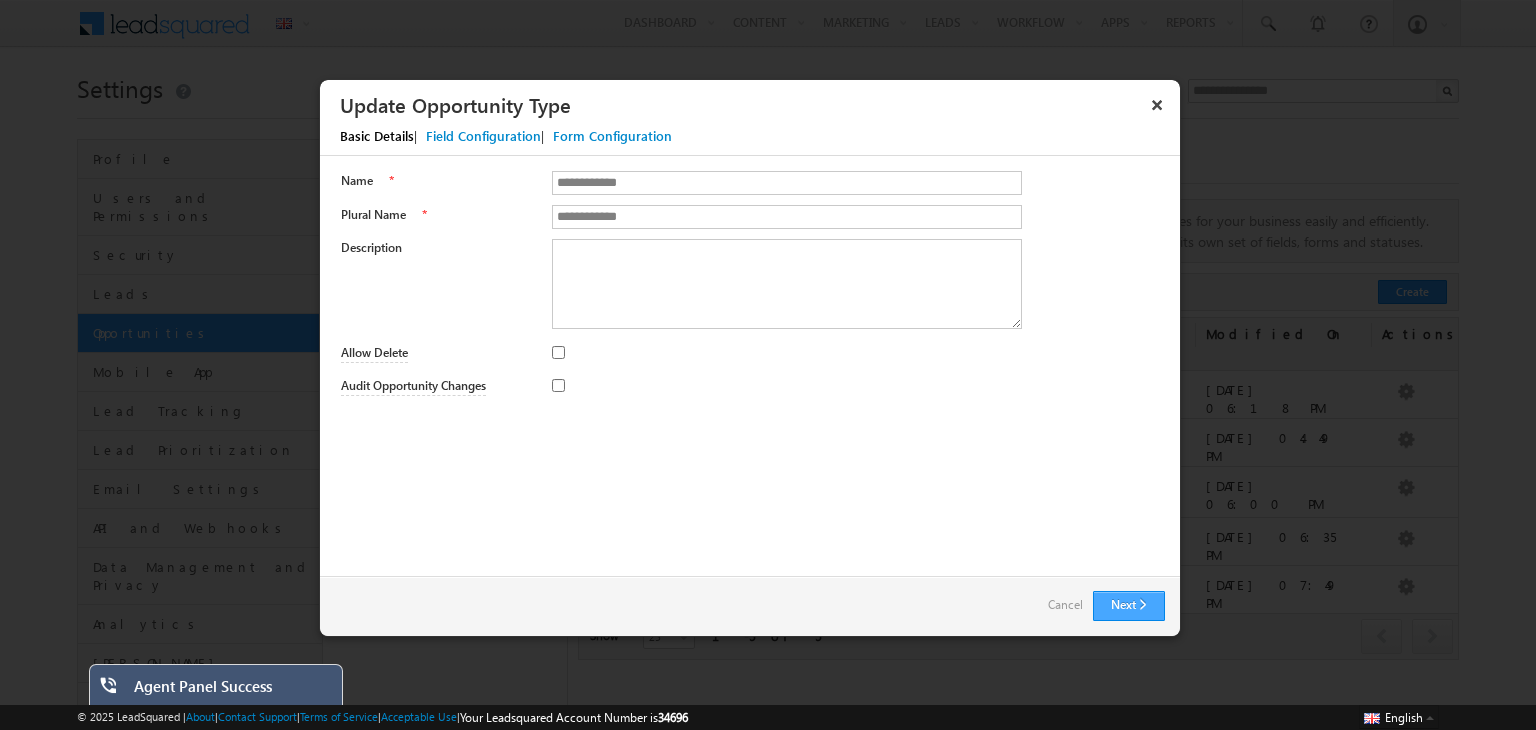 click on "Next" at bounding box center (1129, 606) 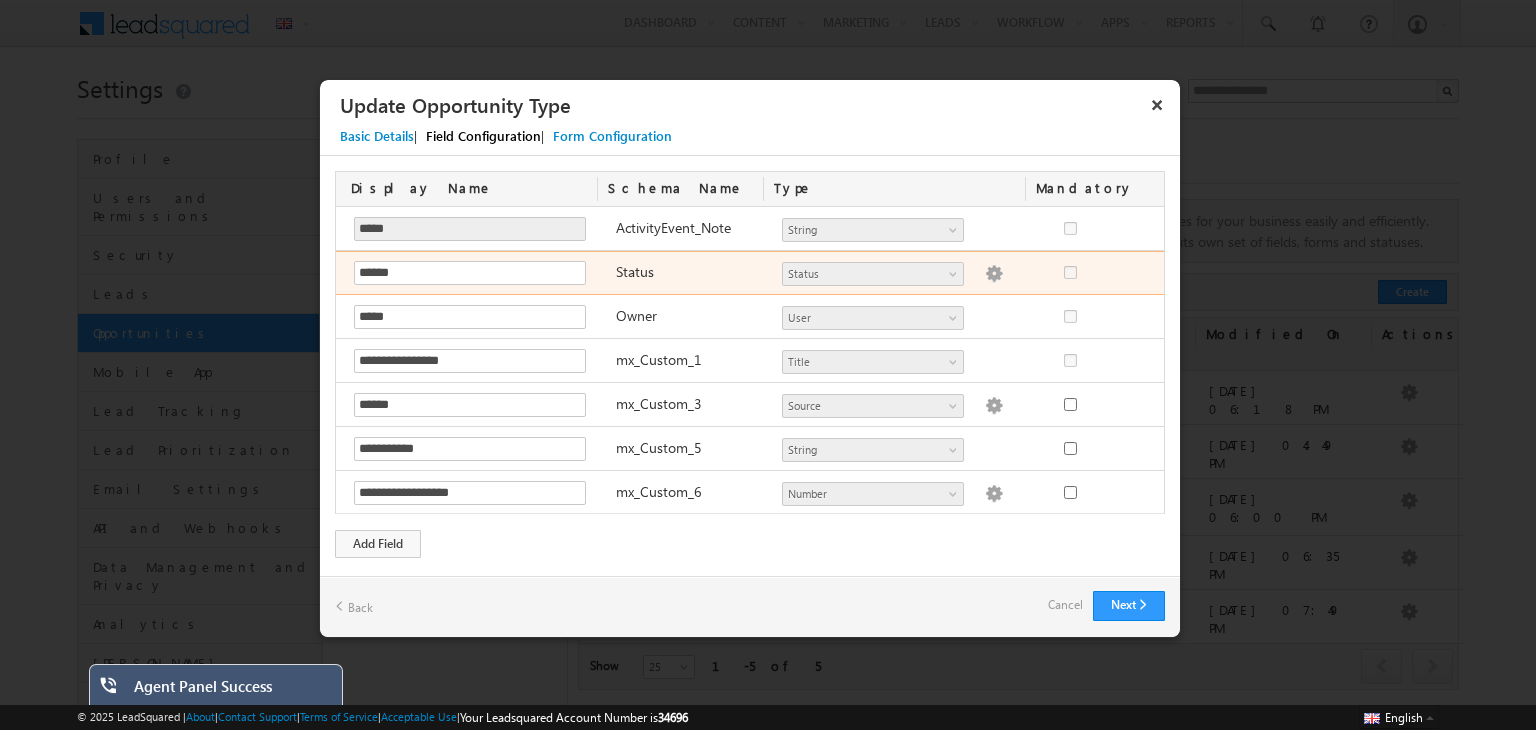 click at bounding box center [994, 274] 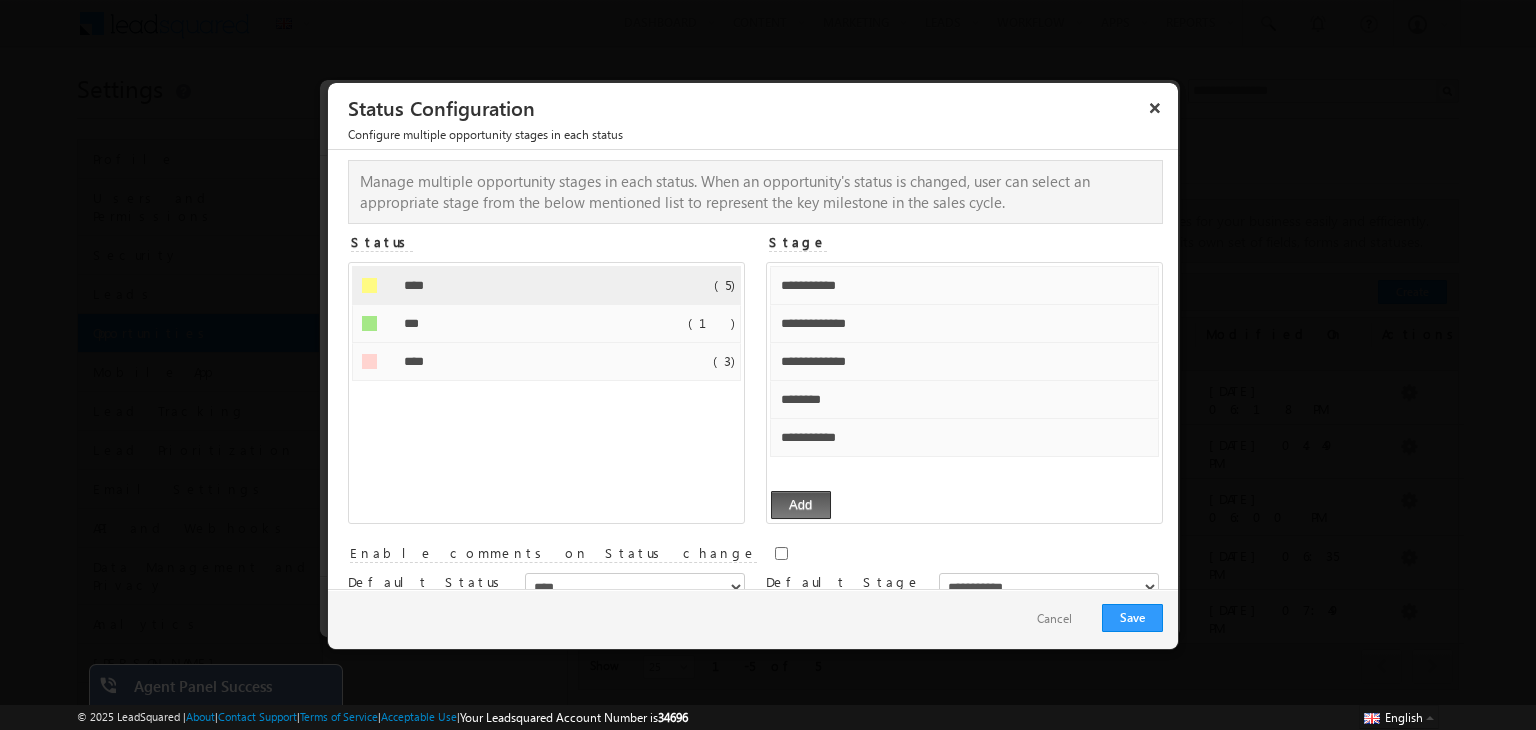 scroll, scrollTop: 40, scrollLeft: 0, axis: vertical 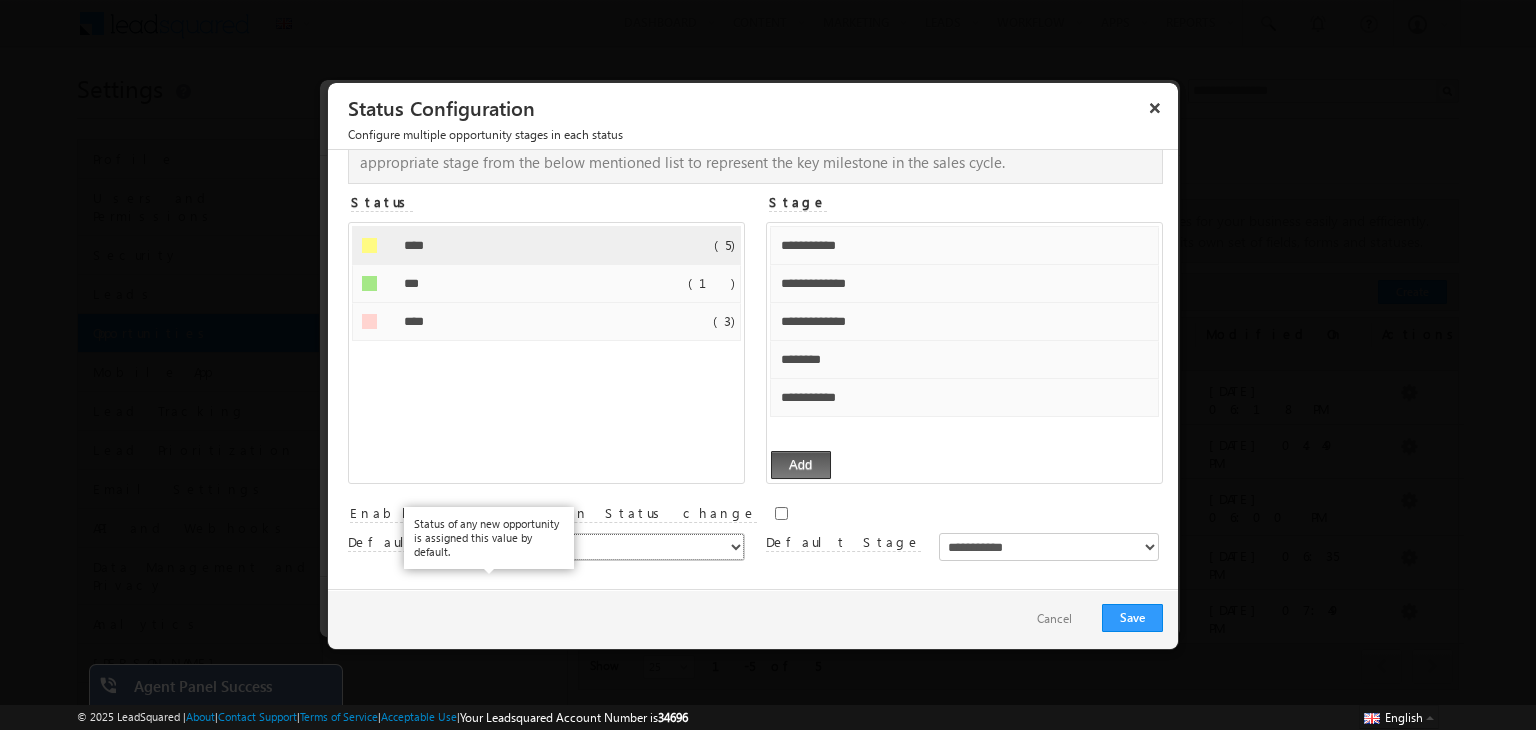 click on "**** *** ****" at bounding box center [635, 547] 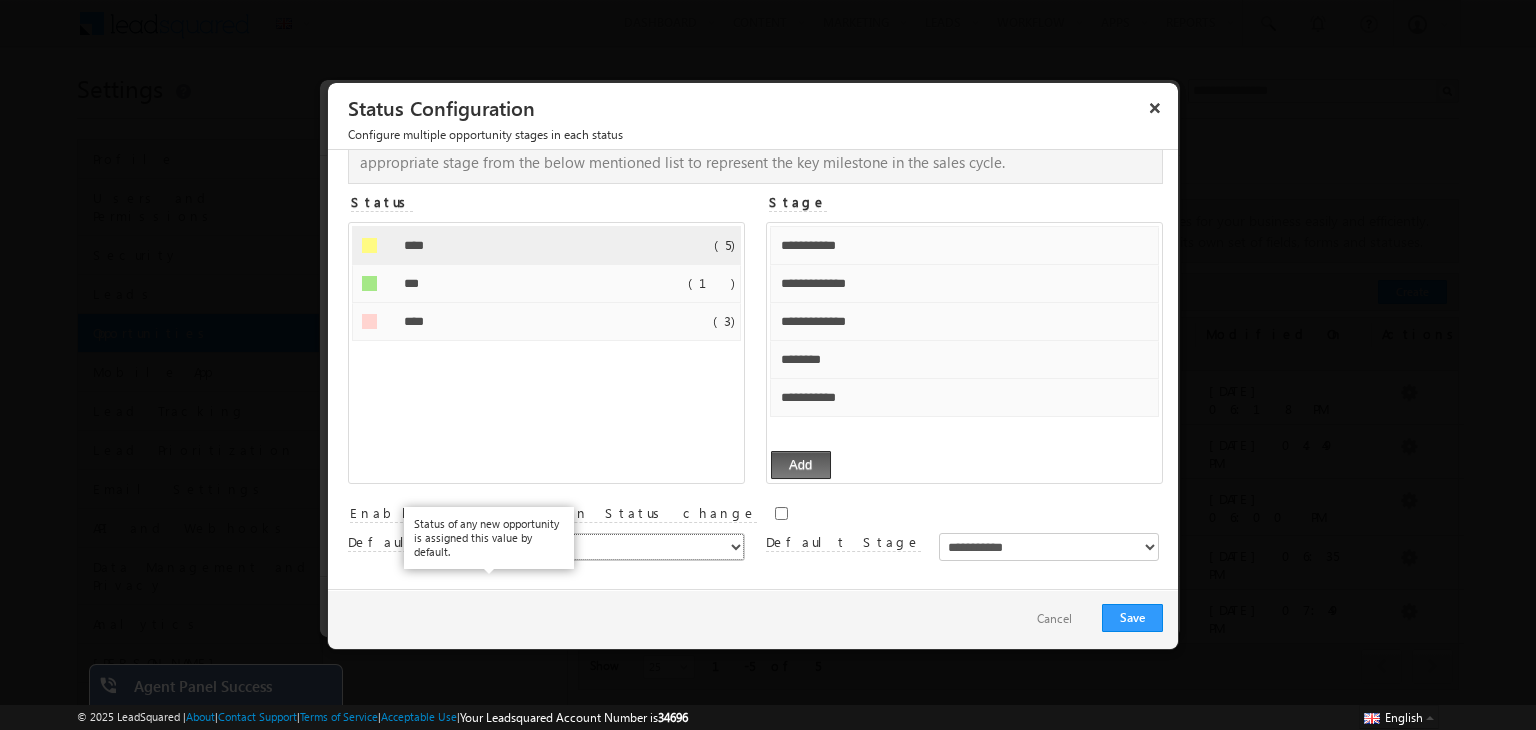 click on "**** *** ****" at bounding box center (635, 547) 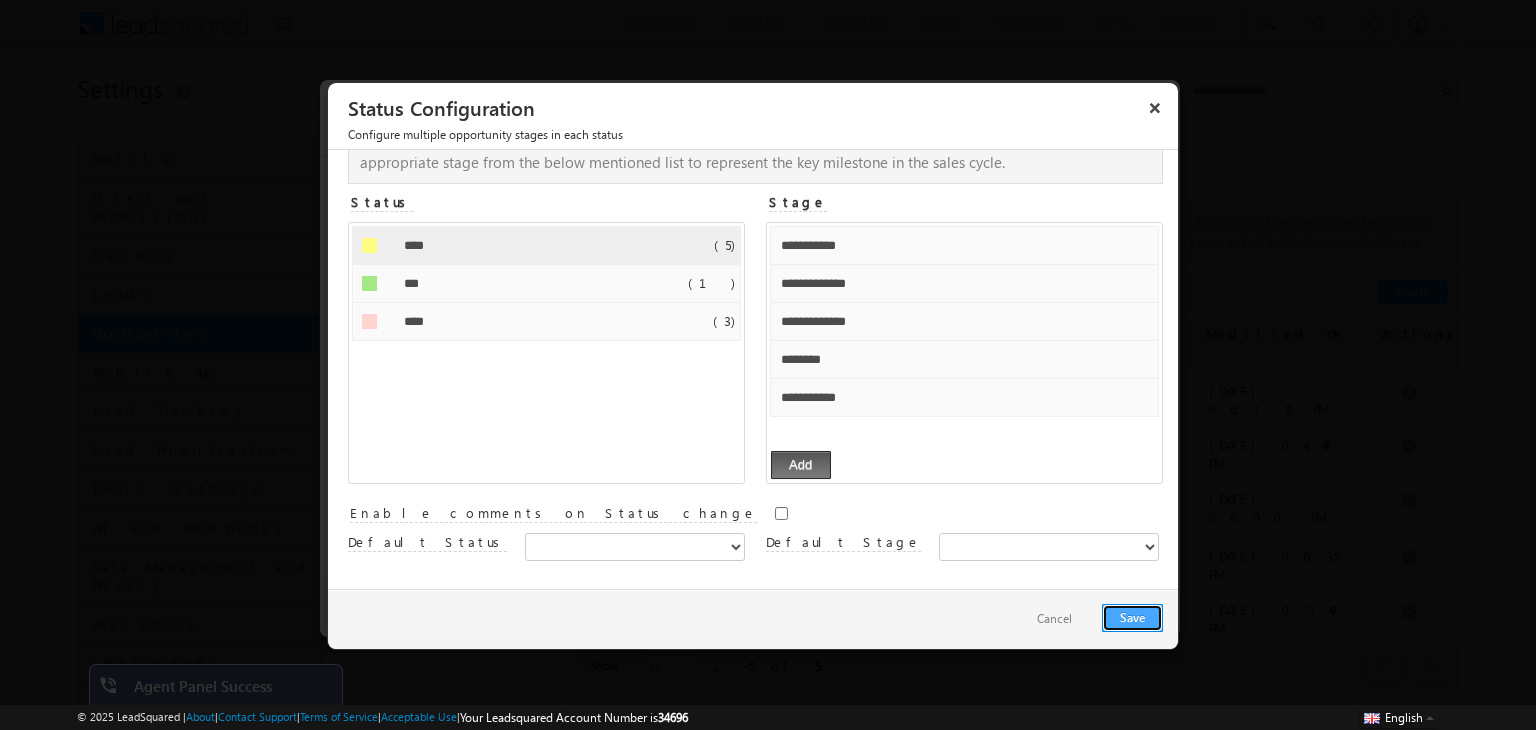 click on "Save" at bounding box center (1132, 618) 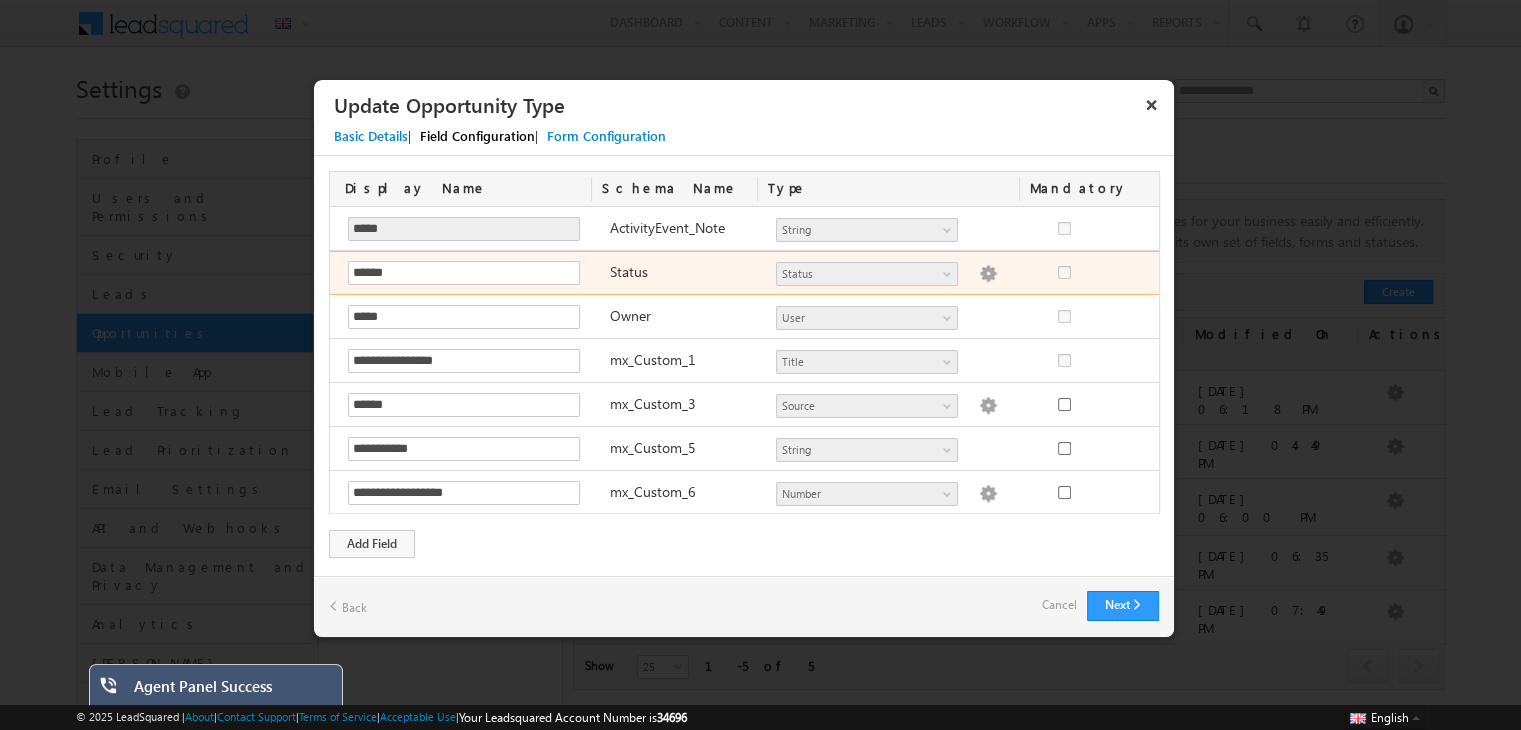 click at bounding box center (988, 274) 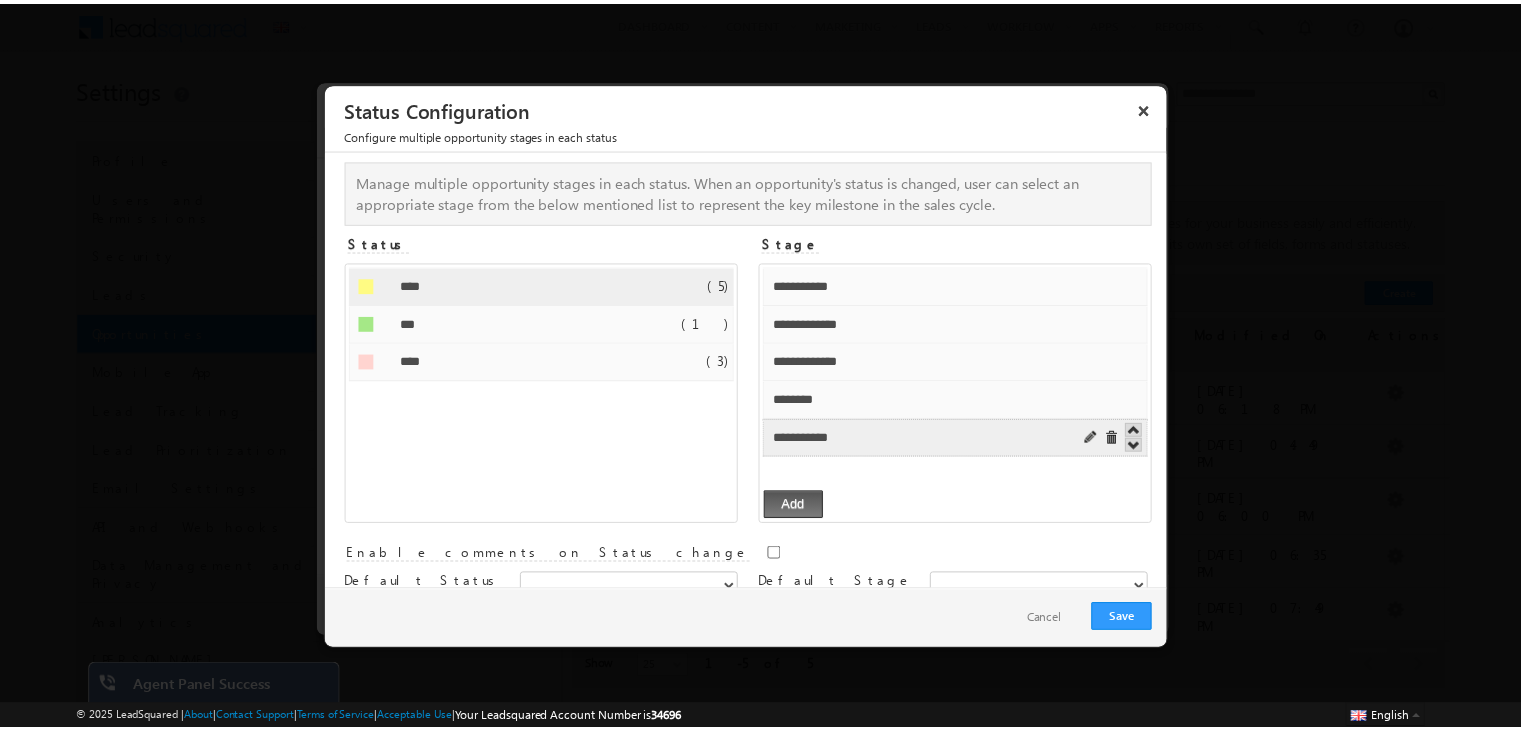 scroll, scrollTop: 40, scrollLeft: 0, axis: vertical 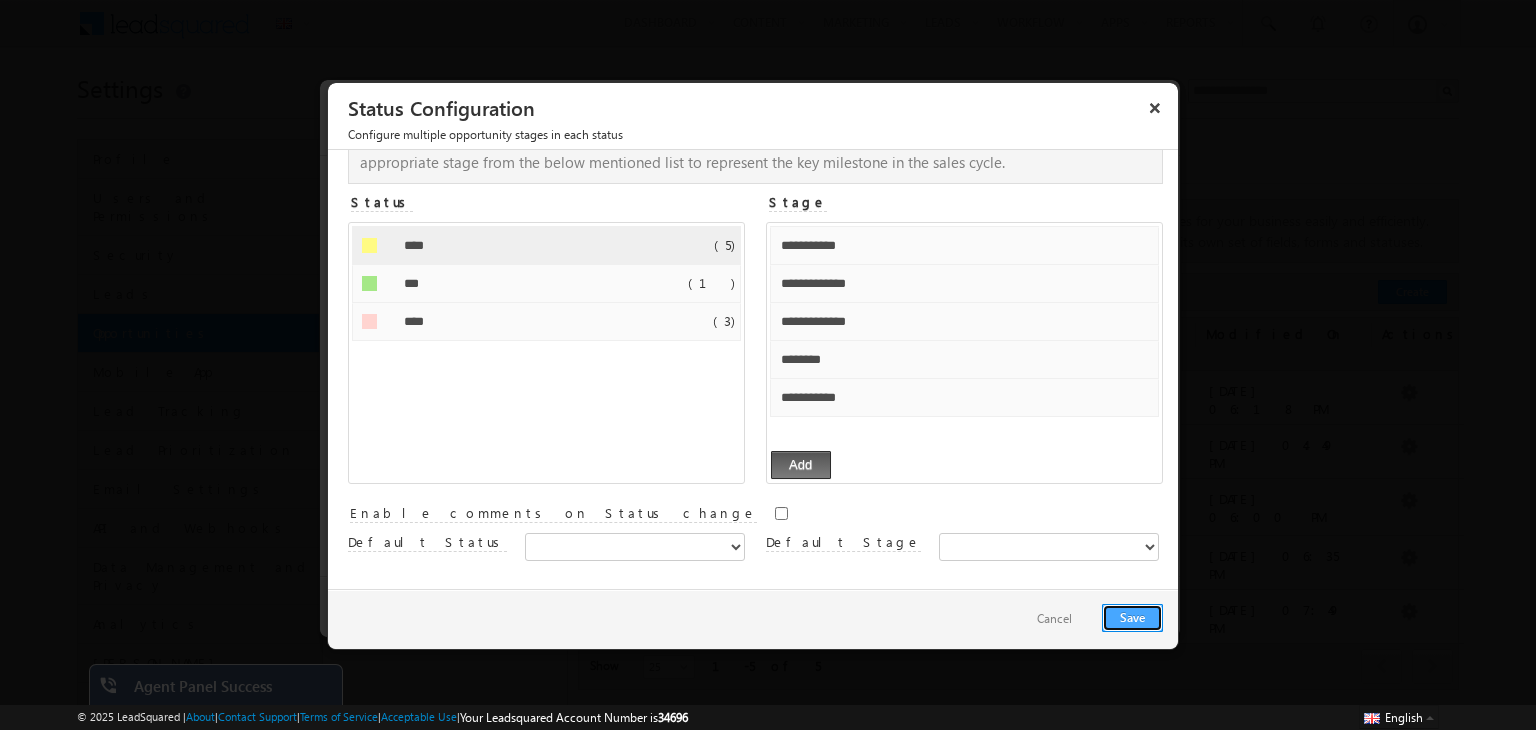 click on "Save" at bounding box center (1132, 618) 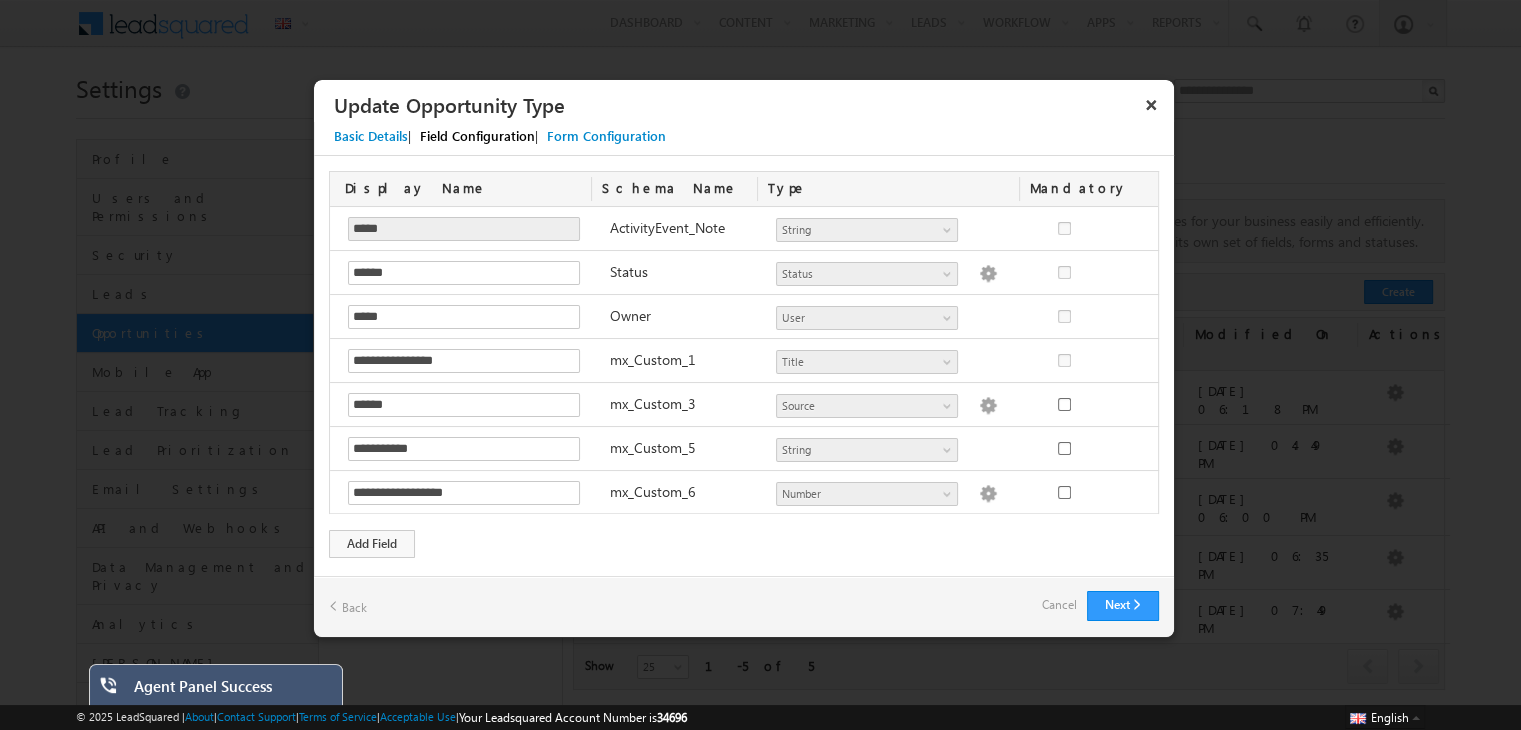 click on "Next" at bounding box center [1123, 606] 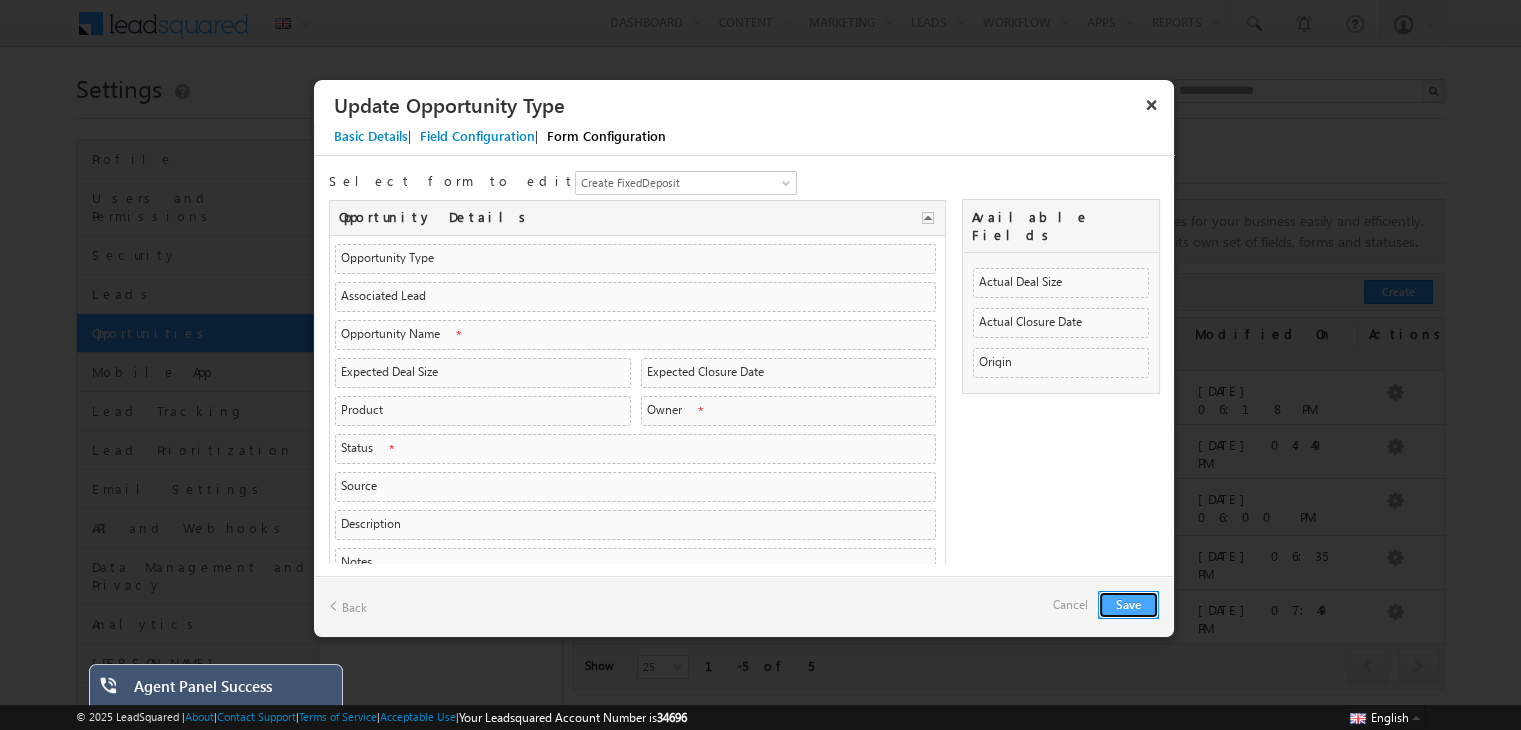 click on "Save" at bounding box center [1128, 605] 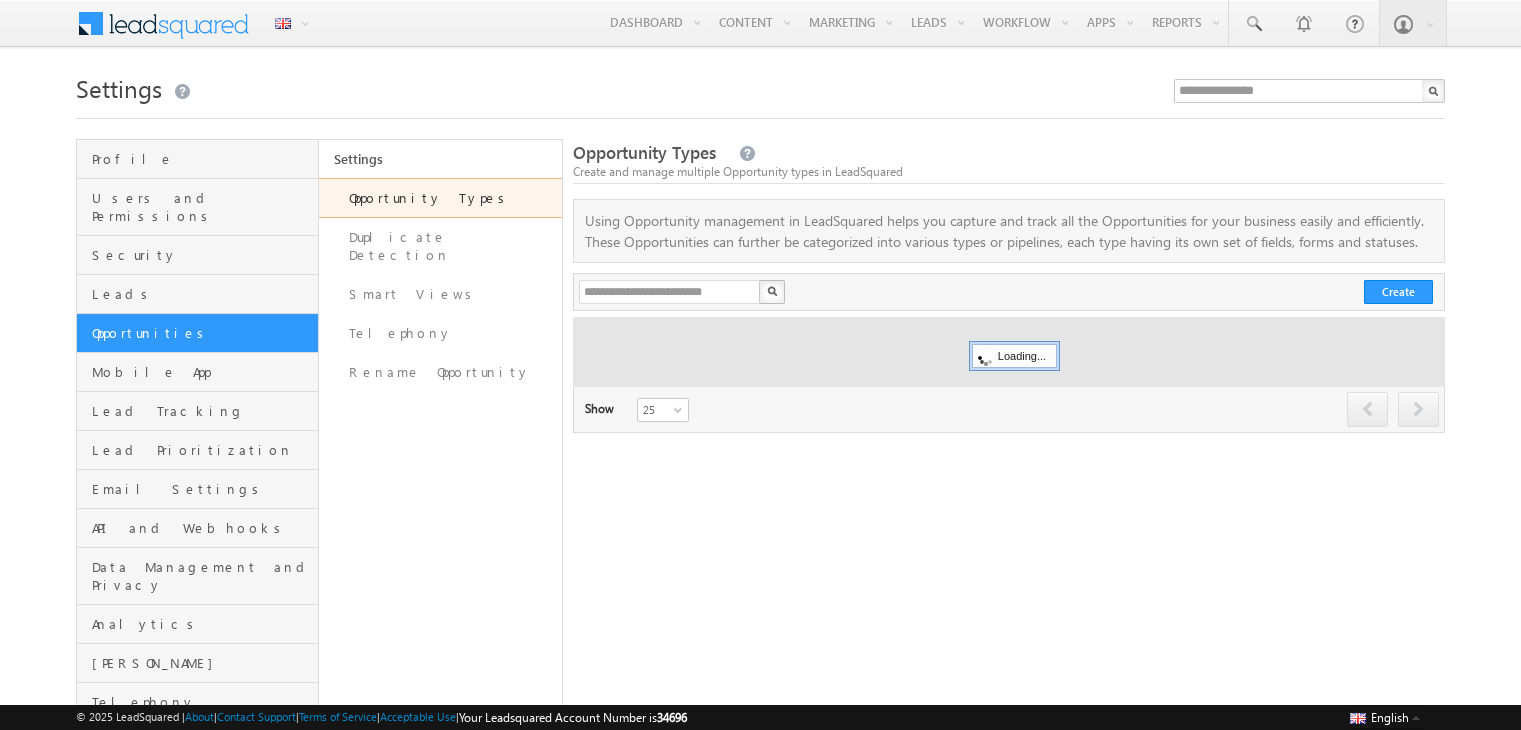 scroll, scrollTop: 0, scrollLeft: 0, axis: both 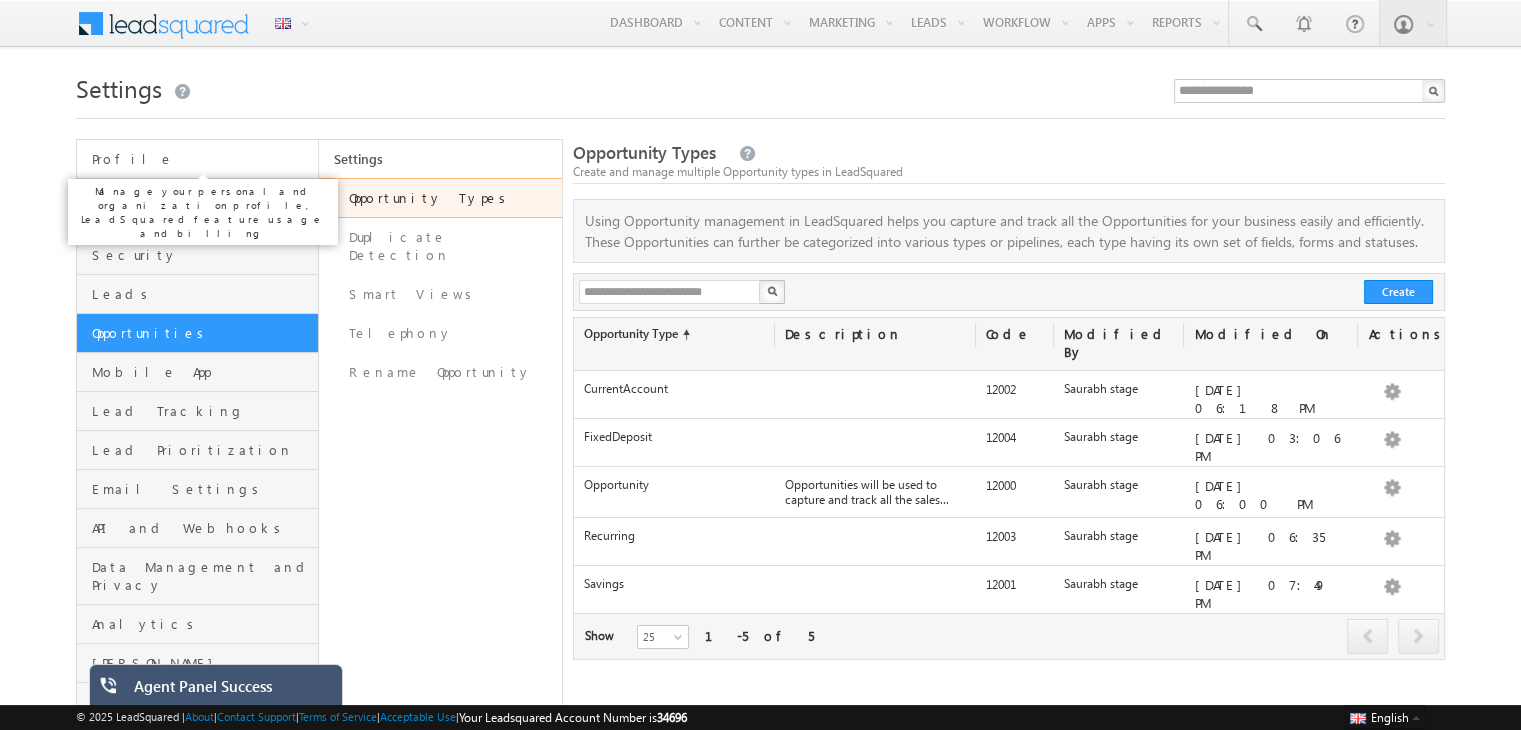 click on "Profile" at bounding box center (202, 159) 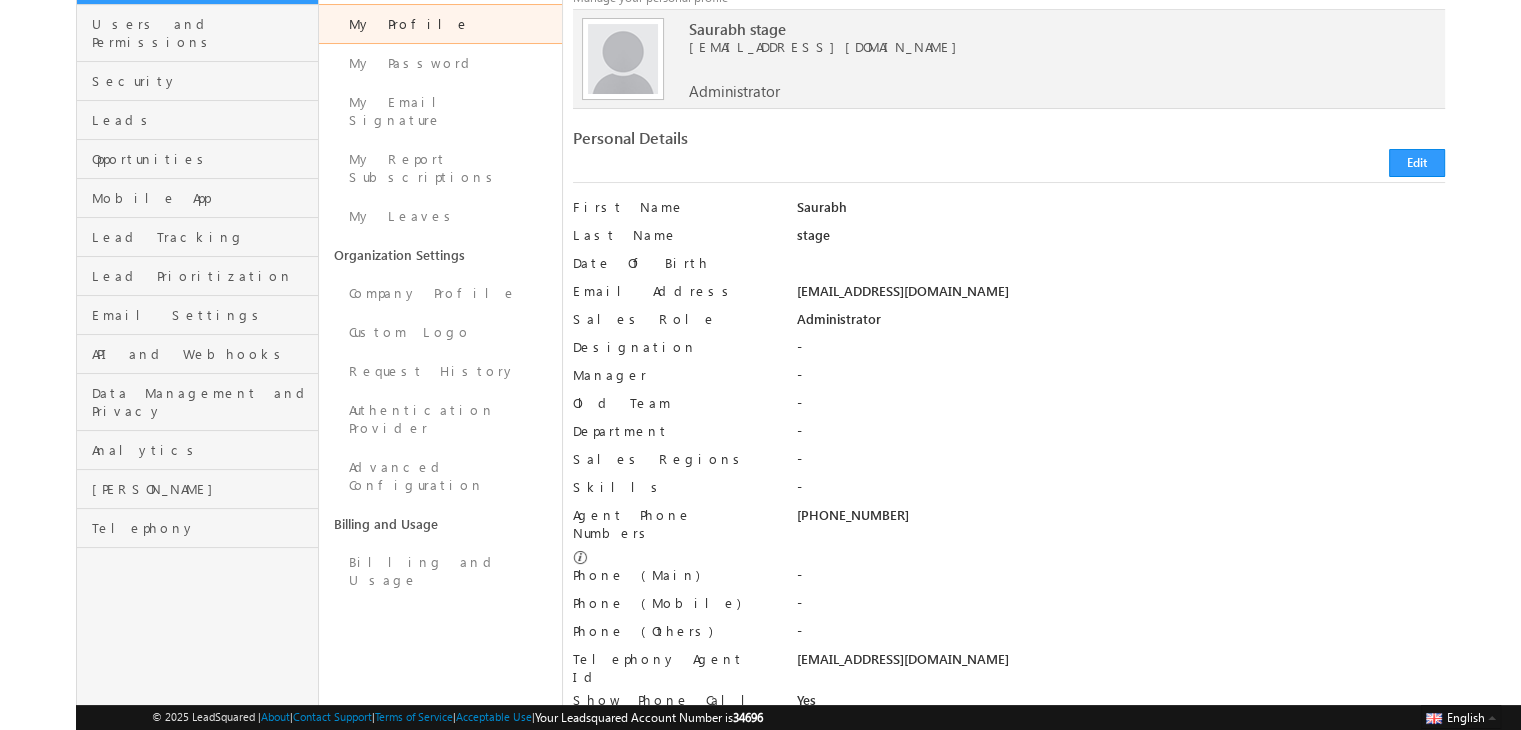 scroll, scrollTop: 178, scrollLeft: 0, axis: vertical 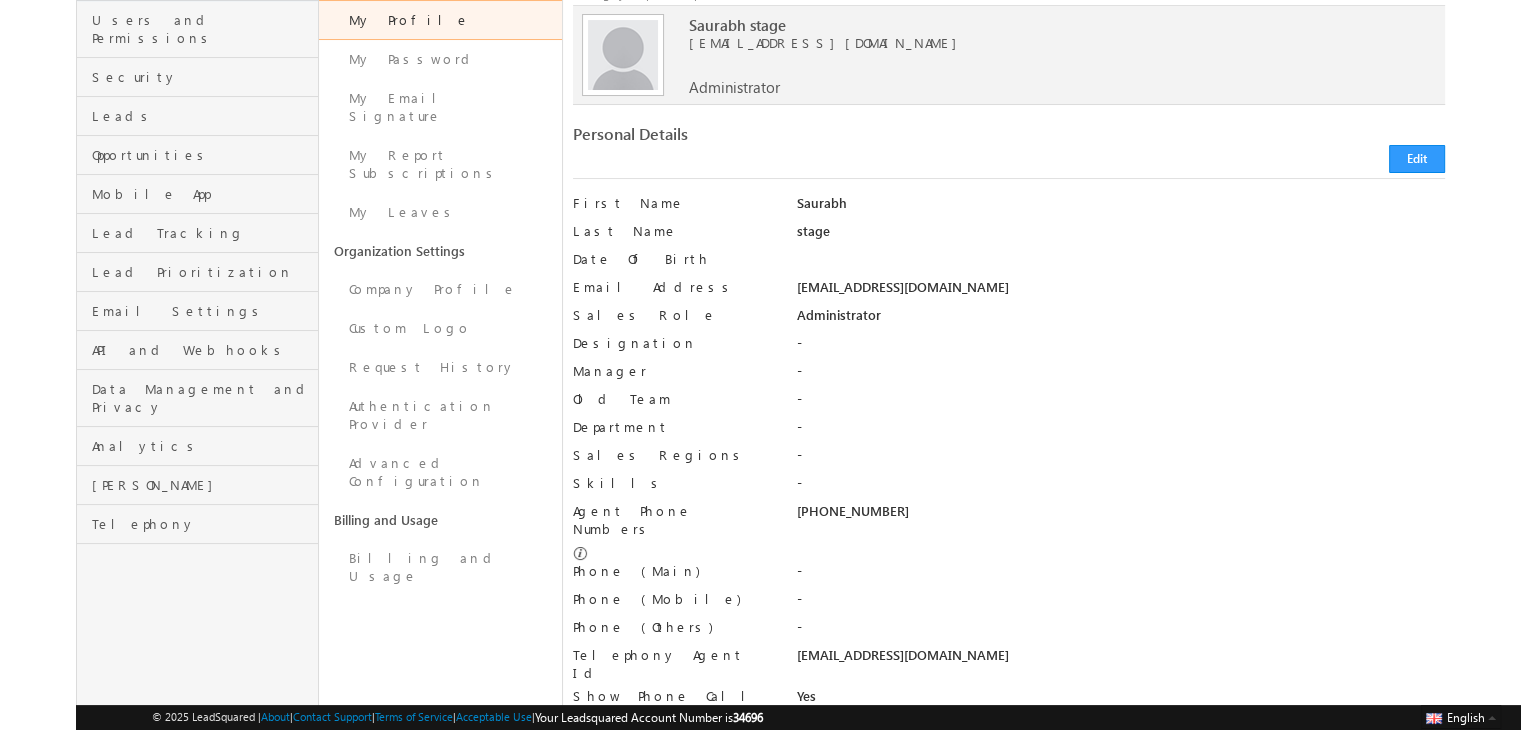 click on "+91-9591726508" at bounding box center (1120, 516) 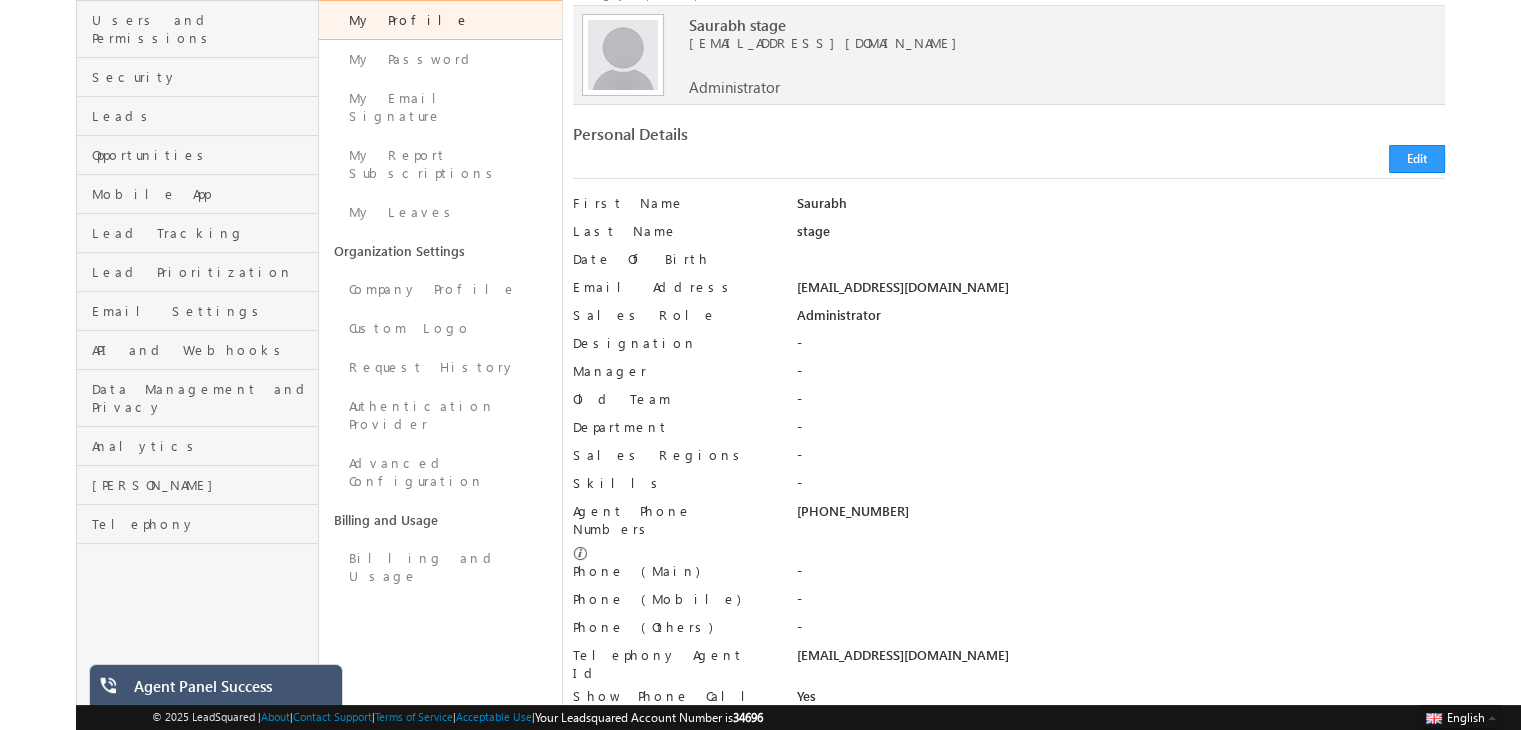 copy on "9591726508" 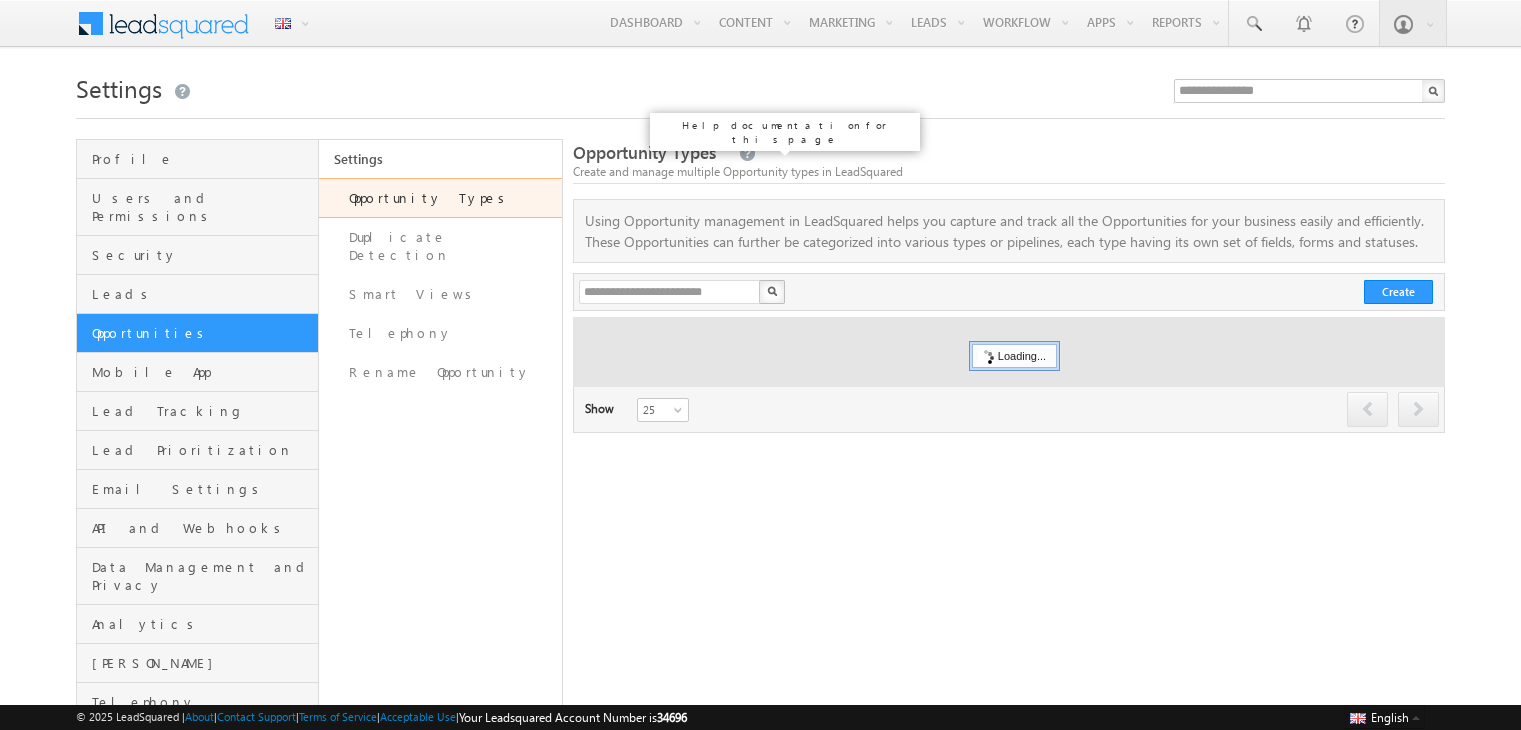 scroll, scrollTop: 0, scrollLeft: 0, axis: both 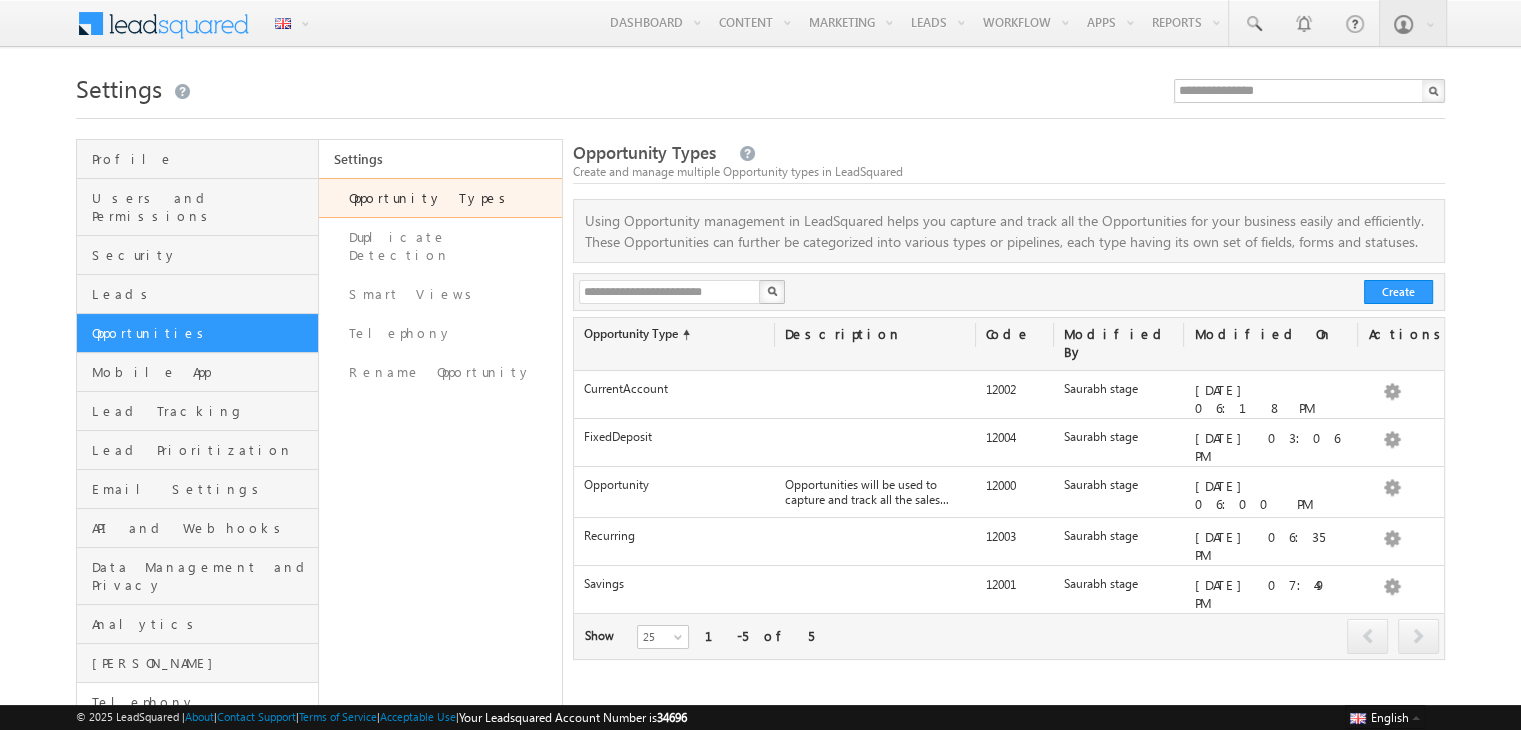 click on "Telephony" at bounding box center (197, 702) 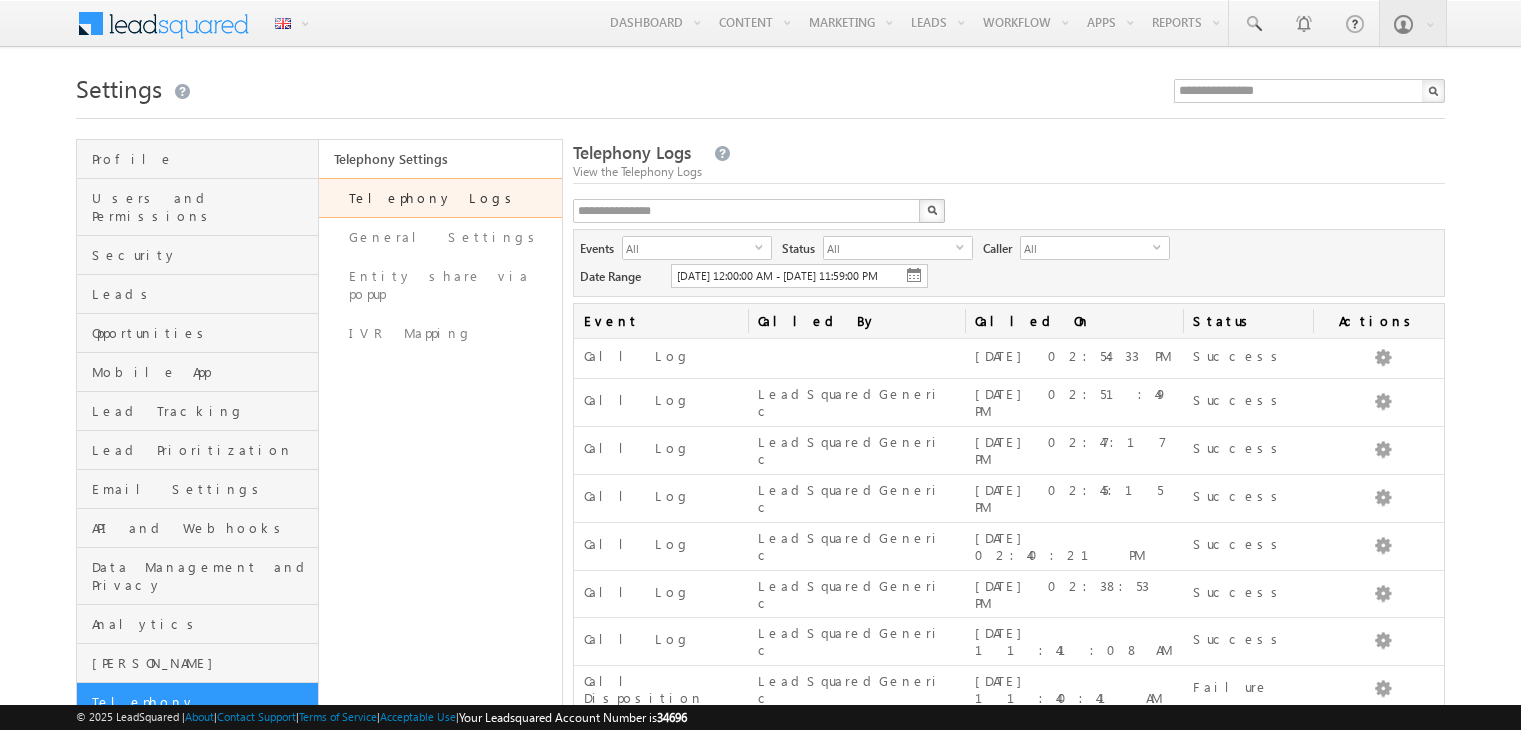 scroll, scrollTop: 0, scrollLeft: 0, axis: both 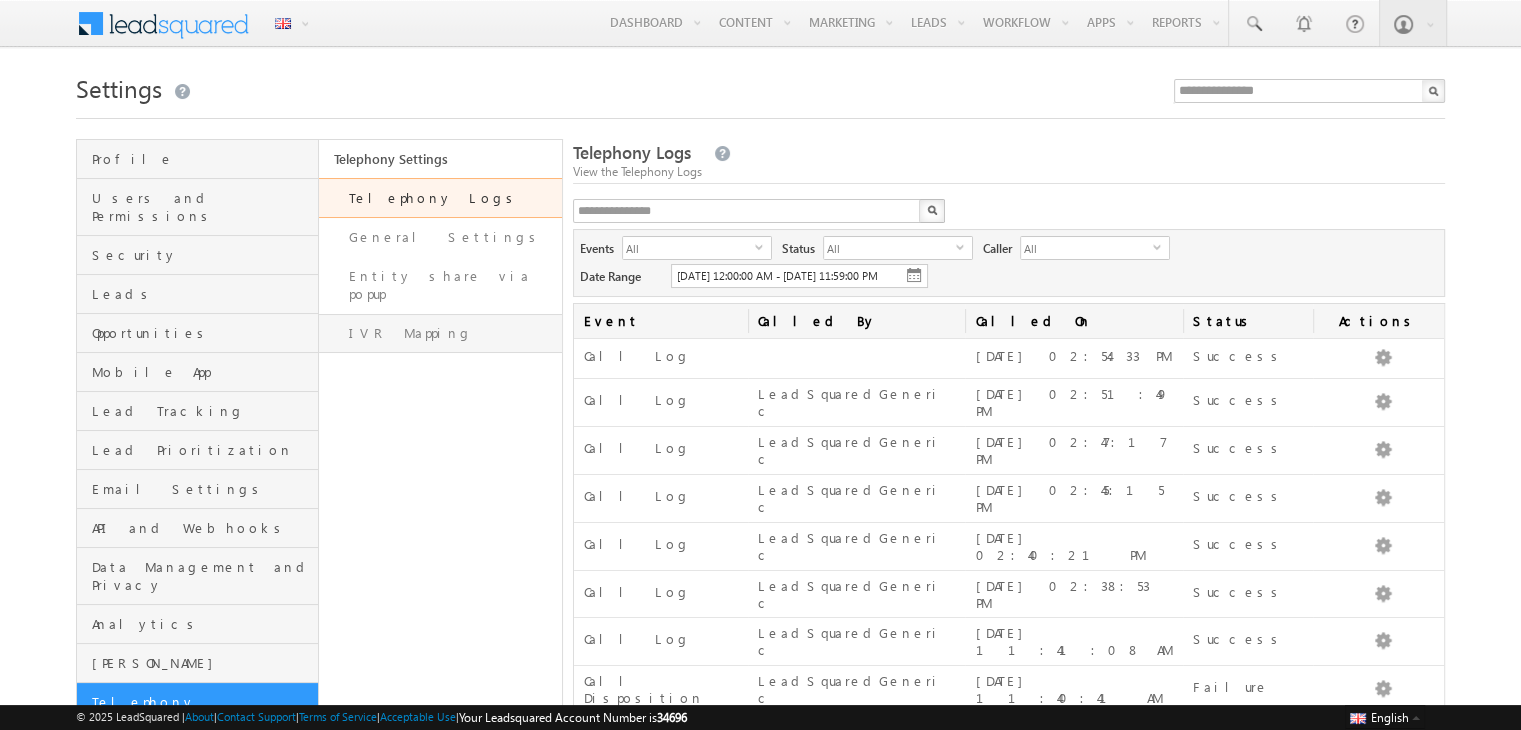 click on "IVR Mapping" at bounding box center [440, 333] 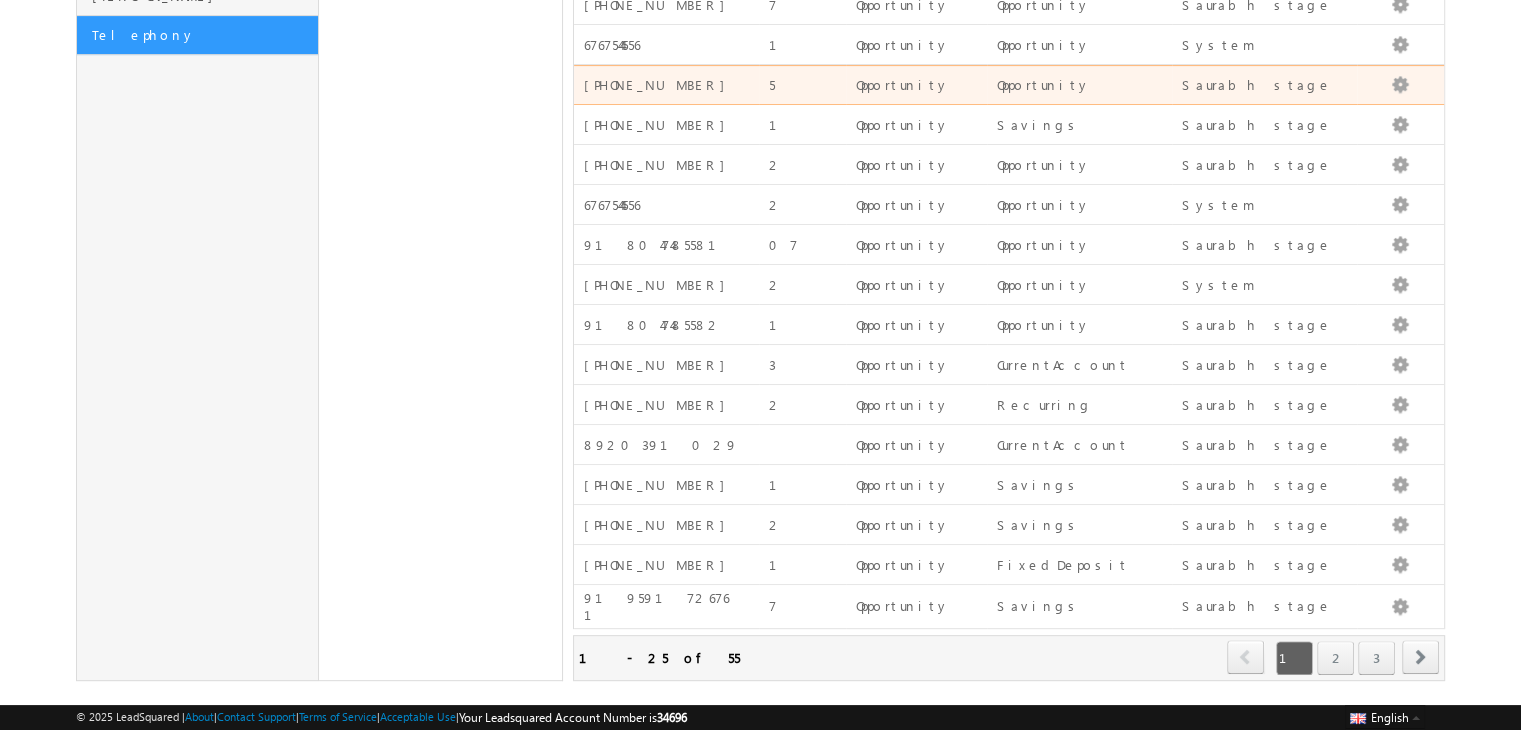 scroll, scrollTop: 685, scrollLeft: 0, axis: vertical 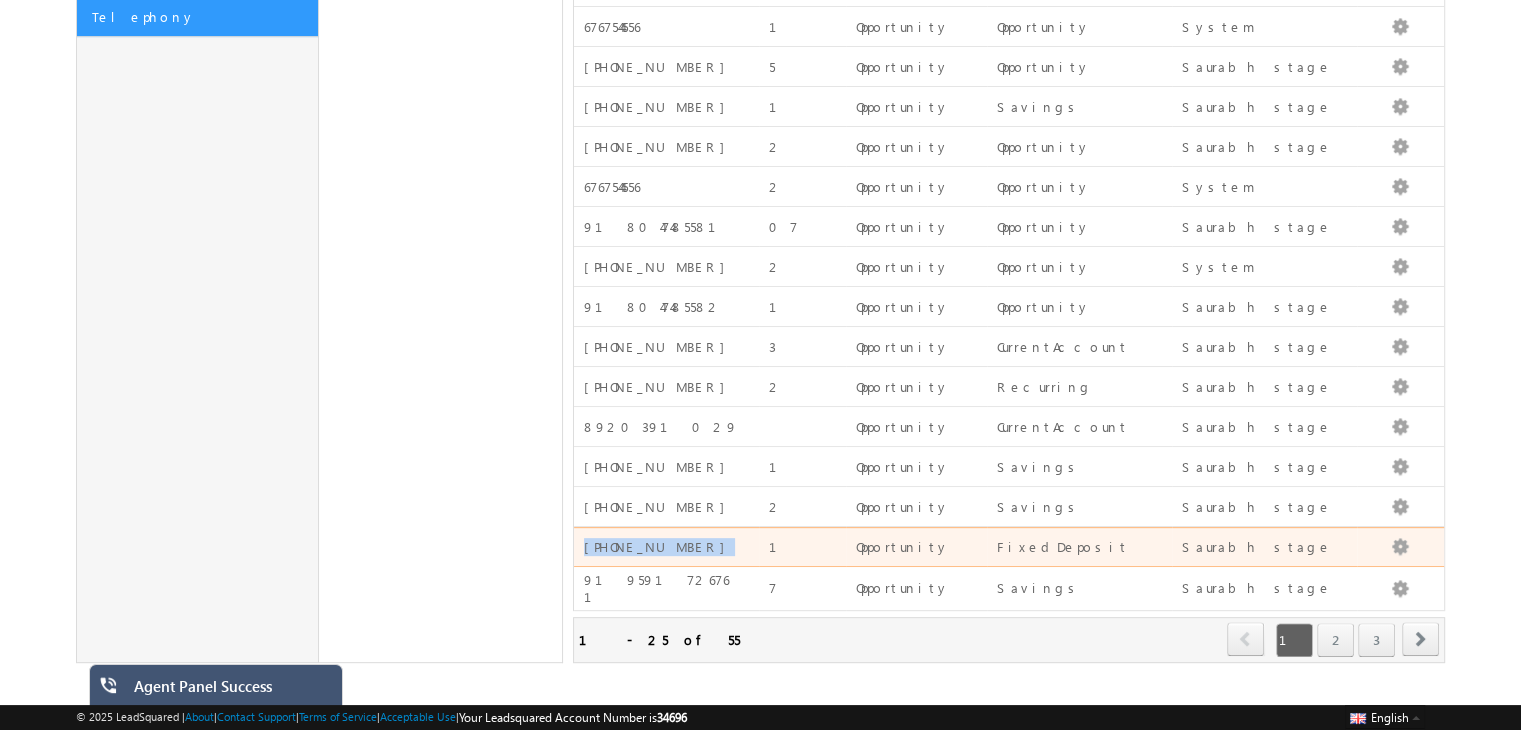 drag, startPoint x: 686, startPoint y: 537, endPoint x: 577, endPoint y: 547, distance: 109.457756 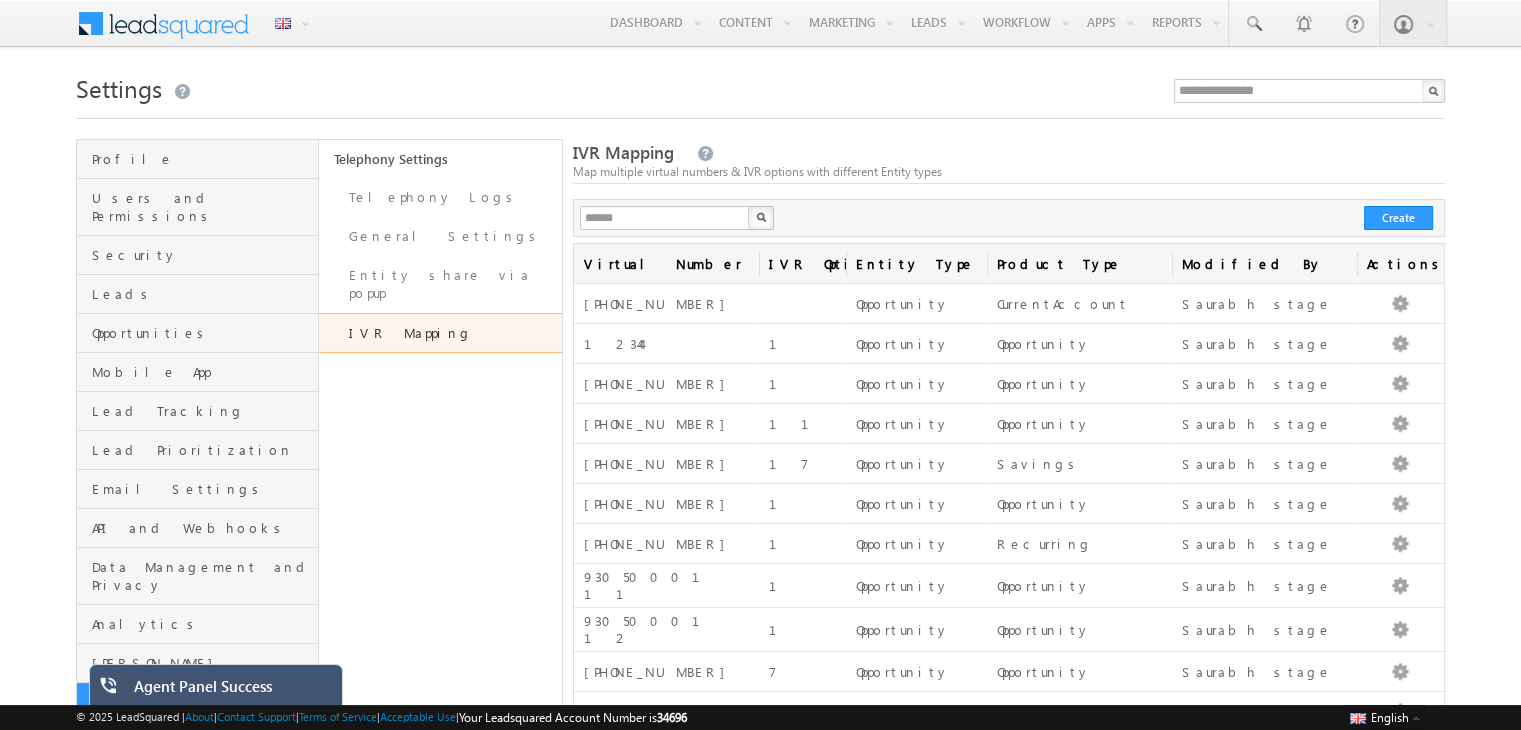 scroll, scrollTop: 0, scrollLeft: 0, axis: both 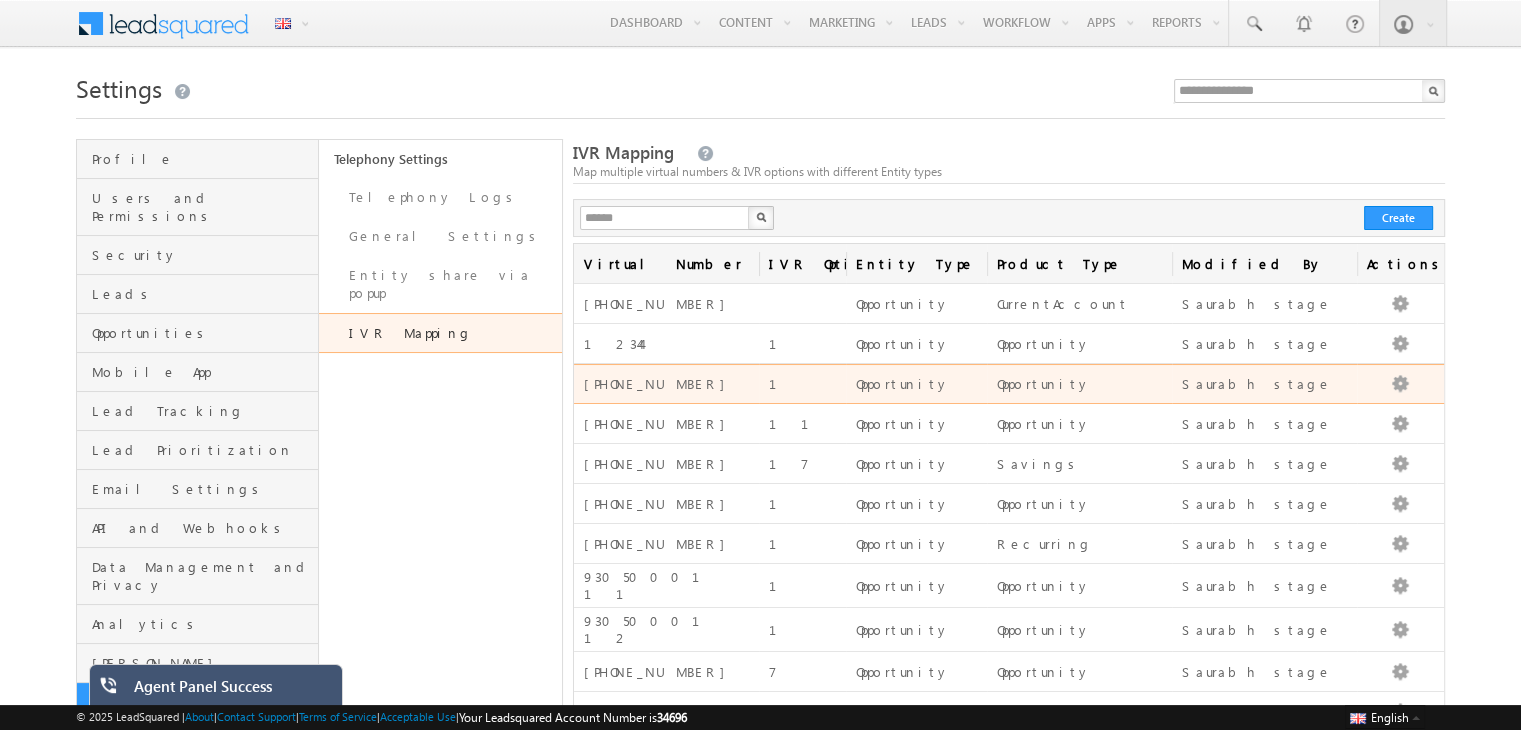 click on "[PHONE_NUMBER]" at bounding box center (666, 384) 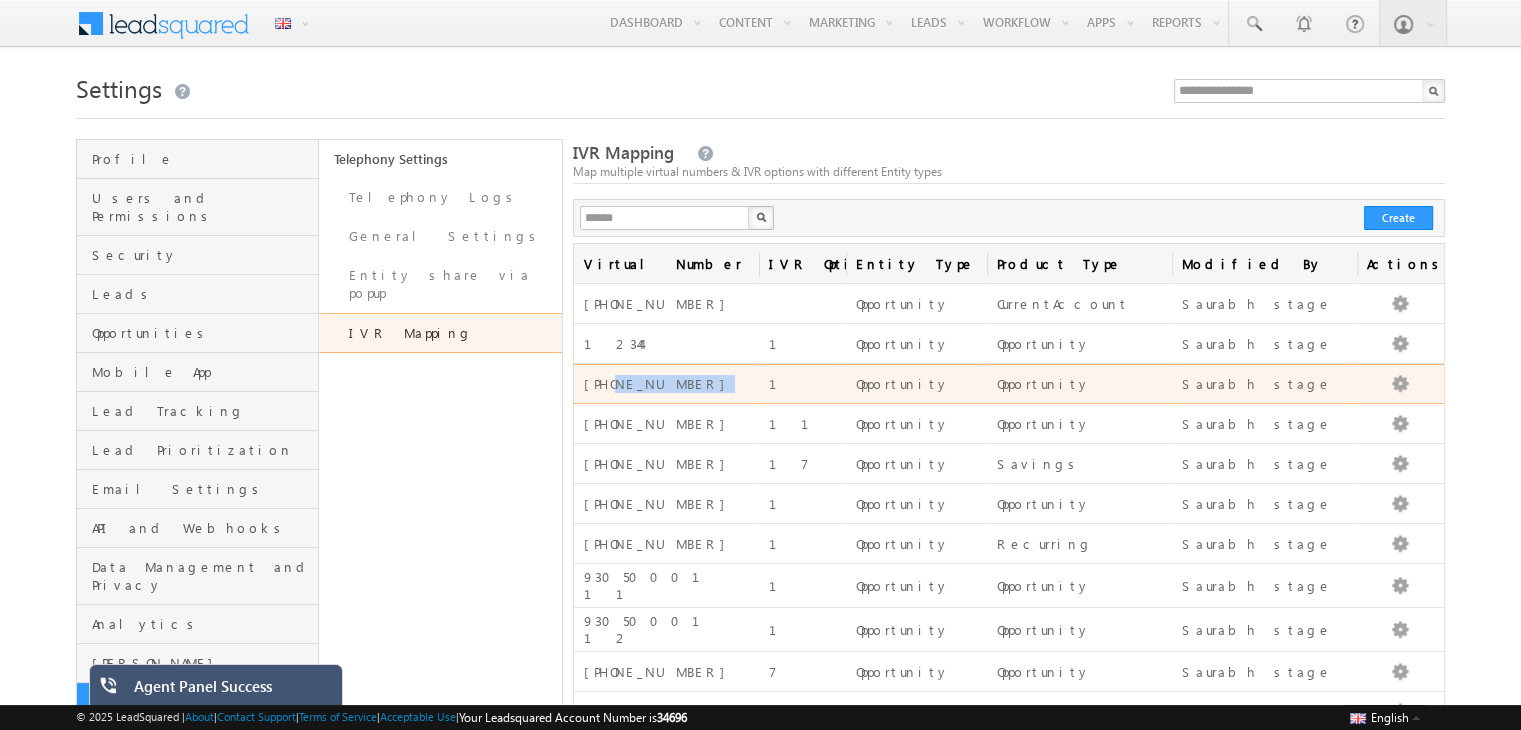 click on "[PHONE_NUMBER]" at bounding box center (666, 384) 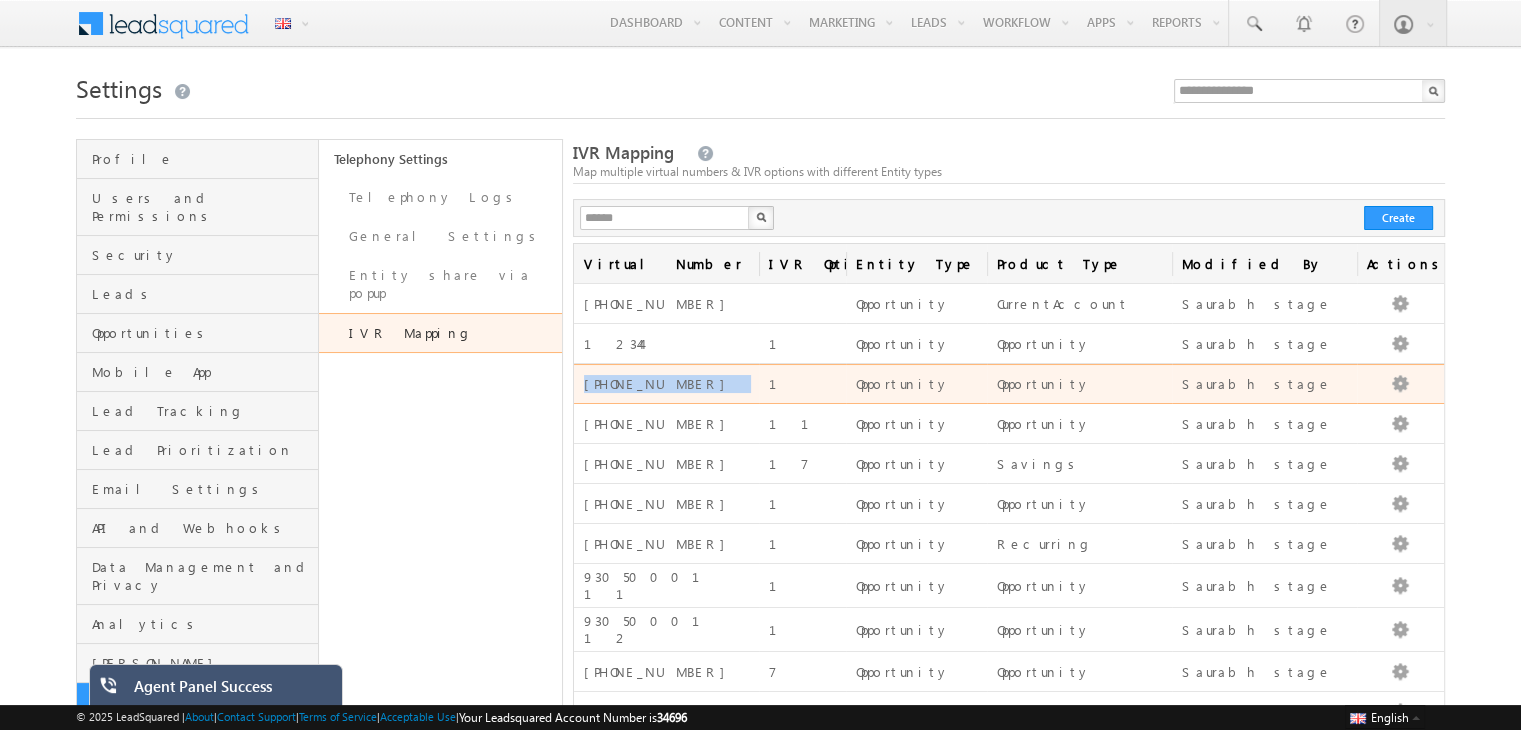 click on "[PHONE_NUMBER]" at bounding box center (666, 384) 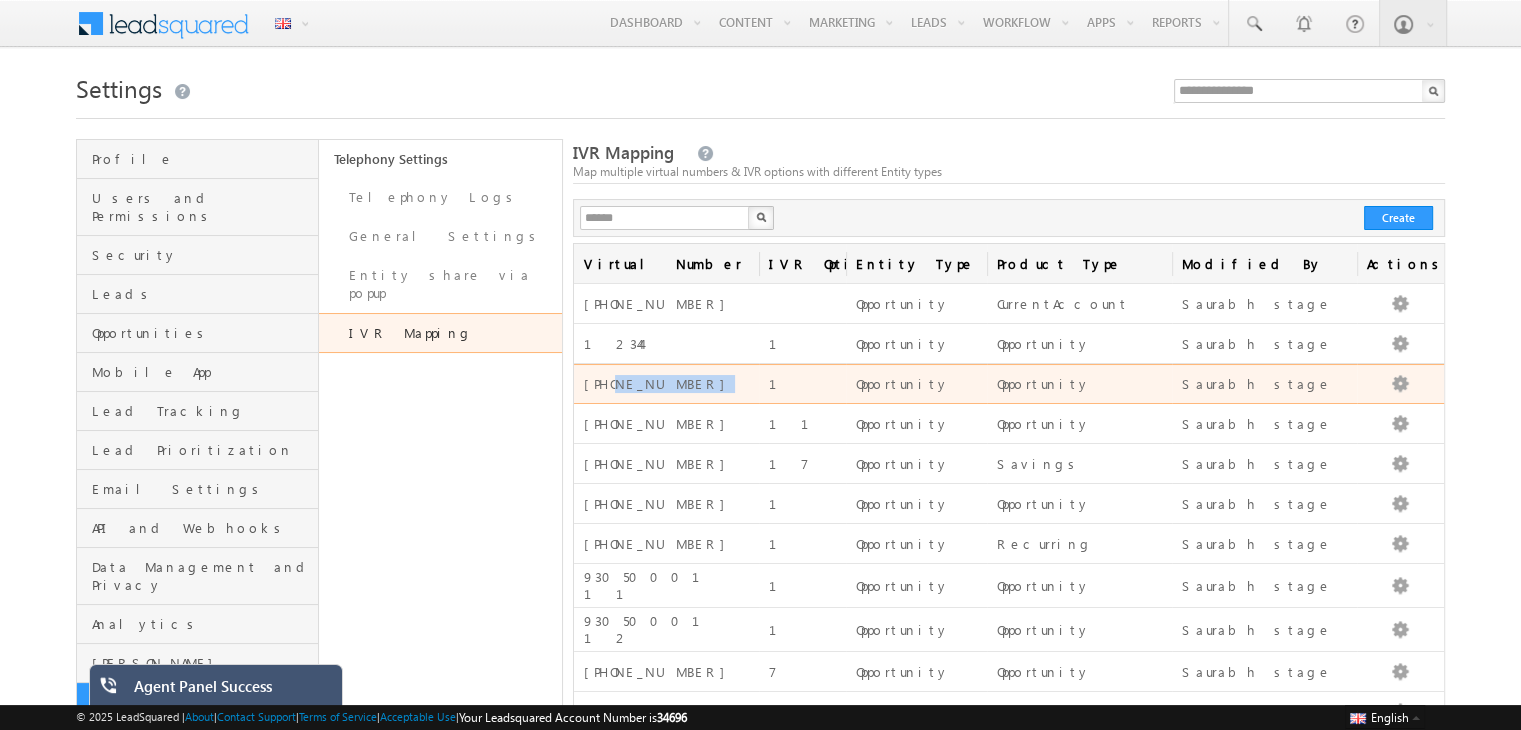 click on "+91-2024041201" at bounding box center (666, 384) 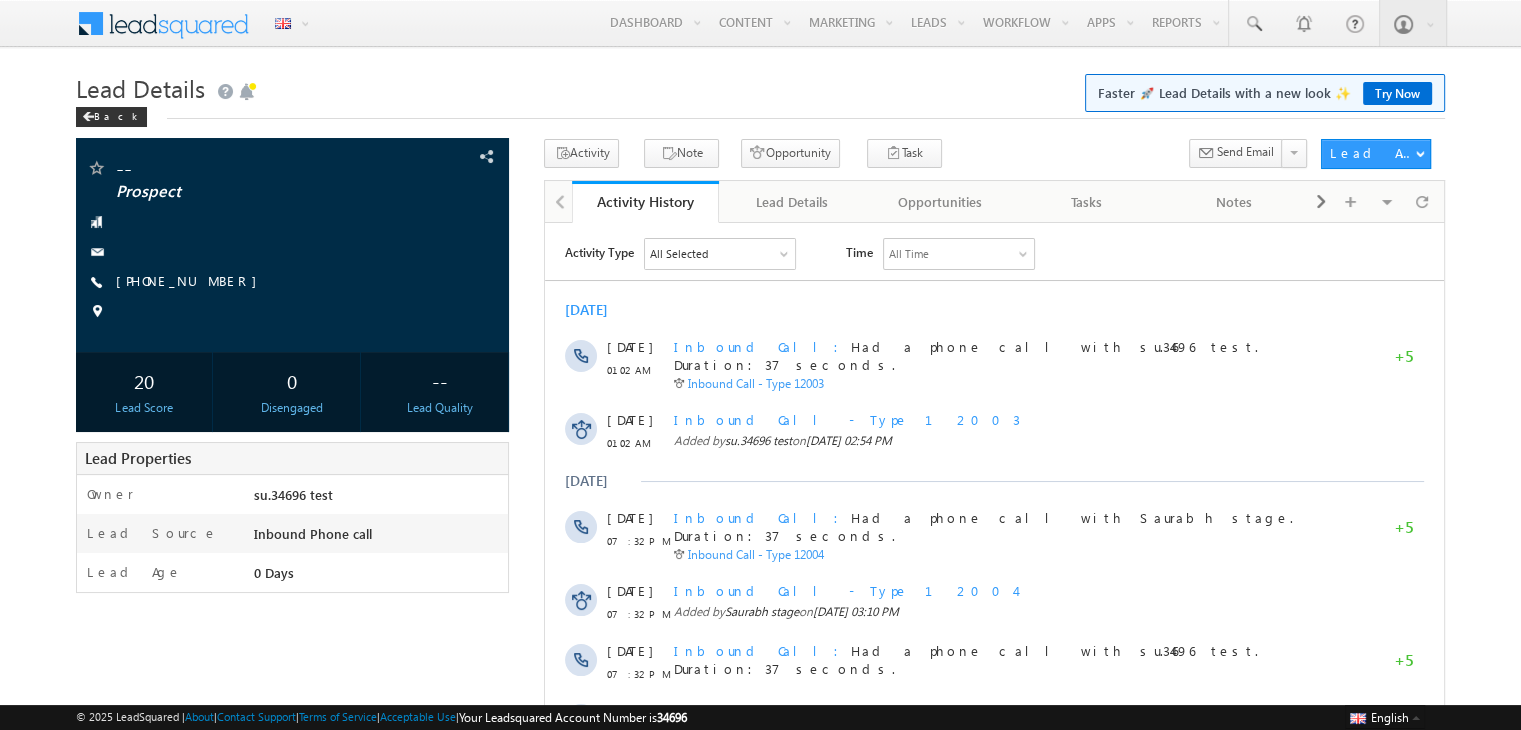scroll, scrollTop: 0, scrollLeft: 0, axis: both 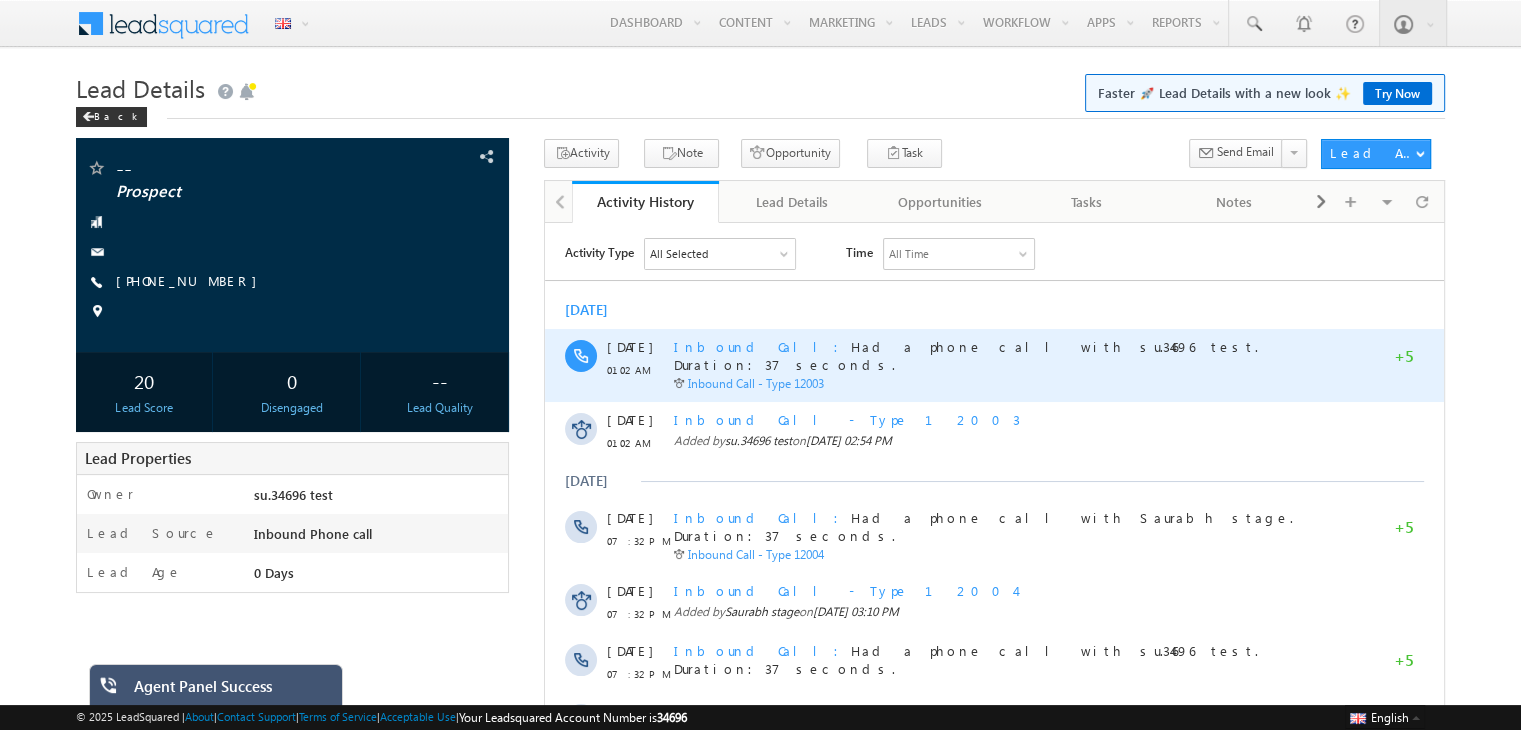 click on "Inbound Call" at bounding box center [762, 345] 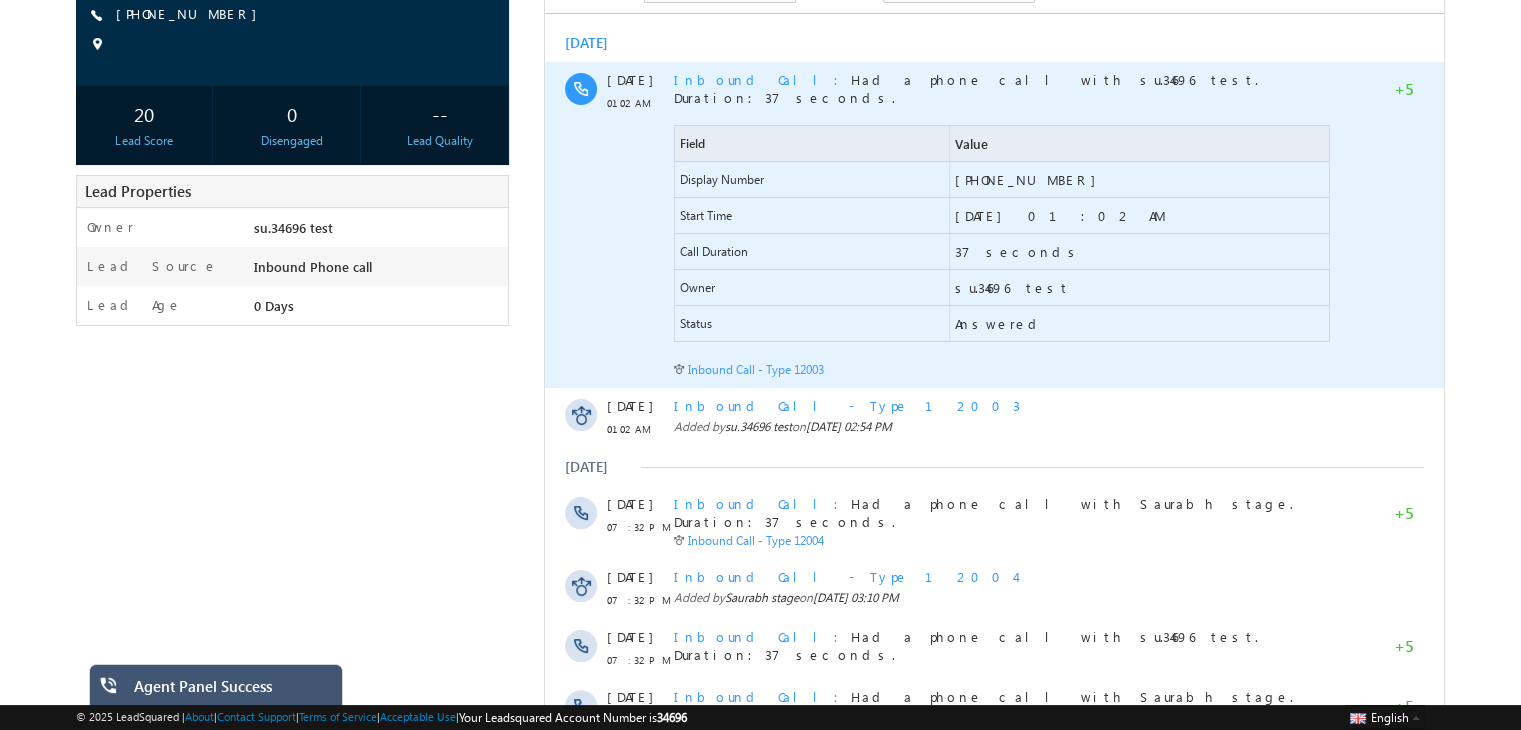 scroll, scrollTop: 276, scrollLeft: 0, axis: vertical 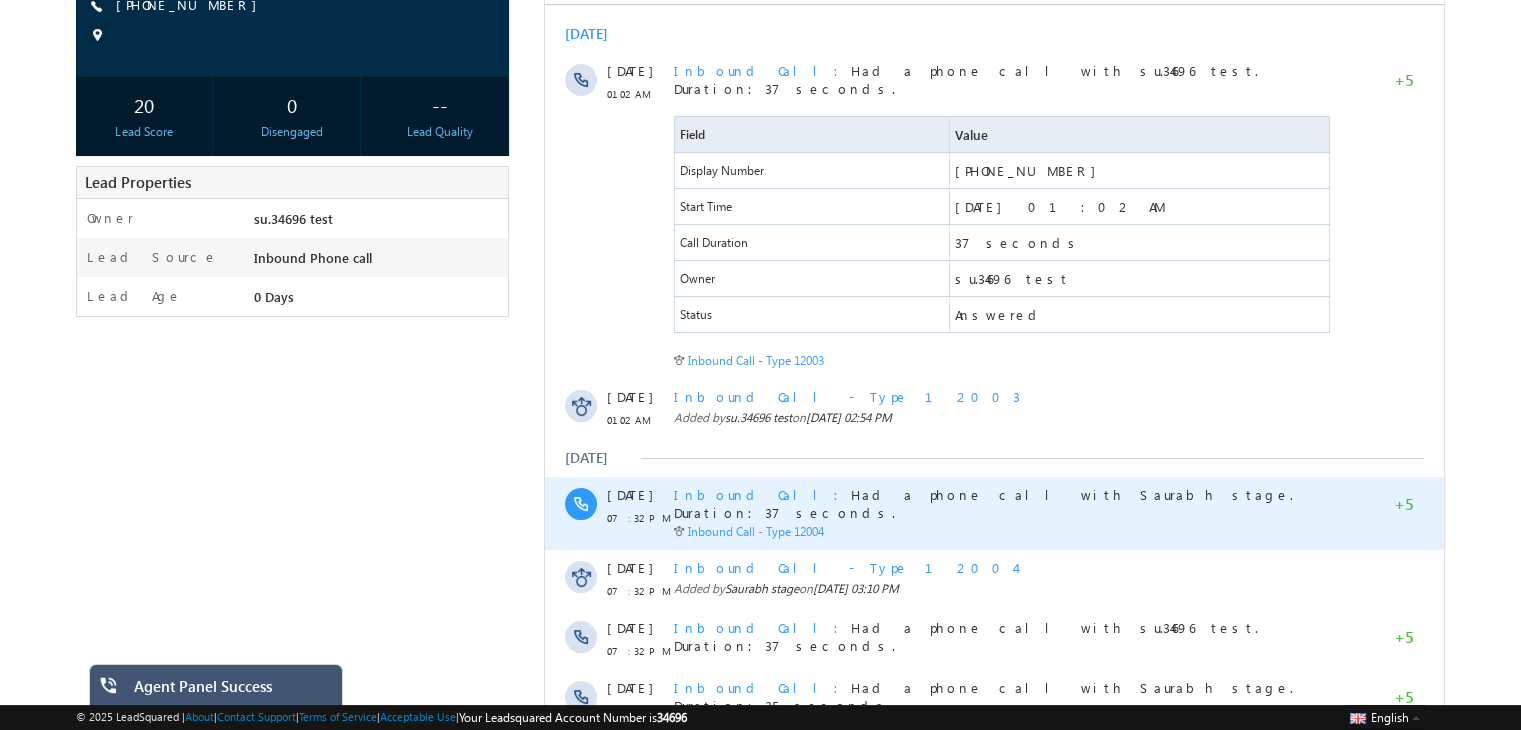 click on "Inbound Call" at bounding box center (762, 494) 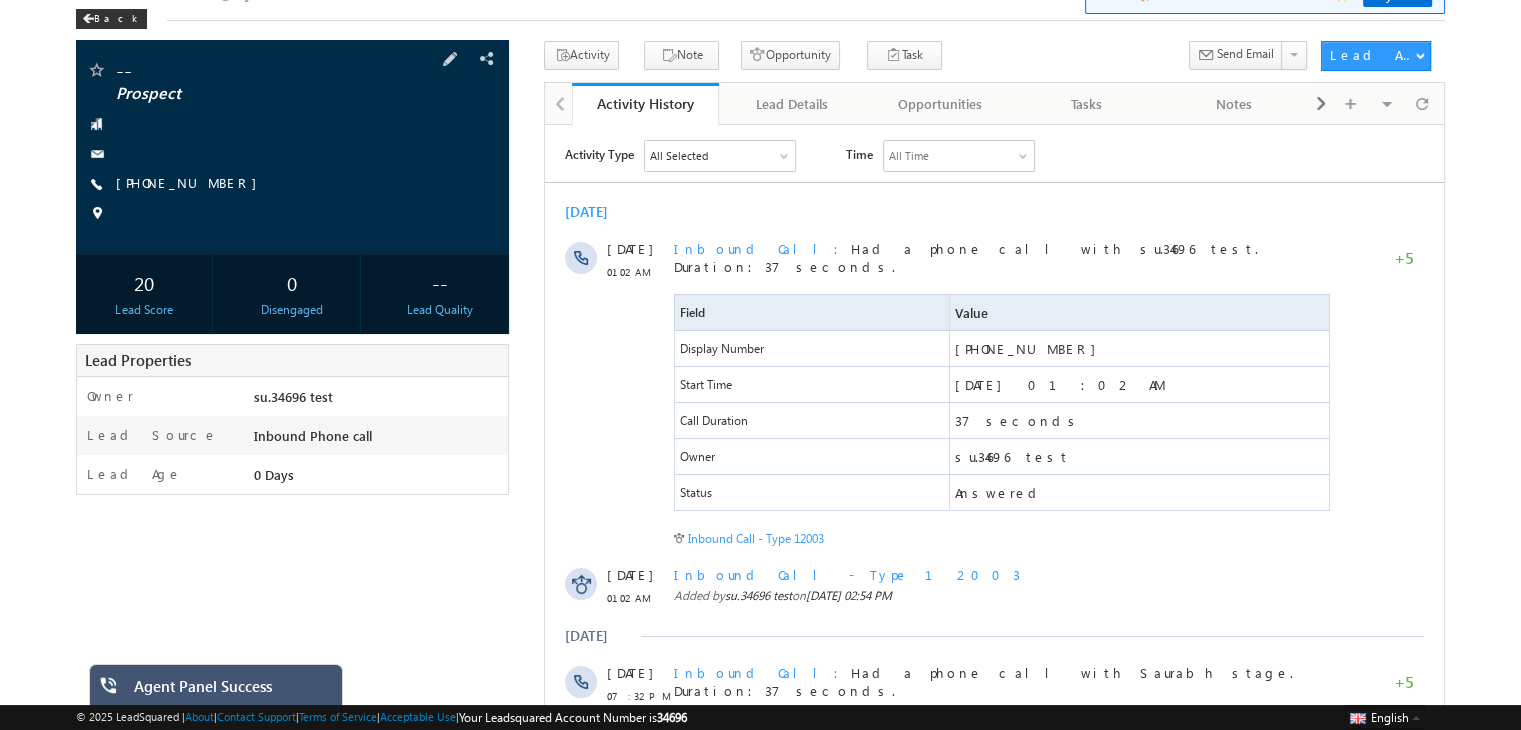 scroll, scrollTop: 92, scrollLeft: 0, axis: vertical 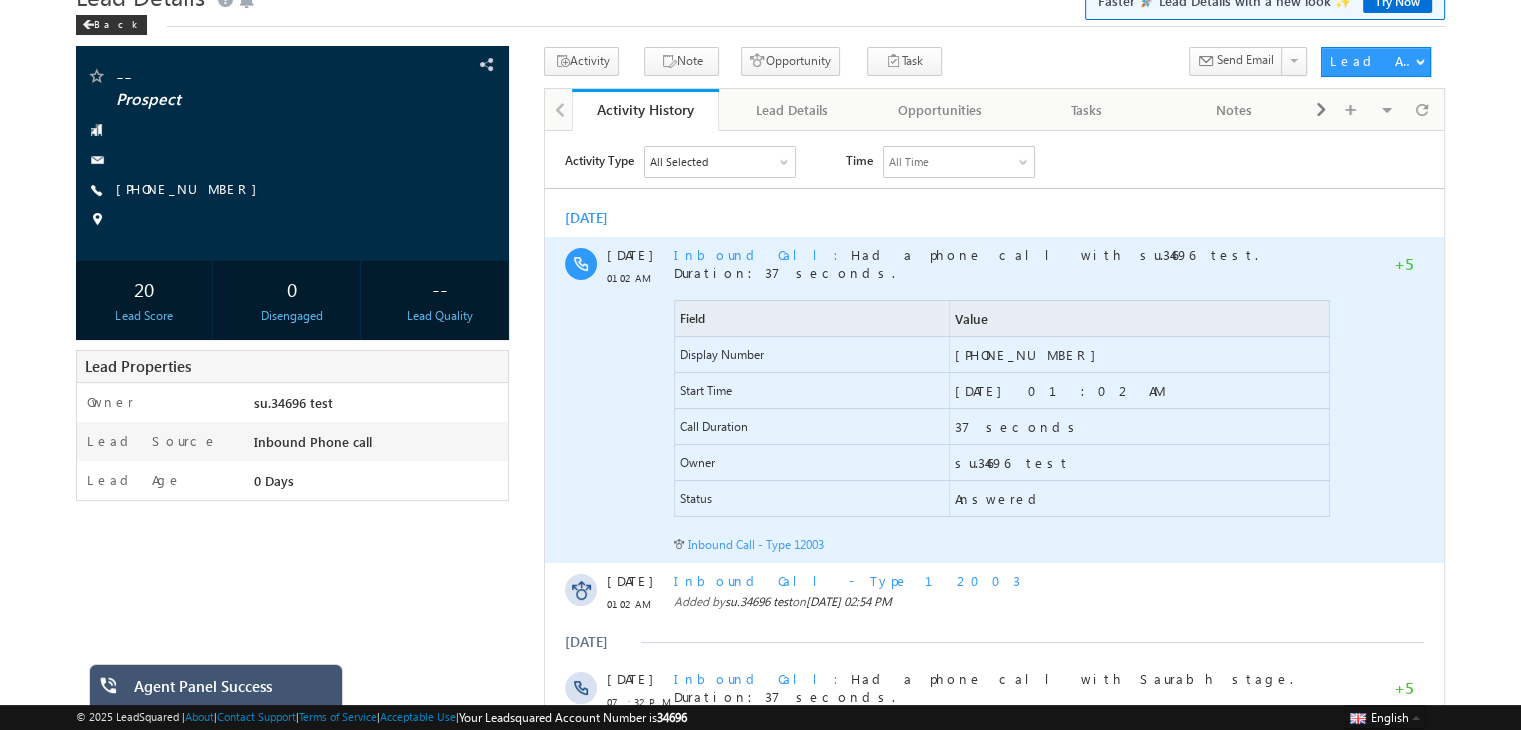 click on "Inbound Call" at bounding box center (762, 253) 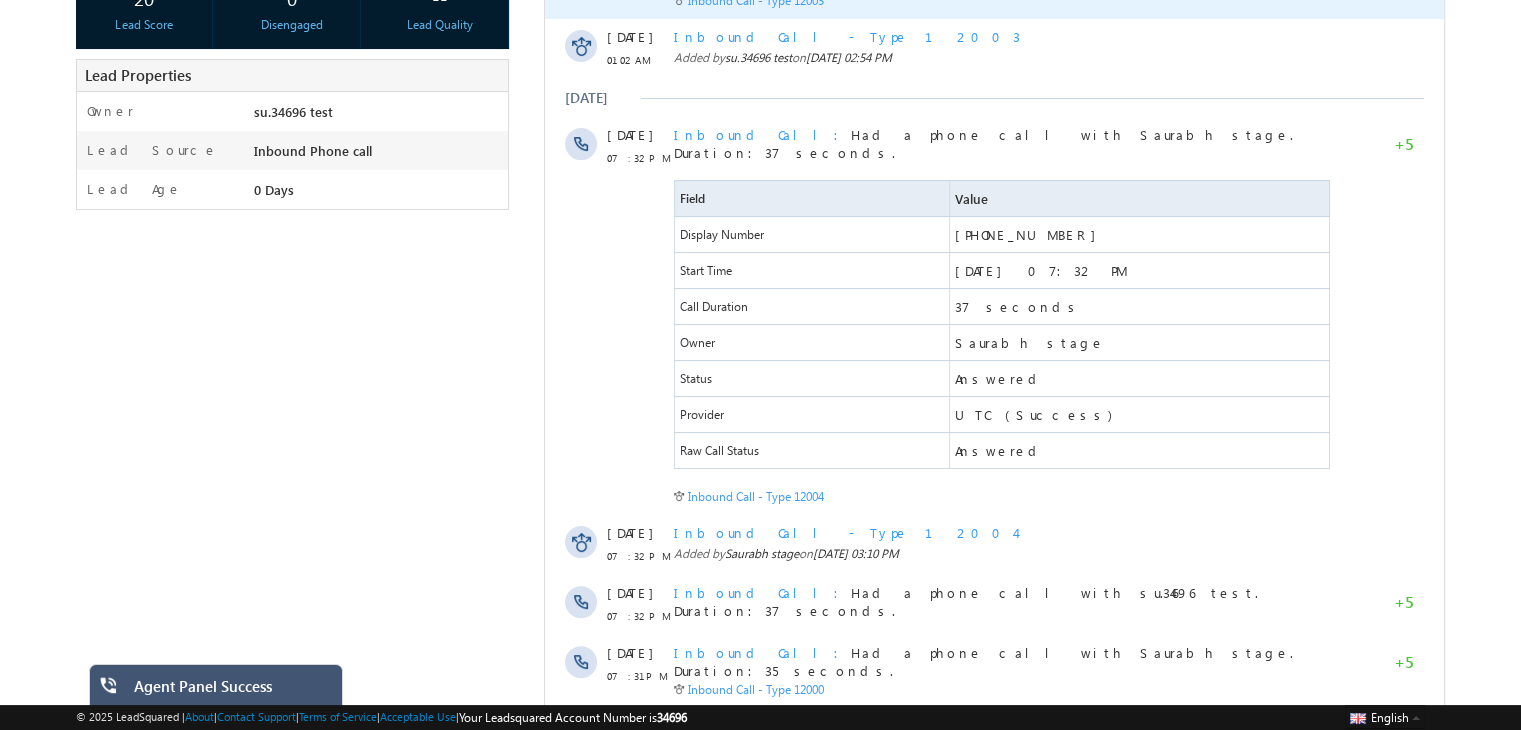scroll, scrollTop: 428, scrollLeft: 0, axis: vertical 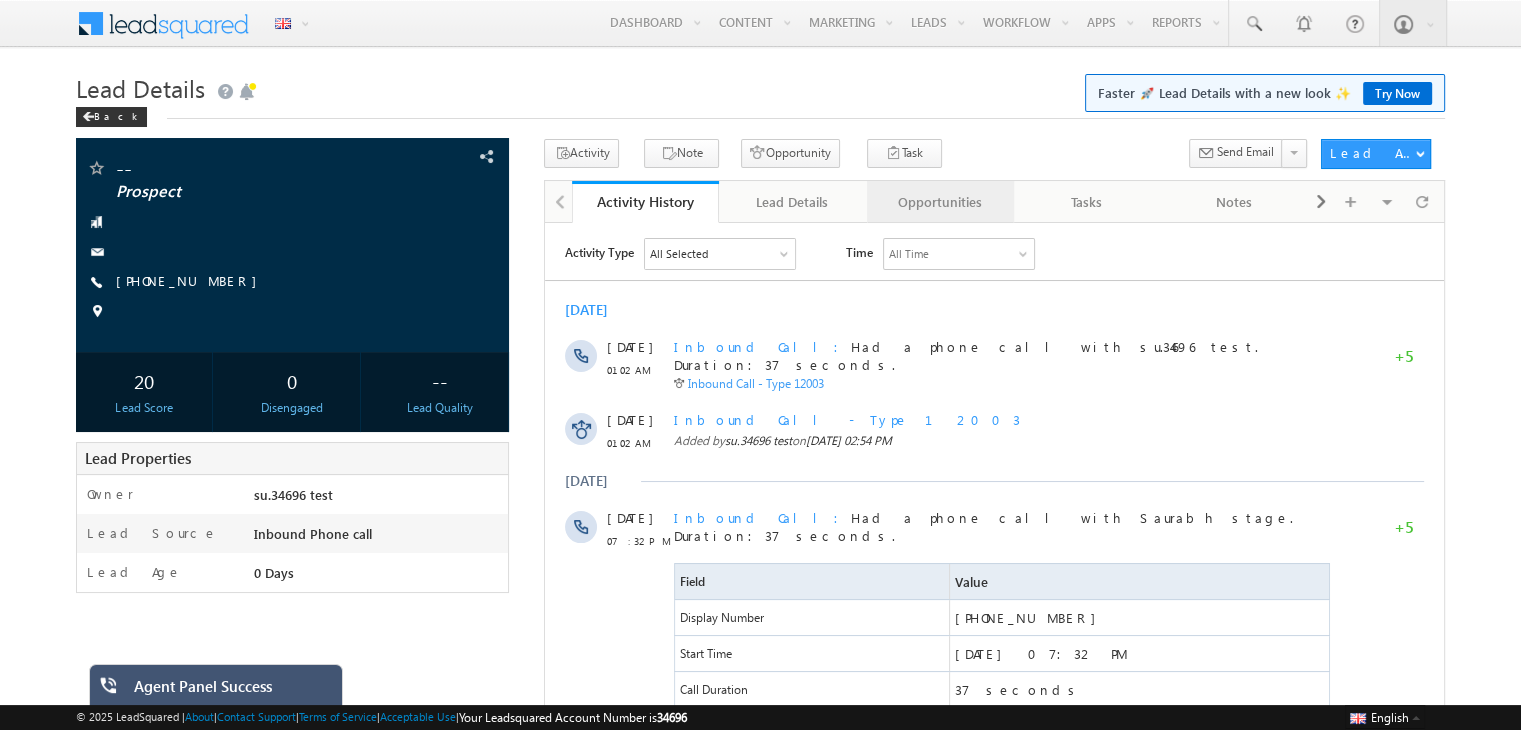 click on "Opportunities" at bounding box center (939, 202) 